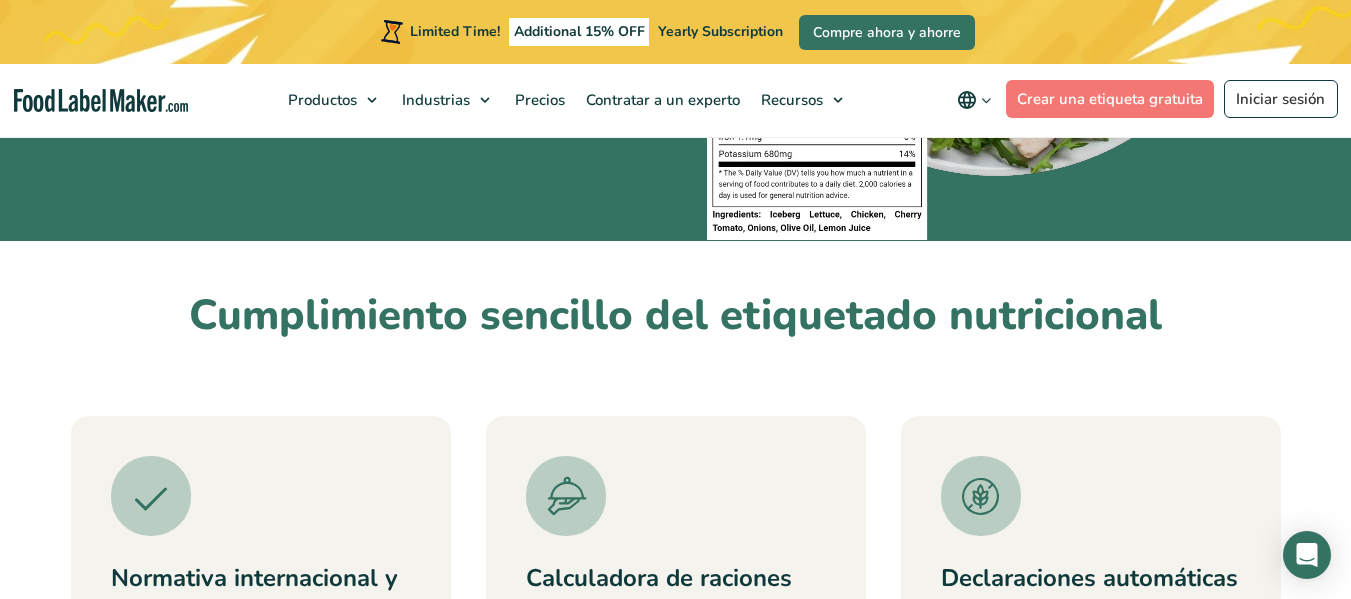 scroll, scrollTop: 553, scrollLeft: 0, axis: vertical 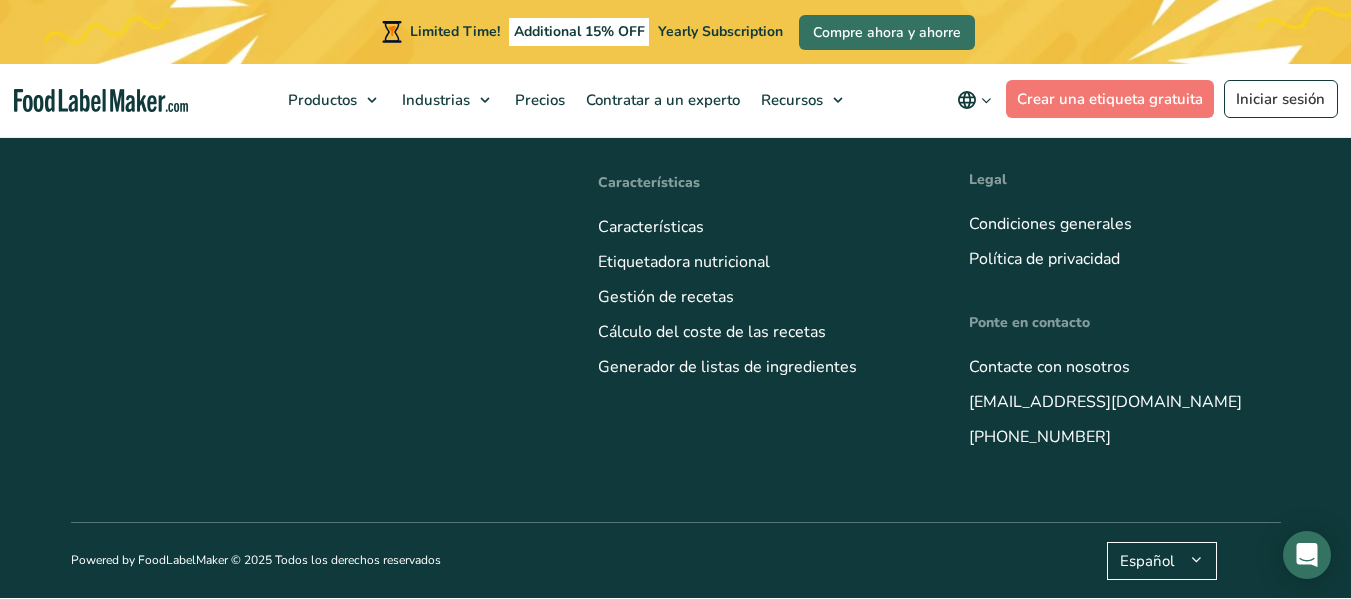 click on "Crear una etiqueta gratuita" at bounding box center [676, -395] 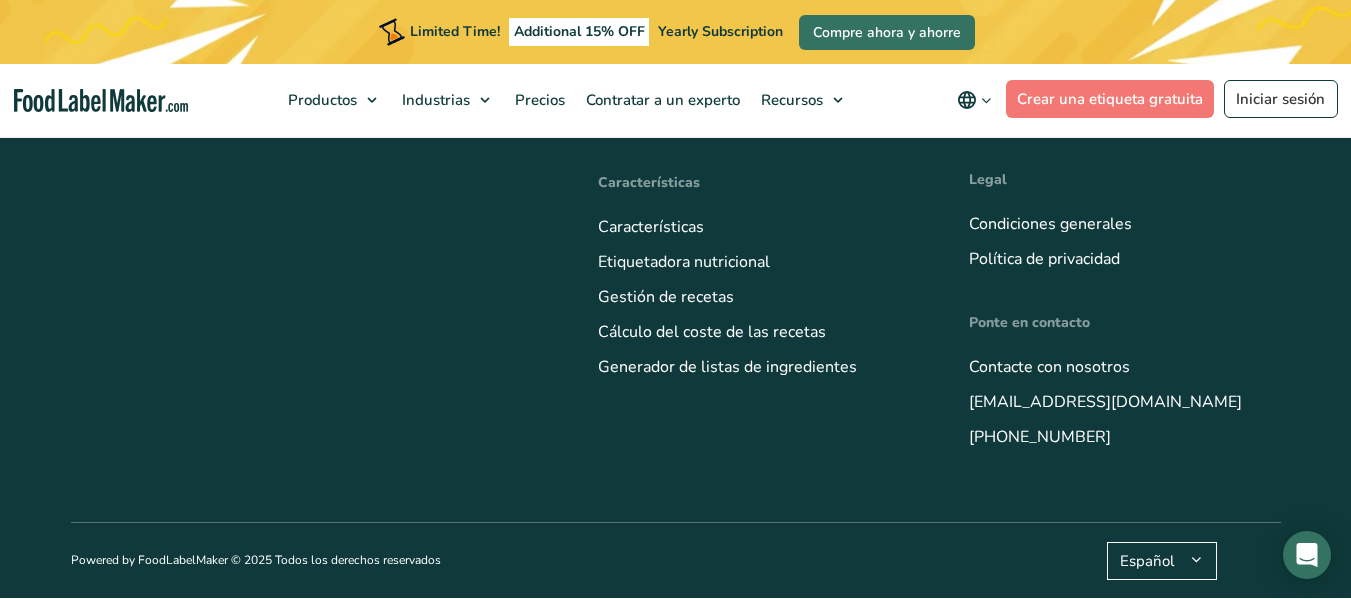 click on "Crear una etiqueta gratuita" at bounding box center (676, -395) 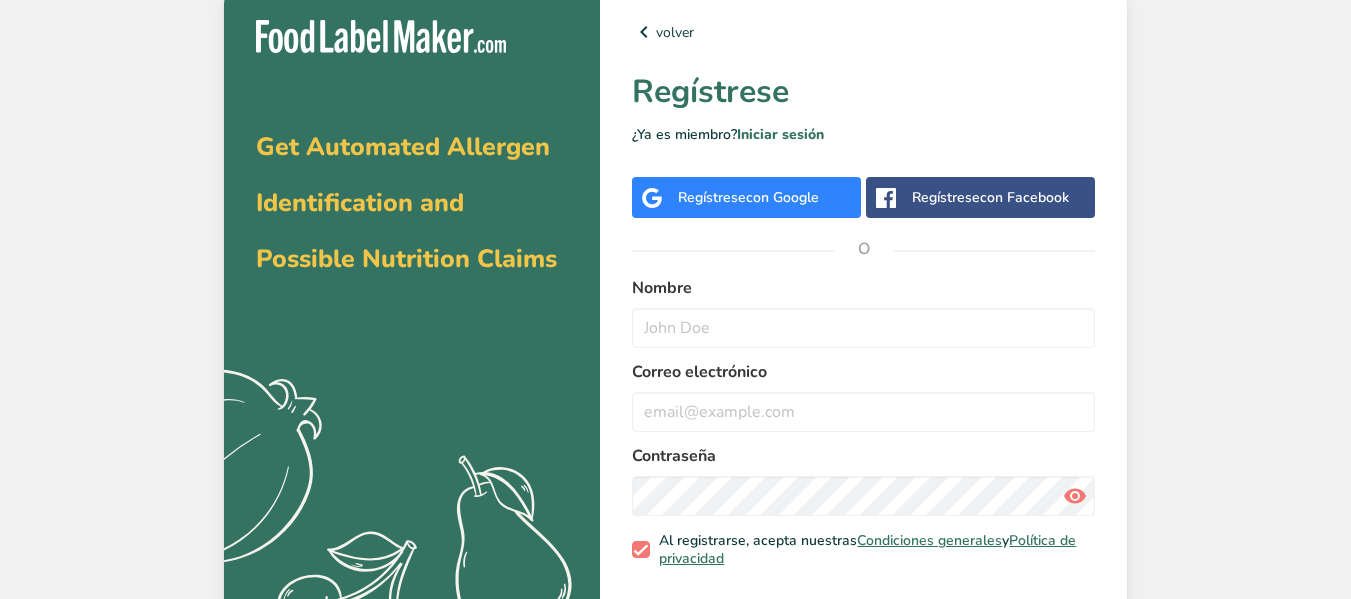 scroll, scrollTop: 0, scrollLeft: 0, axis: both 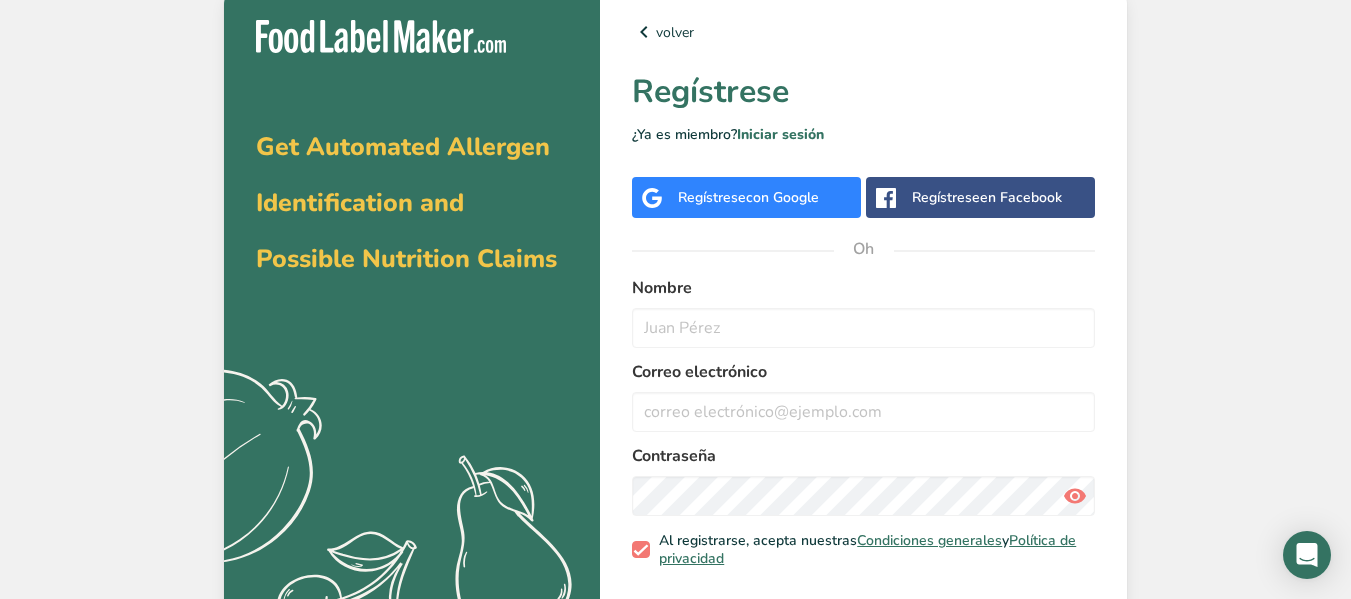 click on "Regístrese  en Facebook" at bounding box center (980, 197) 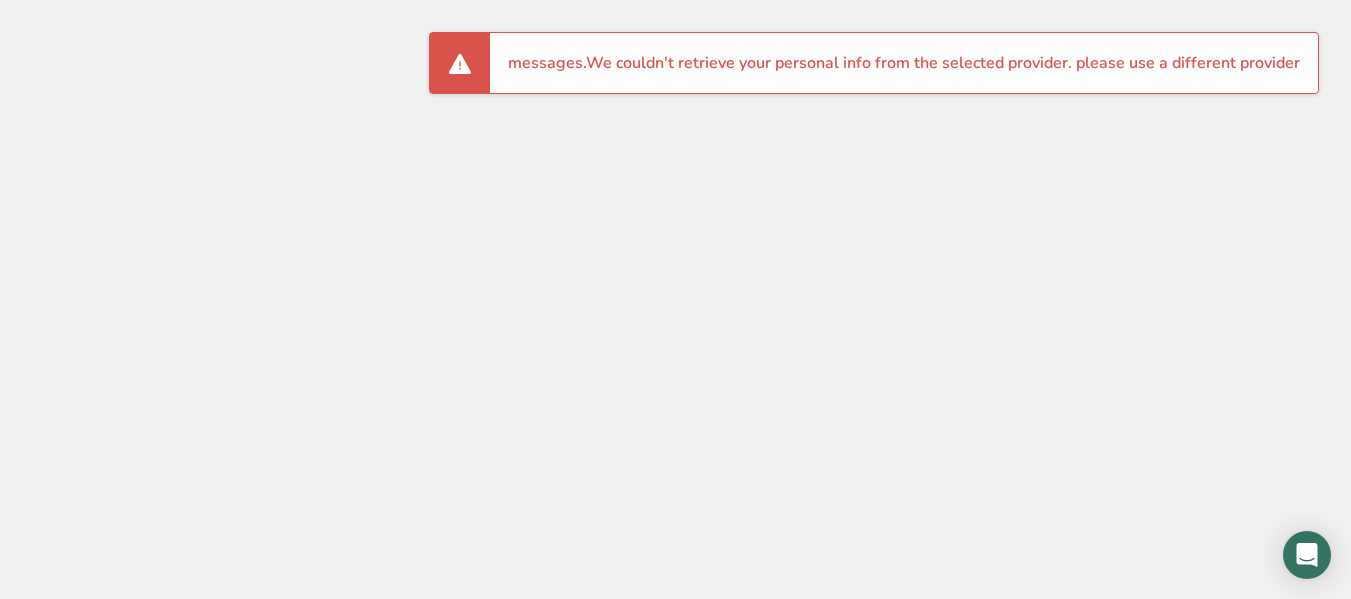 scroll, scrollTop: 0, scrollLeft: 0, axis: both 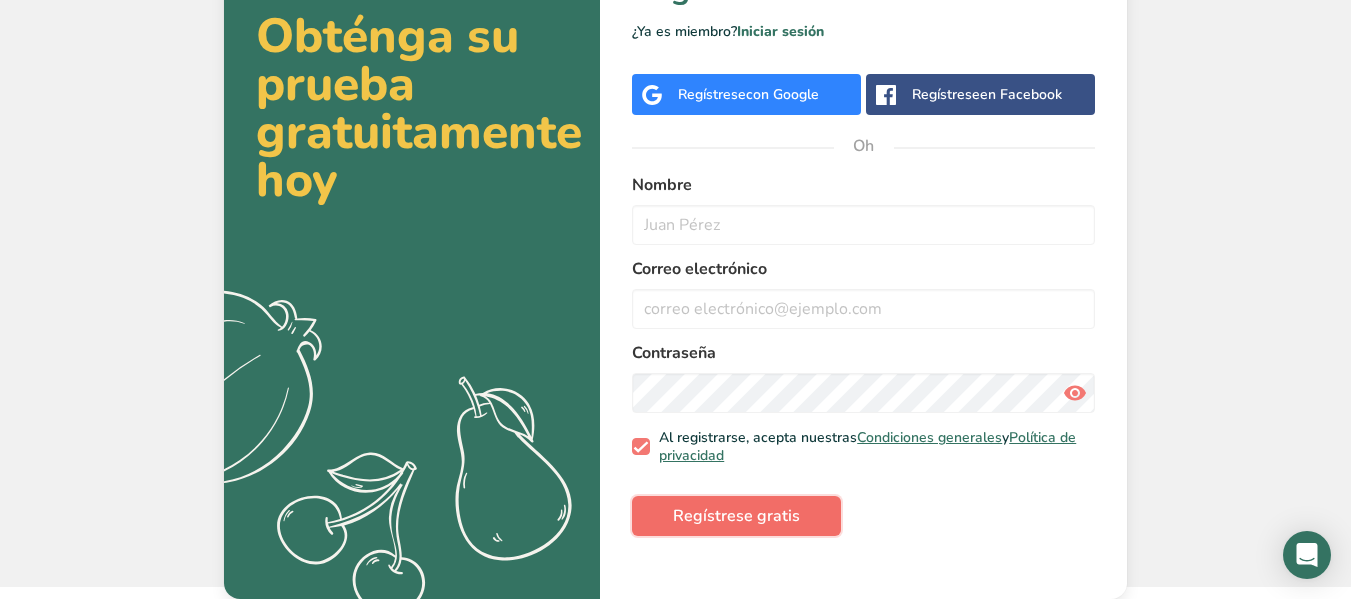 click on "Regístrese gratis" at bounding box center [736, 516] 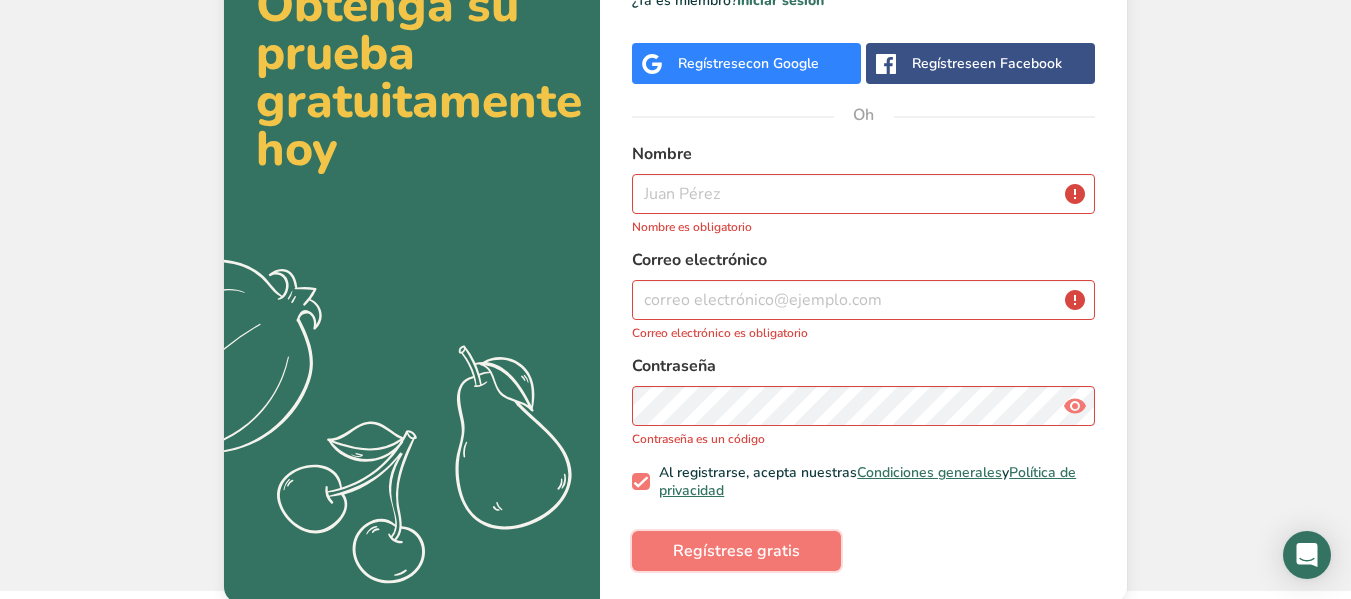 scroll, scrollTop: 138, scrollLeft: 0, axis: vertical 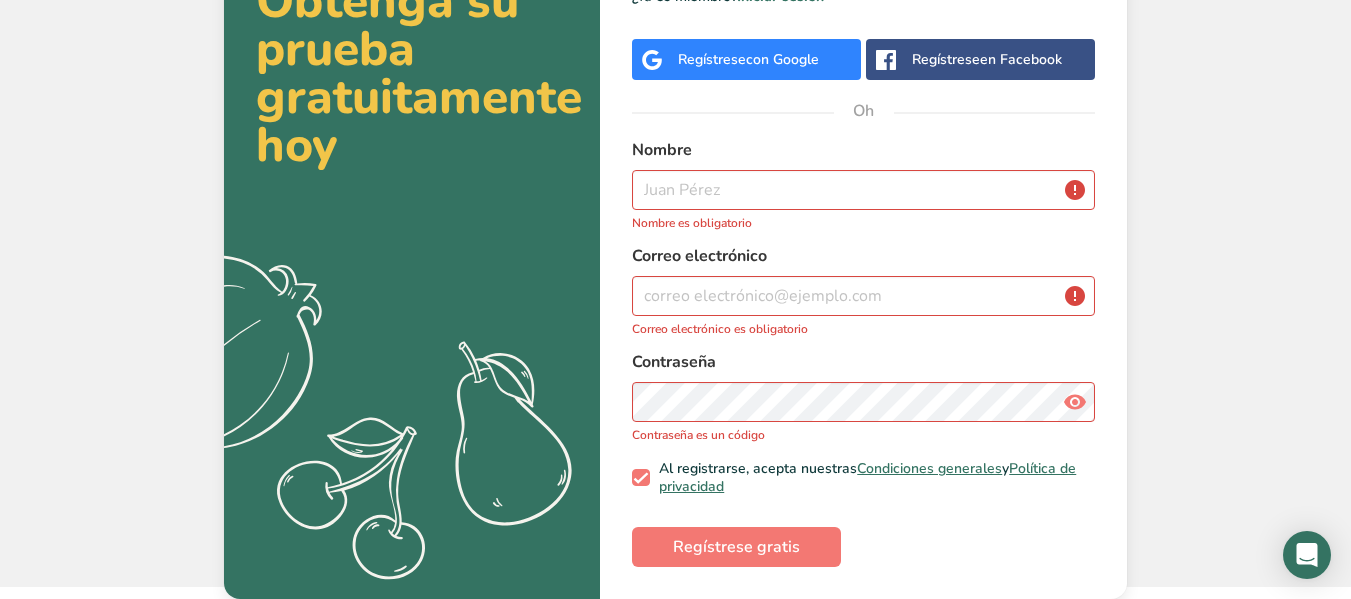 click on "Nombre Nombre es obligatorio" at bounding box center [863, 185] 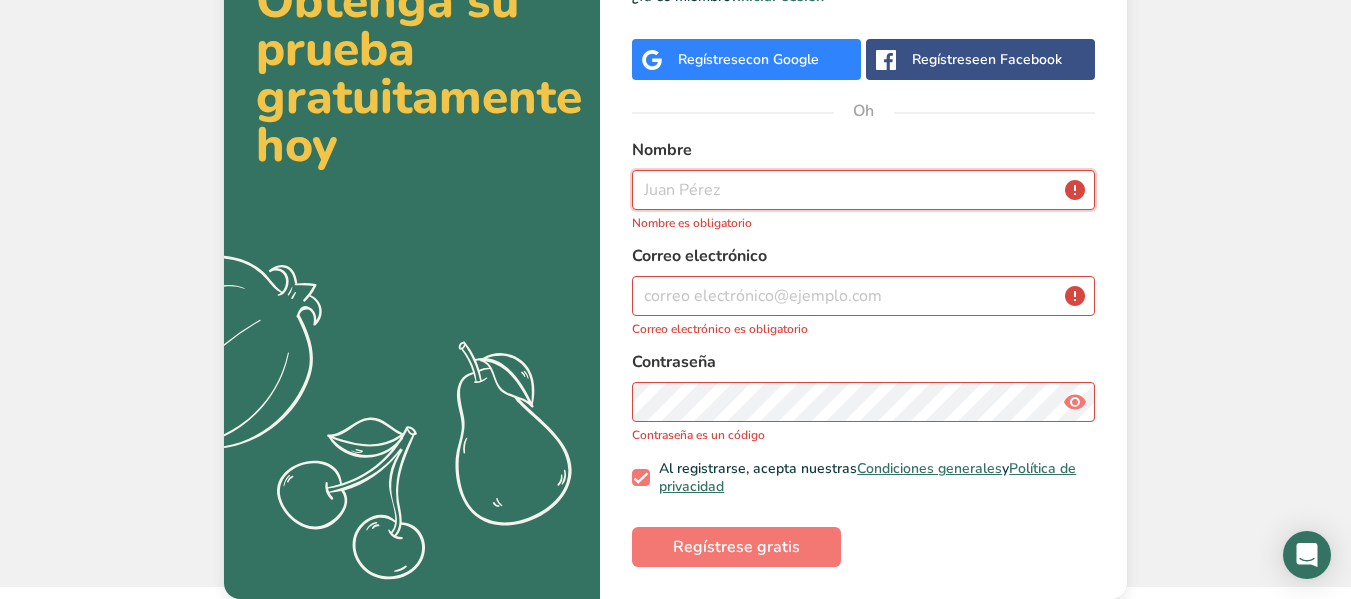 click at bounding box center (863, 190) 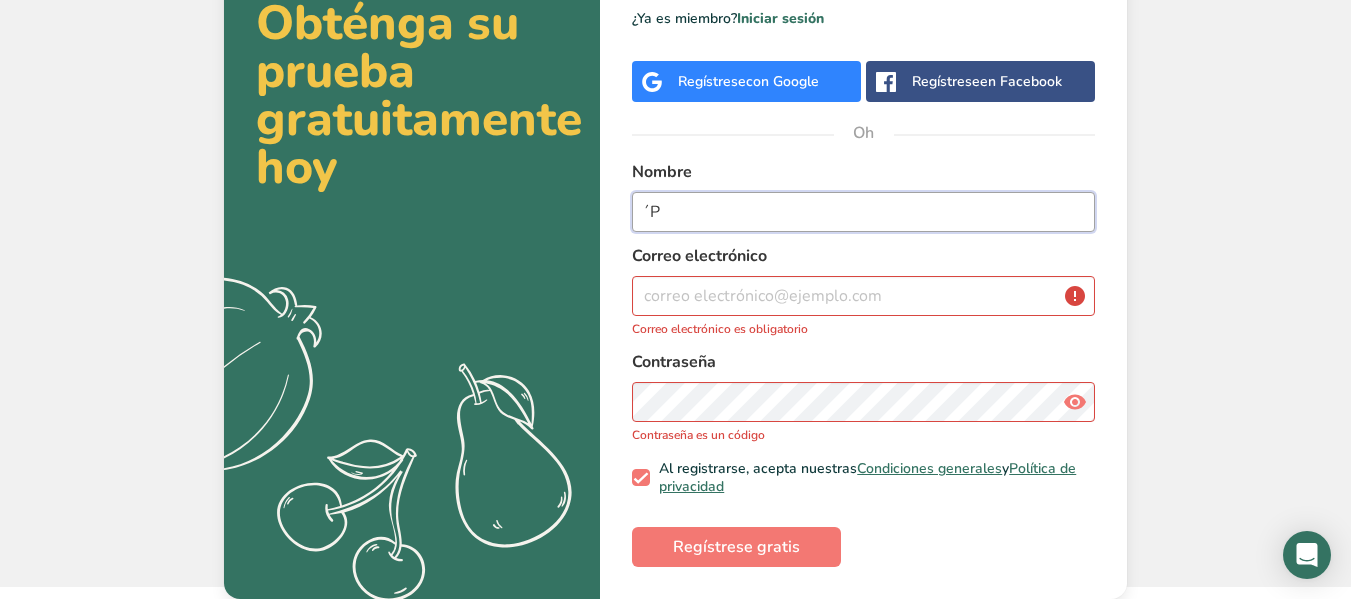 scroll, scrollTop: 116, scrollLeft: 0, axis: vertical 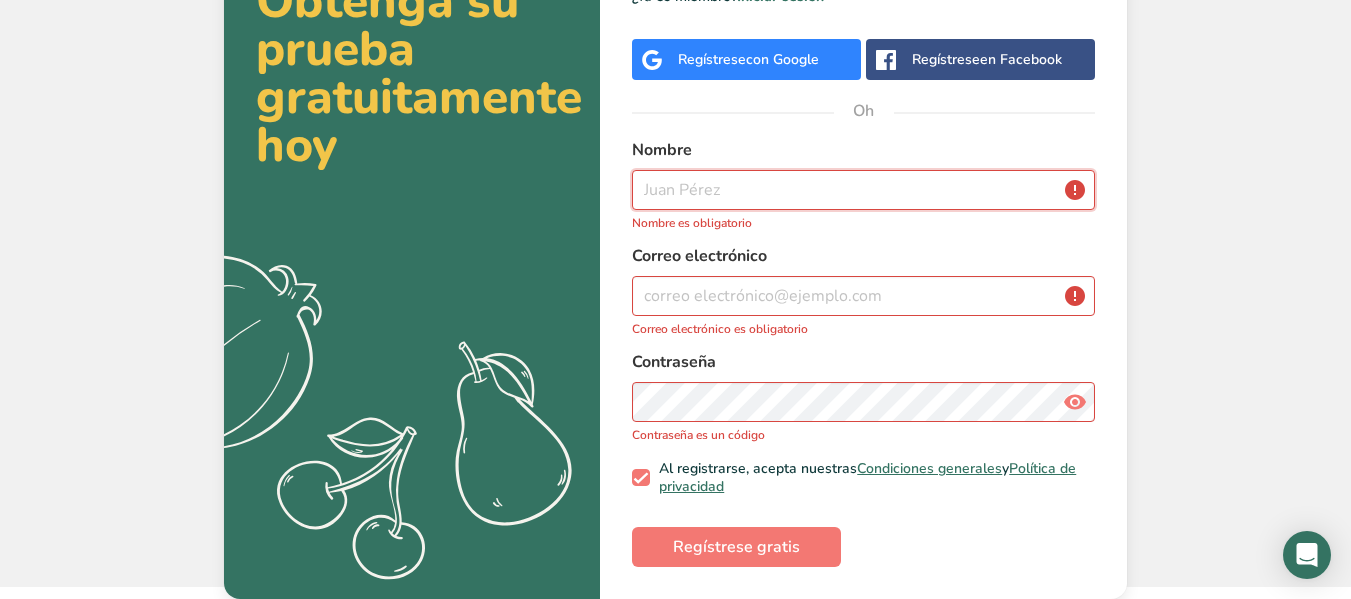 type on "p" 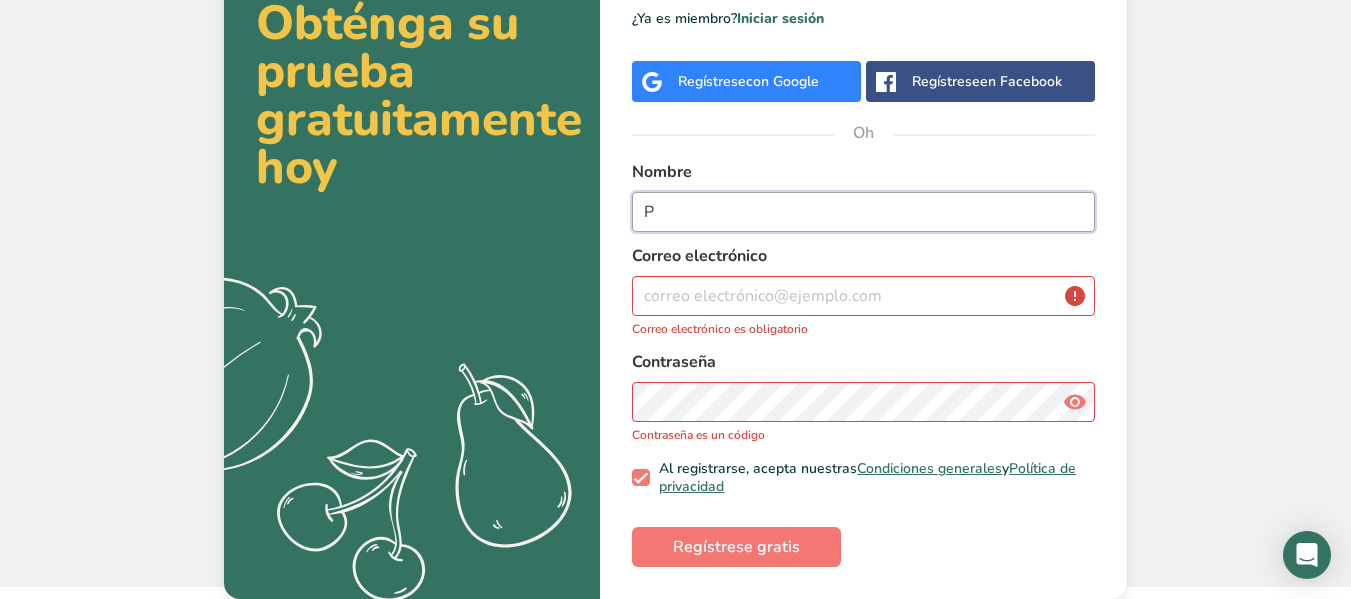 scroll, scrollTop: 116, scrollLeft: 0, axis: vertical 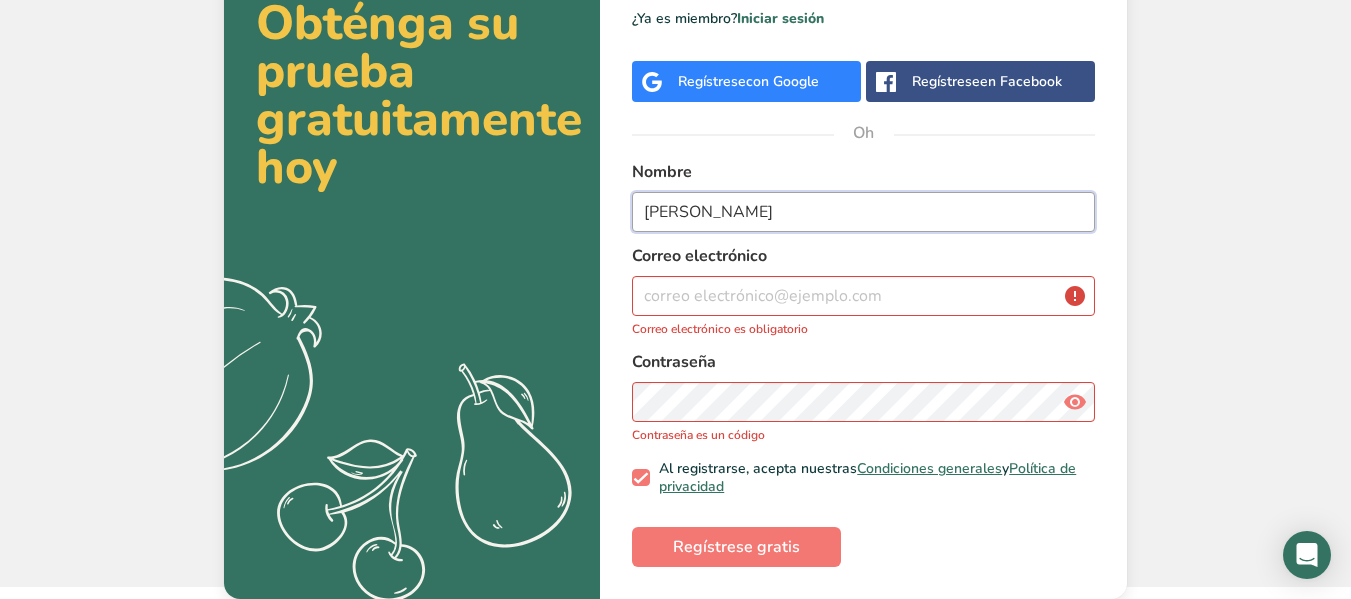 type on "Patricio" 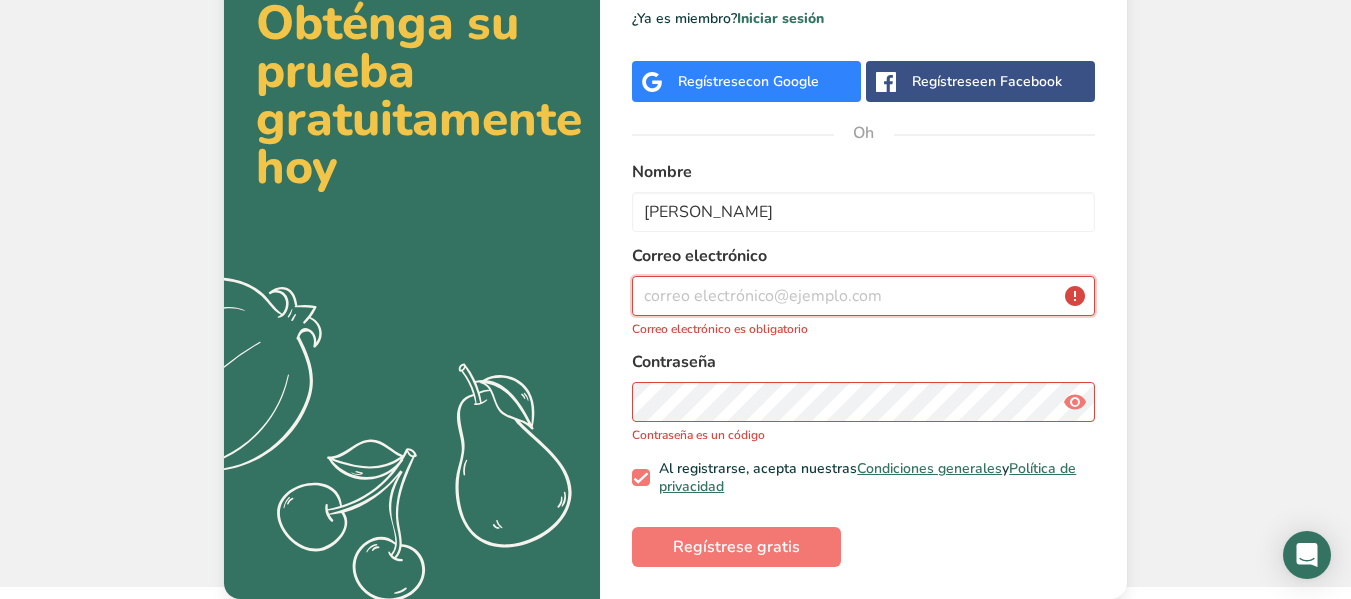 click at bounding box center (863, 296) 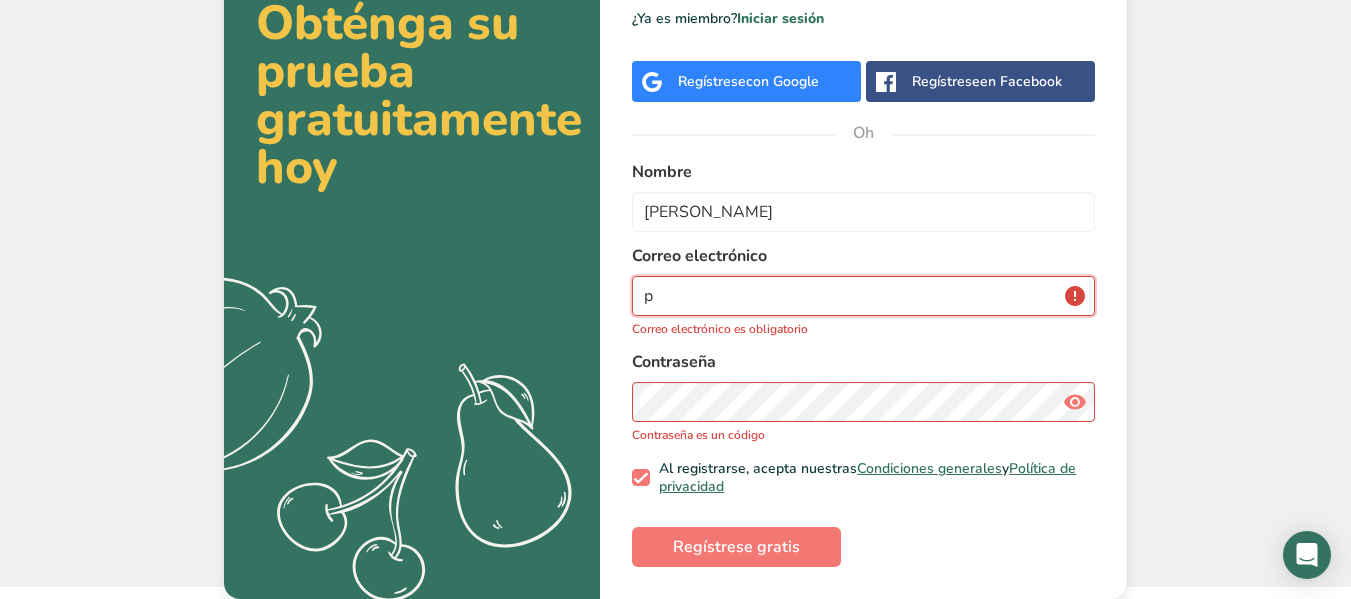 scroll, scrollTop: 103, scrollLeft: 0, axis: vertical 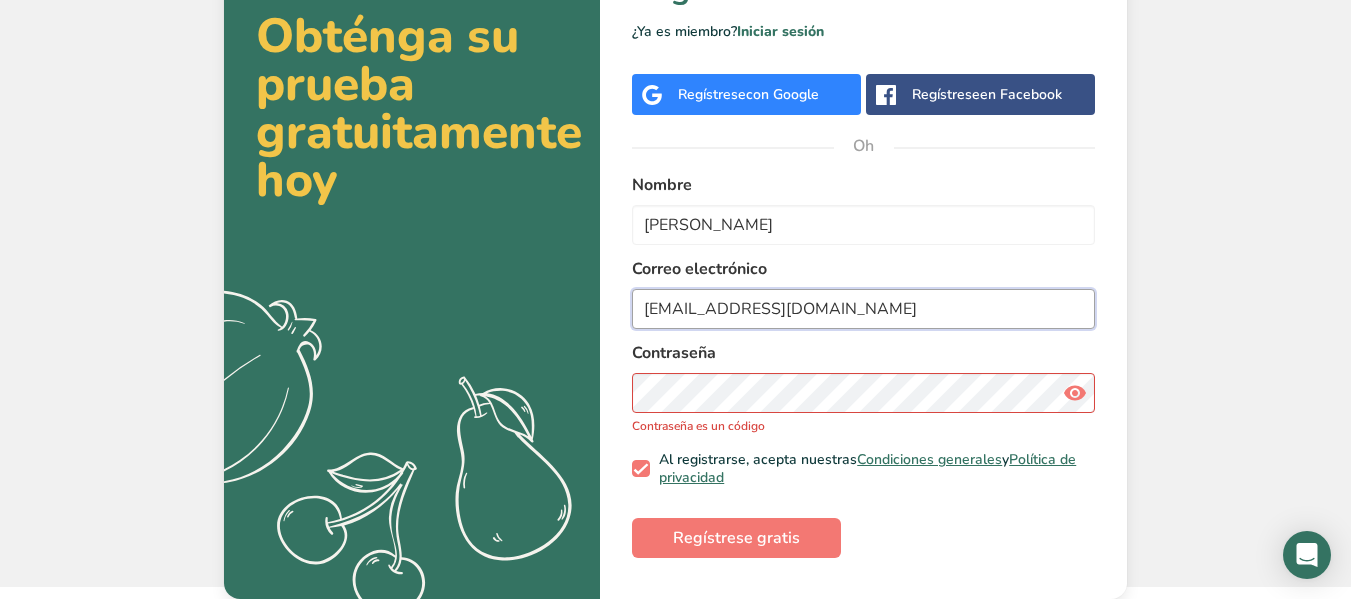 type on "ptenelema6@gmail.com" 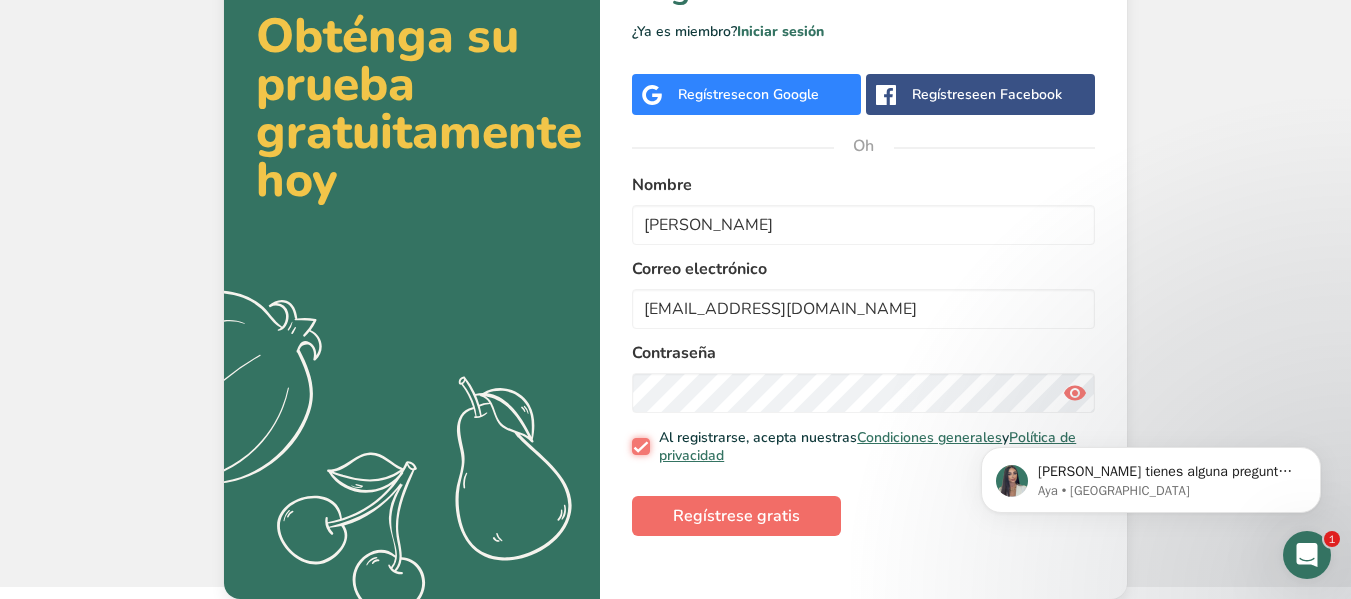 scroll, scrollTop: 0, scrollLeft: 0, axis: both 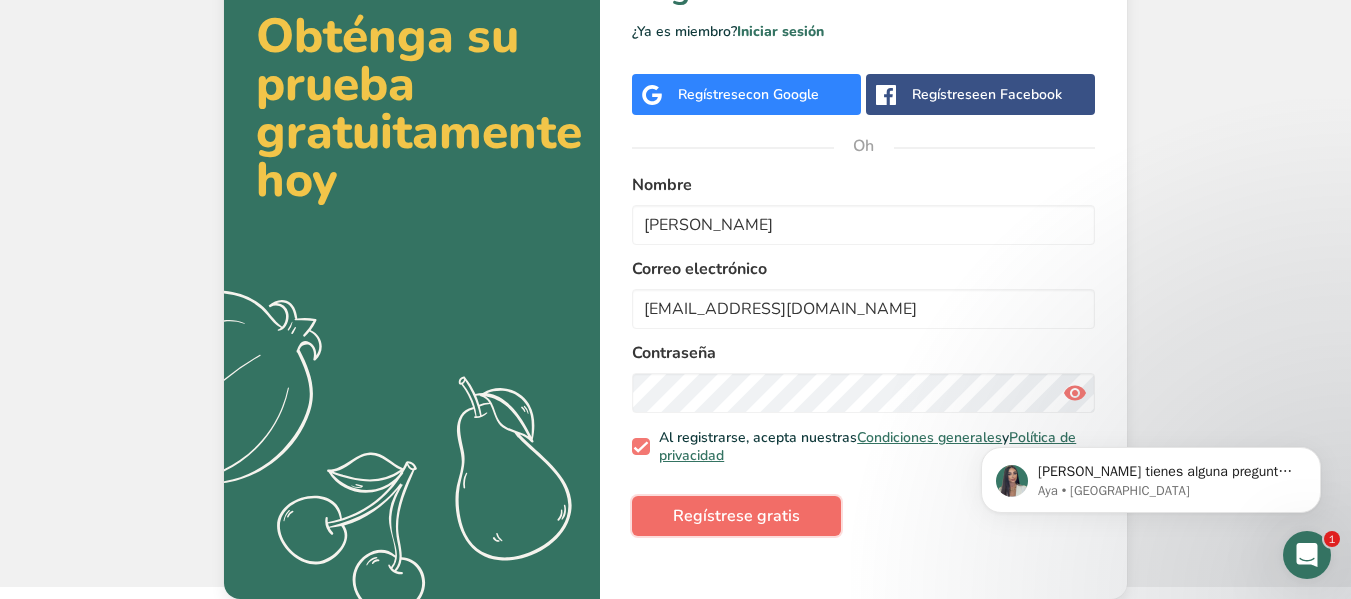 click on "Regístrese gratis" at bounding box center (736, 516) 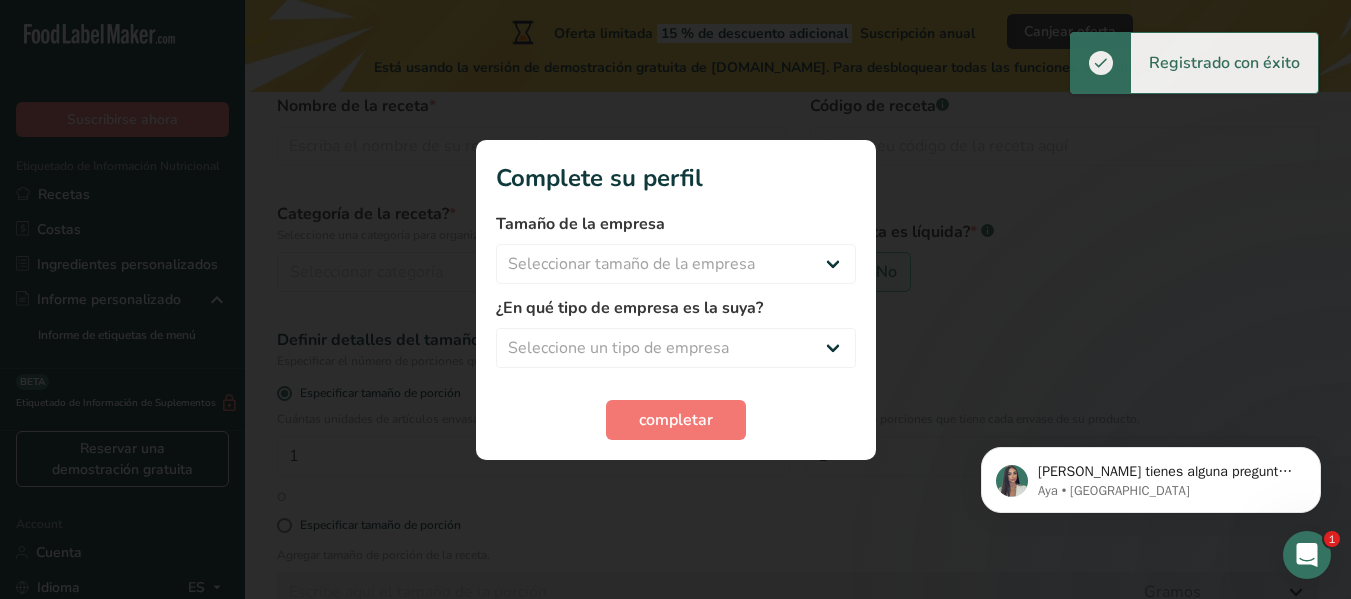 scroll, scrollTop: 0, scrollLeft: 0, axis: both 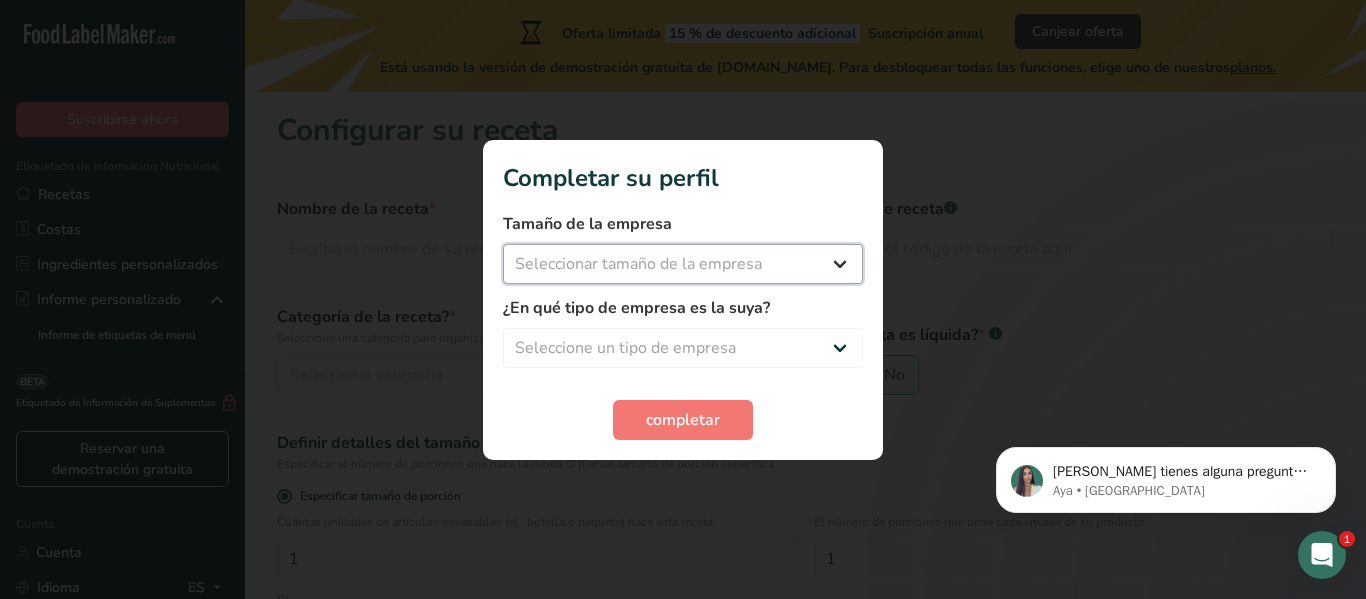 click on "Seleccionar tamaño de la empresa
Menos de 10 empleados
De 10 a 50 empleados
De 51 a 500 empleados
Más de 500 empleados" at bounding box center (683, 264) 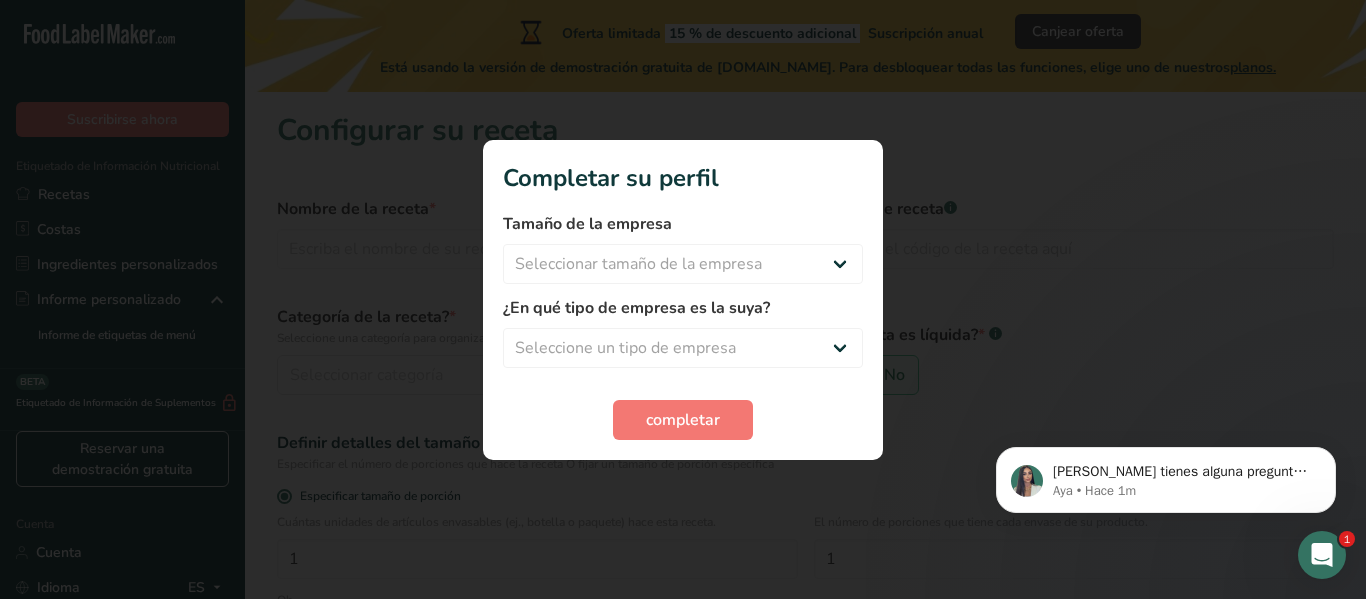 click at bounding box center (683, 299) 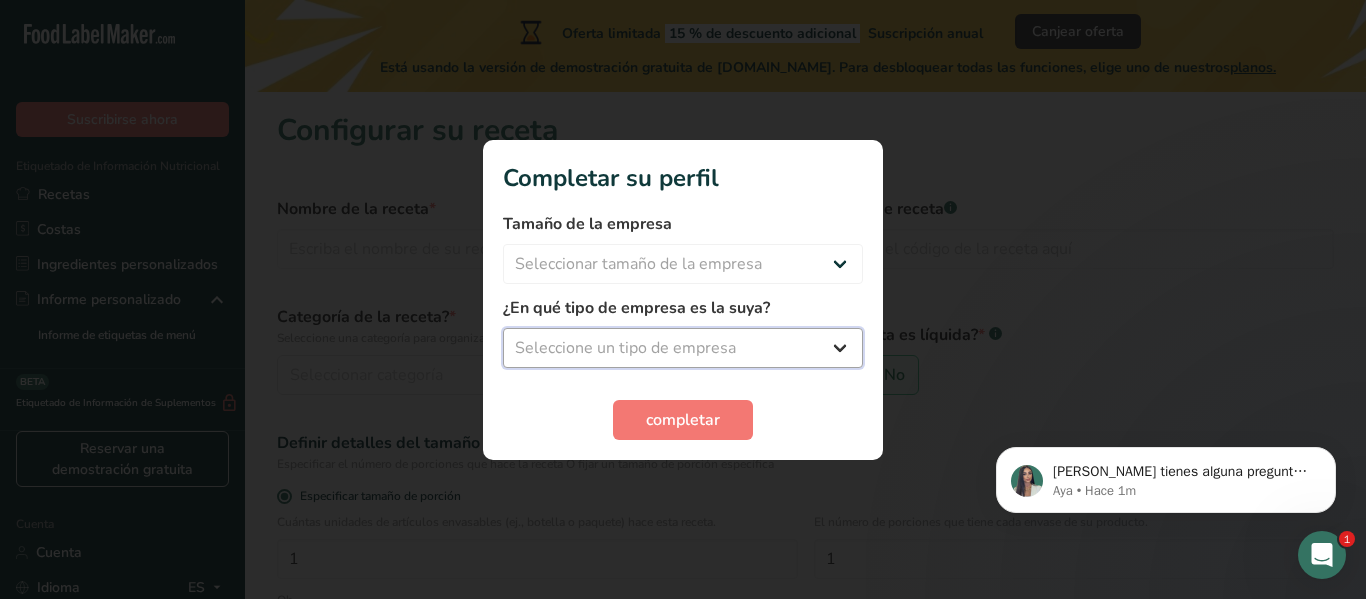 click on "Seleccione un tipo de empresa
Fabricante de alimentos envasados
Restaurante y cafetería
Panadería
Empresa de comidas preparadas y cáterin
Nutricionista
Bloguero gastronómico
Entrenador personal
Otro" at bounding box center (683, 348) 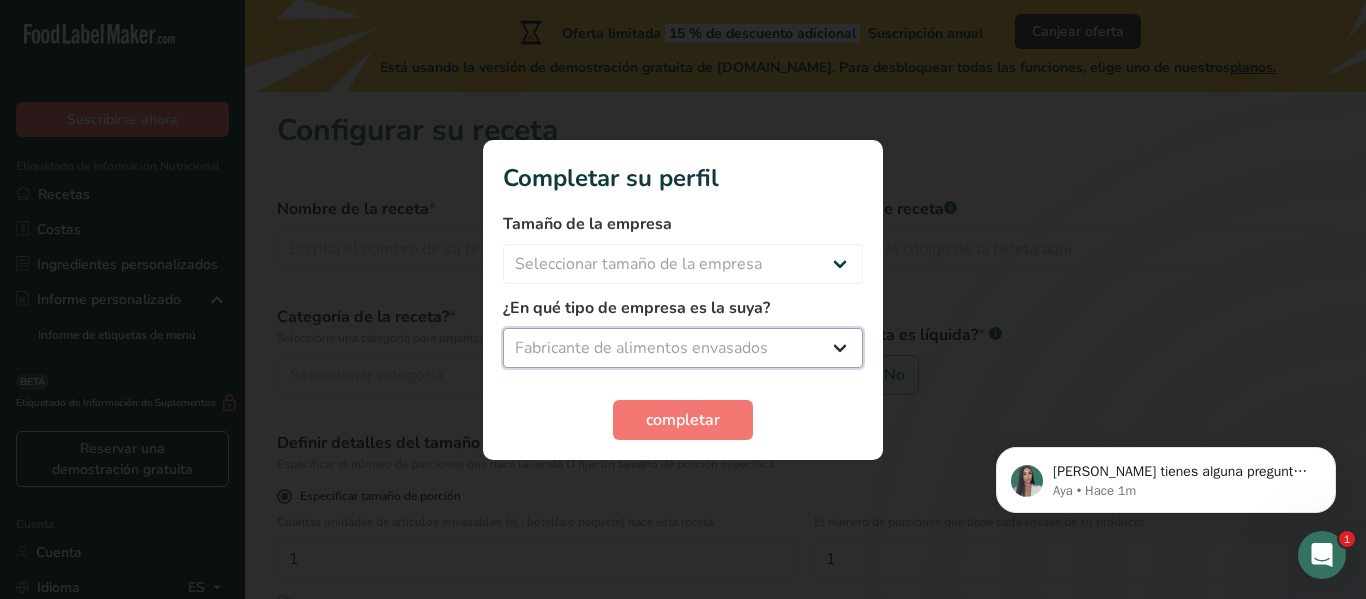 click on "Seleccione un tipo de empresa
Fabricante de alimentos envasados
Restaurante y cafetería
Panadería
Empresa de comidas preparadas y cáterin
Nutricionista
Bloguero gastronómico
Entrenador personal
Otro" at bounding box center (683, 348) 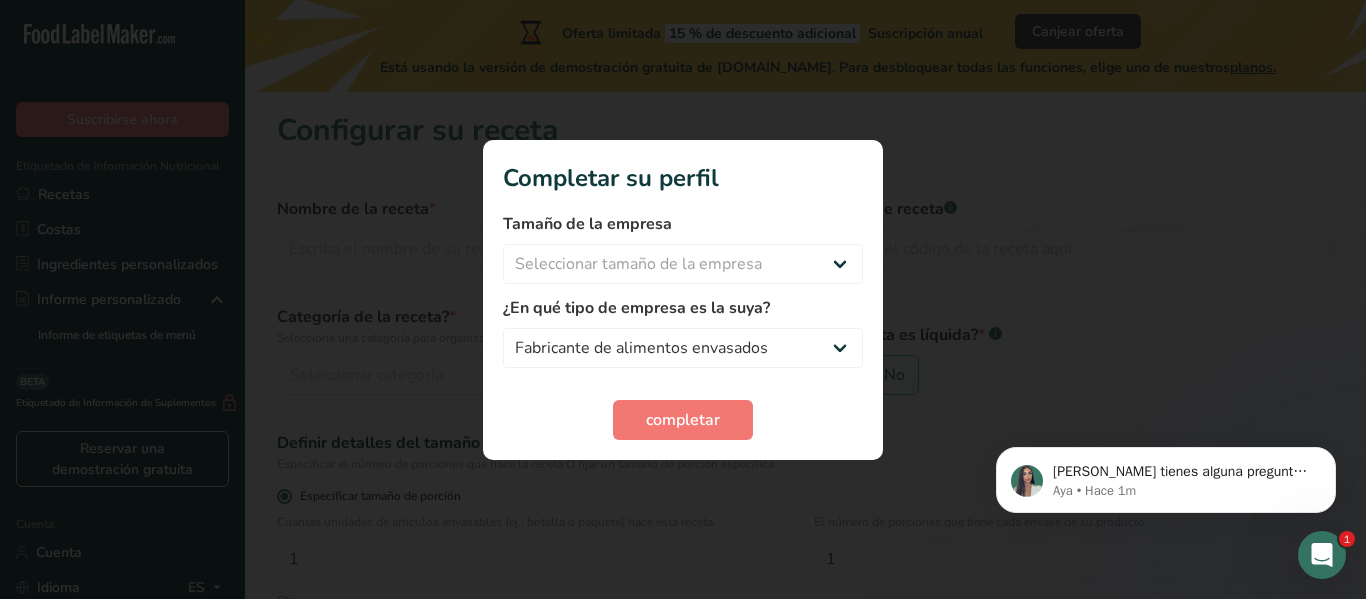 click on "Tamaño de la empresa  Seleccionar tamaño de la empresa
Menos de 10 empleados
De 10 a 50 empleados
De 51 a 500 empleados
Más de 500 empleados
¿En qué tipo de empresa es la suya?
Fabricante de alimentos envasados
Restaurante y cafetería
Panadería
Empresa de comidas preparadas y cáterin
Nutricionista
Bloguero gastronómico
Entrenador personal
Otro
completar" at bounding box center (683, 326) 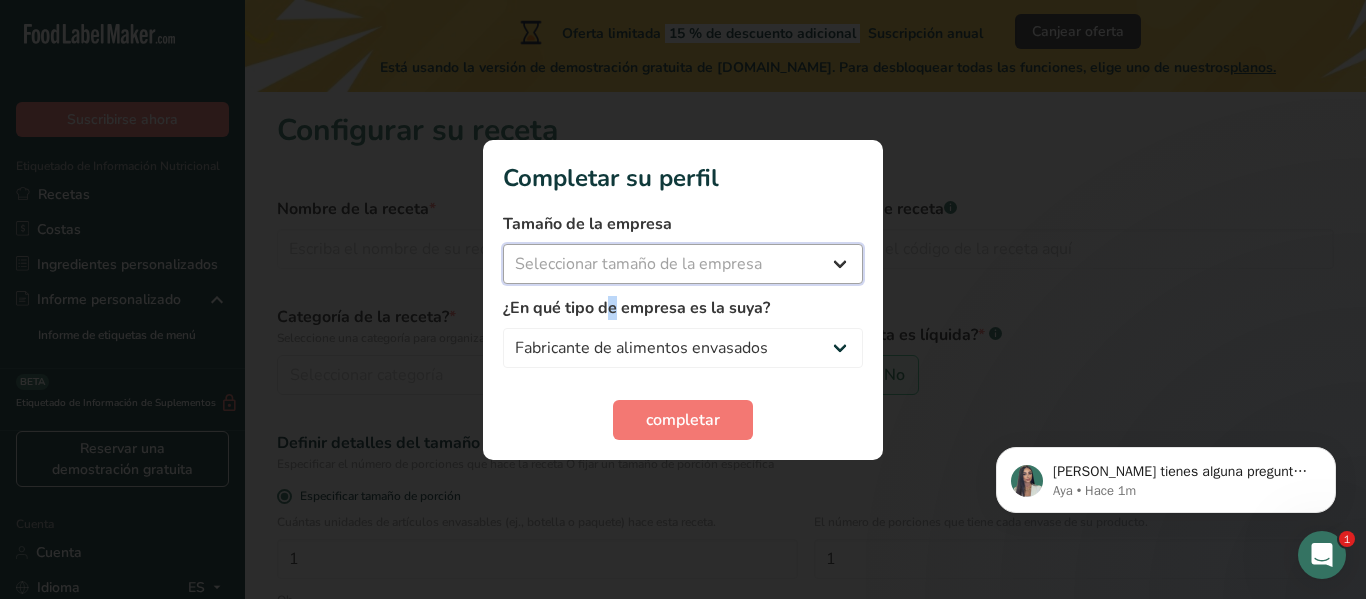 click on "Seleccionar tamaño de la empresa
Menos de 10 empleados
De 10 a 50 empleados
De 51 a 500 empleados
Más de 500 empleados" at bounding box center (683, 264) 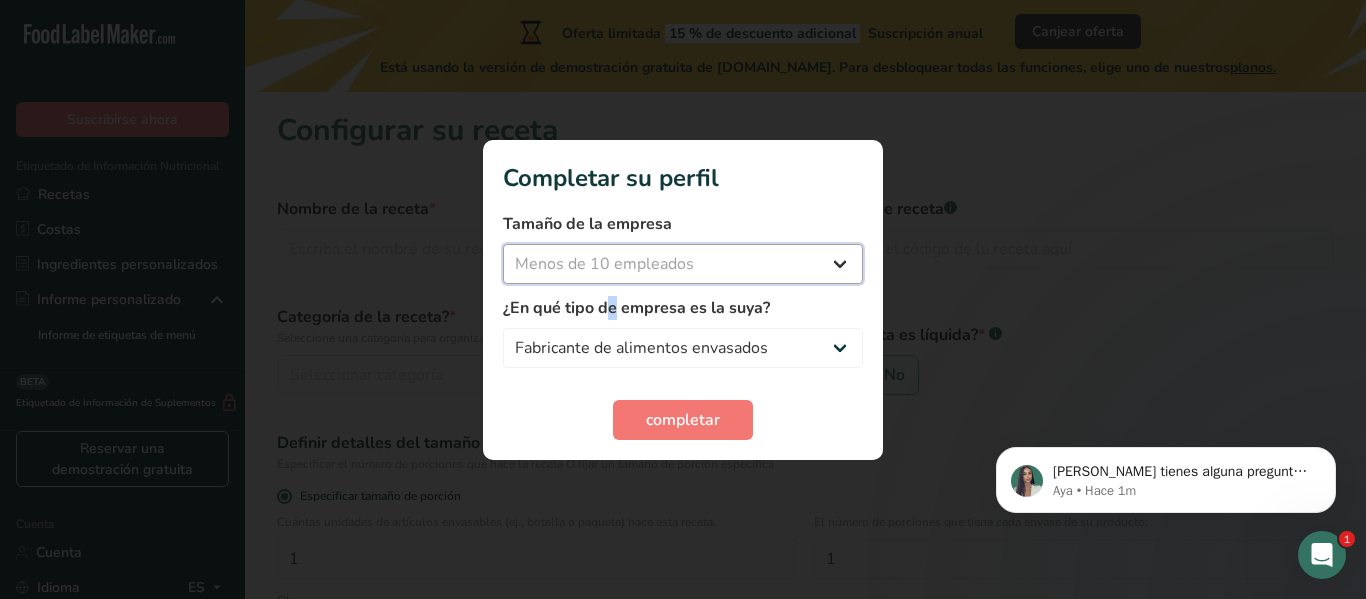 click on "Seleccionar tamaño de la empresa
Menos de 10 empleados
De 10 a 50 empleados
De 51 a 500 empleados
Más de 500 empleados" at bounding box center [683, 264] 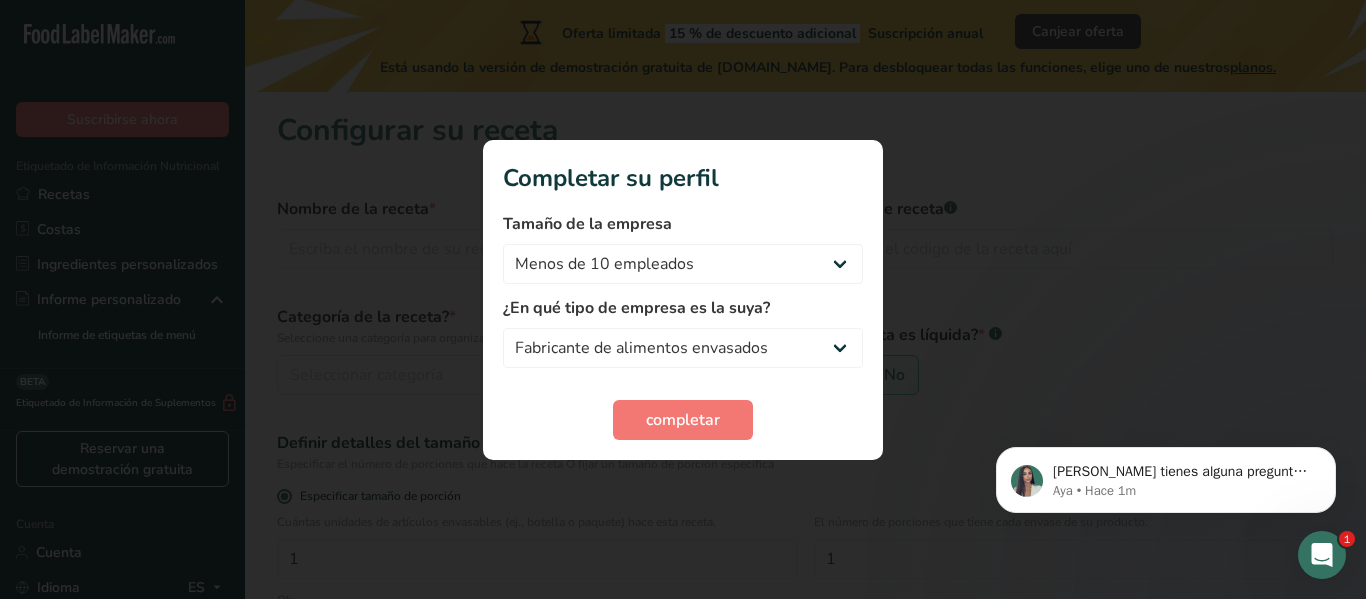 click on "Tamaño de la empresa
Menos de 10 empleados
De 10 a 50 empleados
De 51 a 500 empleados
Más de 500 empleados
¿En qué tipo de empresa es la suya?
Fabricante de alimentos envasados
Restaurante y cafetería
Panadería
Empresa de comidas preparadas y cáterin
Nutricionista
Bloguero gastronómico
Entrenador personal
Otro
completar" at bounding box center (683, 326) 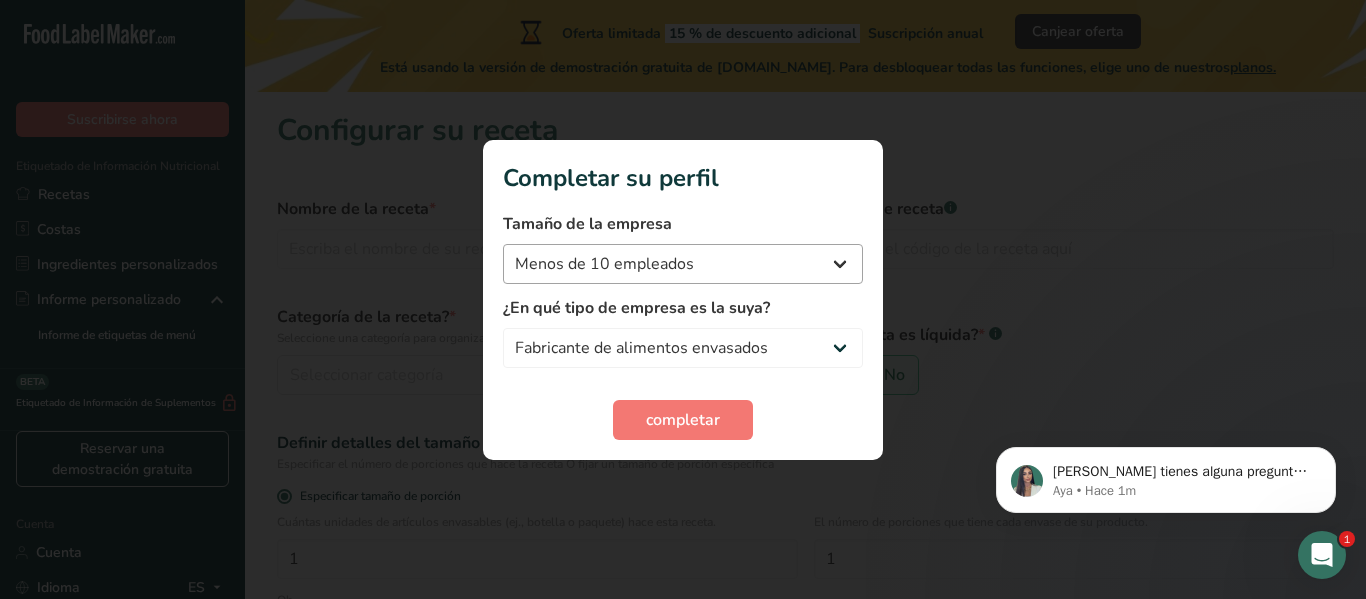 click on "Completar su perfil
Tamaño de la empresa
Menos de 10 empleados
De 10 a 50 empleados
De 51 a 500 empleados
Más de 500 empleados
¿En qué tipo de empresa es la suya?
Fabricante de alimentos envasados
Restaurante y cafetería
Panadería
Empresa de comidas preparadas y cáterin
Nutricionista
Bloguero gastronómico
Entrenador personal
Otro
completar" at bounding box center (683, 300) 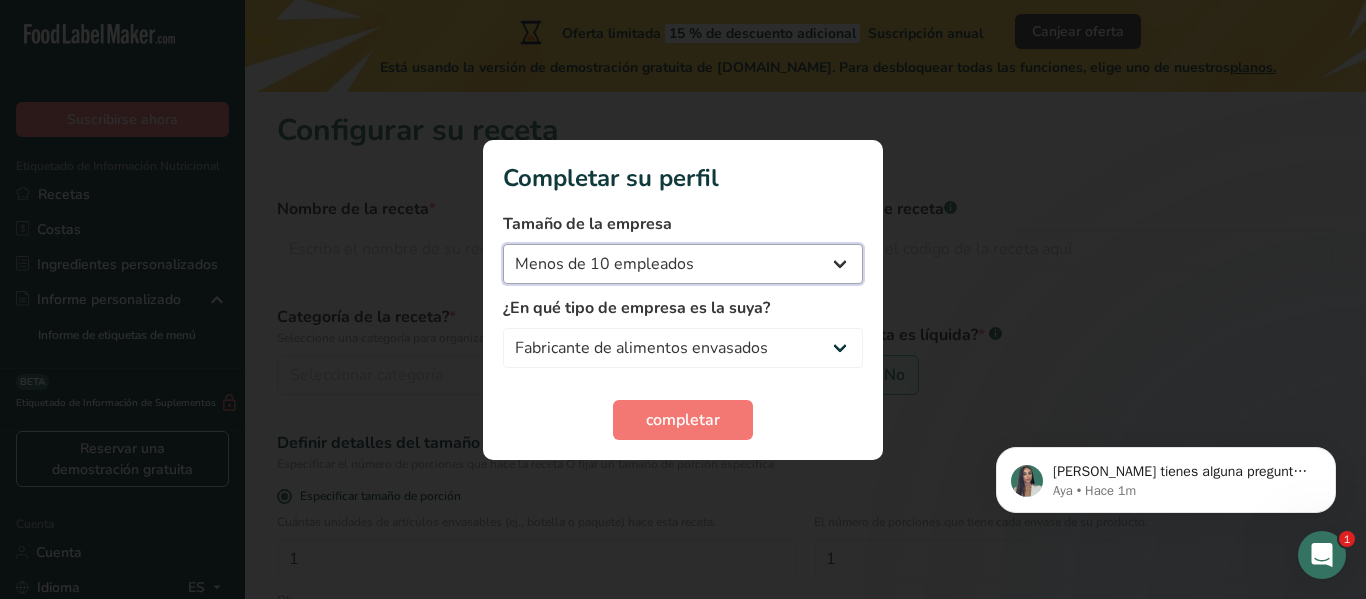 click on "Menos de 10 empleados
De 10 a 50 empleados
De 51 a 500 empleados
Más de 500 empleados" at bounding box center [683, 264] 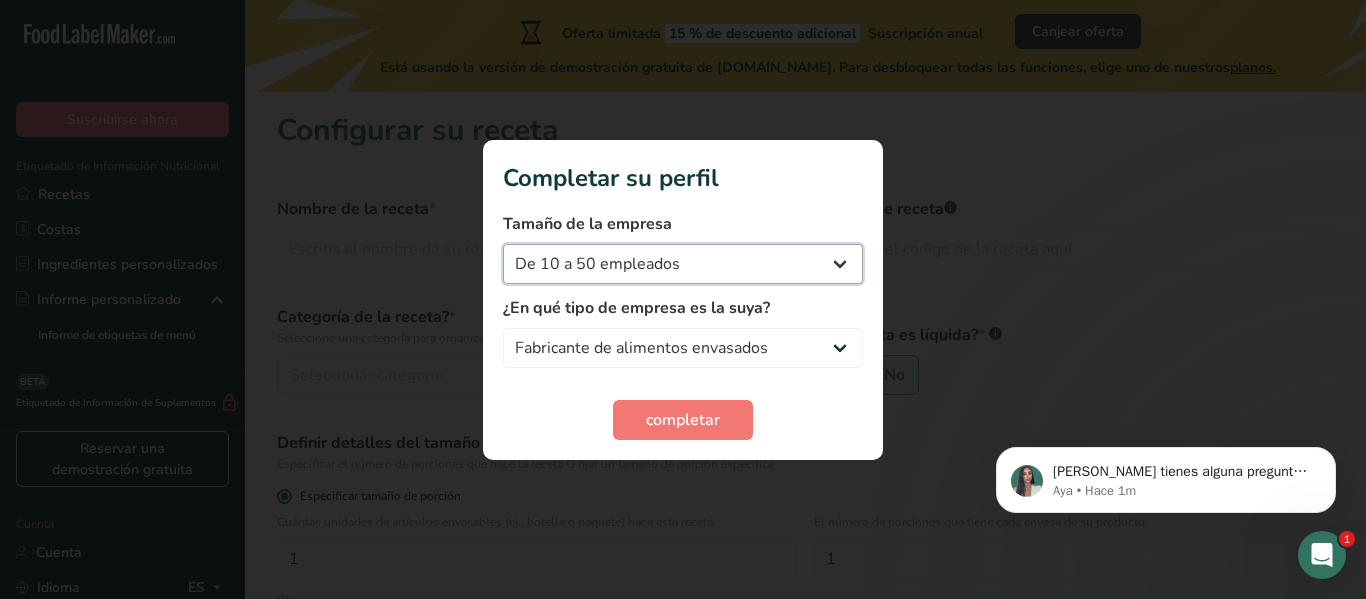 click on "Menos de 10 empleados
De 10 a 50 empleados
De 51 a 500 empleados
Más de 500 empleados" at bounding box center (683, 264) 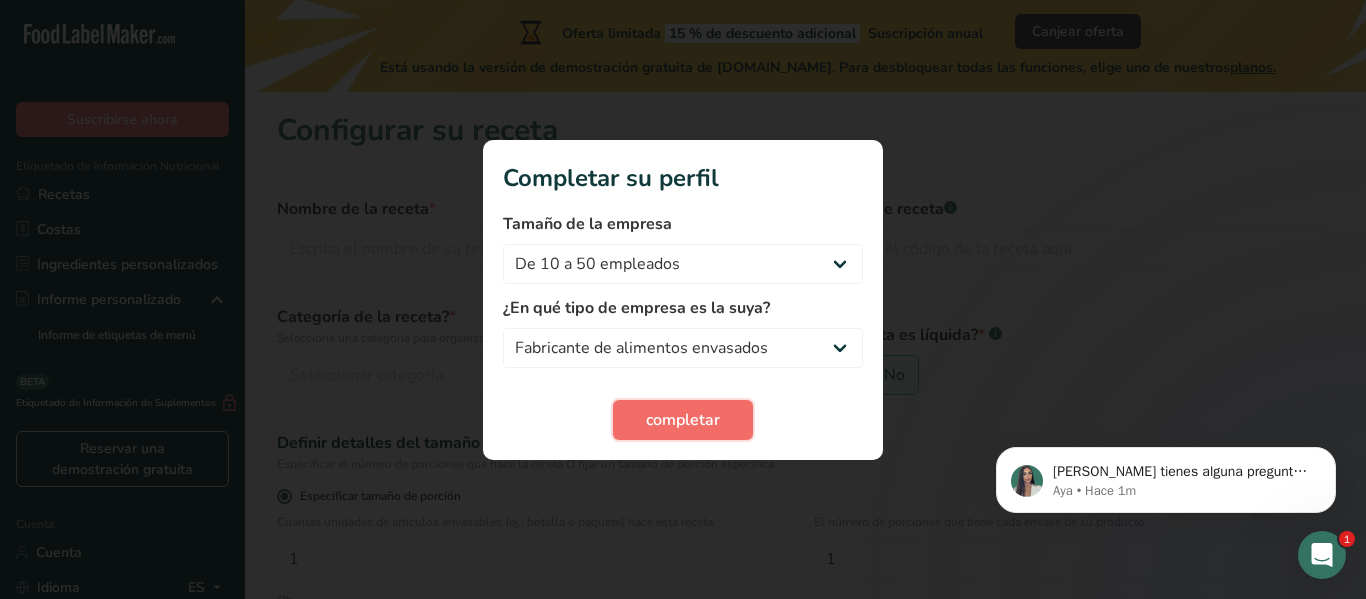 click on "completar" at bounding box center [683, 420] 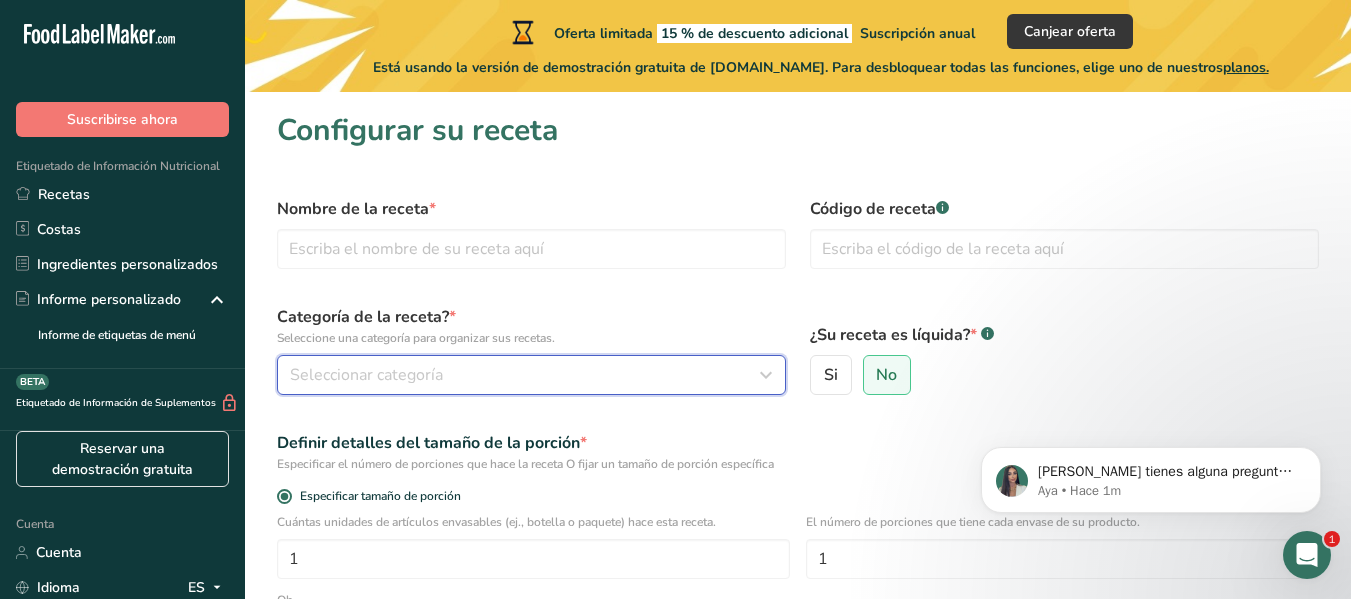 click at bounding box center [766, 375] 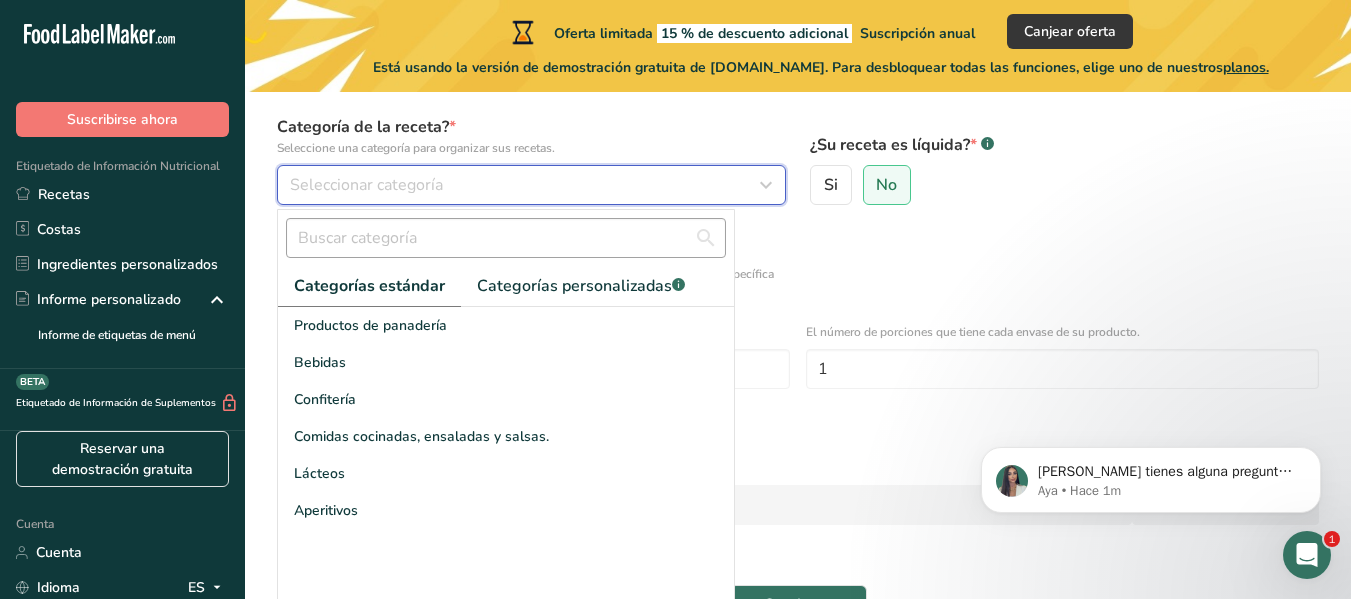 scroll, scrollTop: 194, scrollLeft: 0, axis: vertical 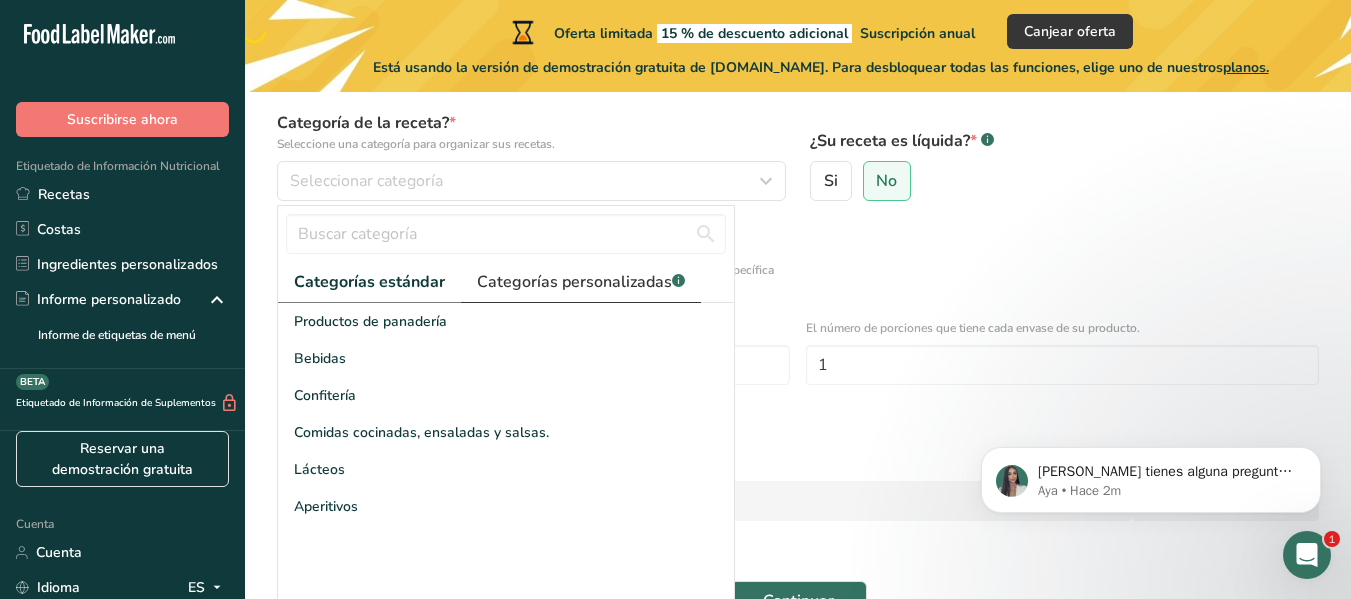 click on "Categorías personalizadas" at bounding box center [574, 282] 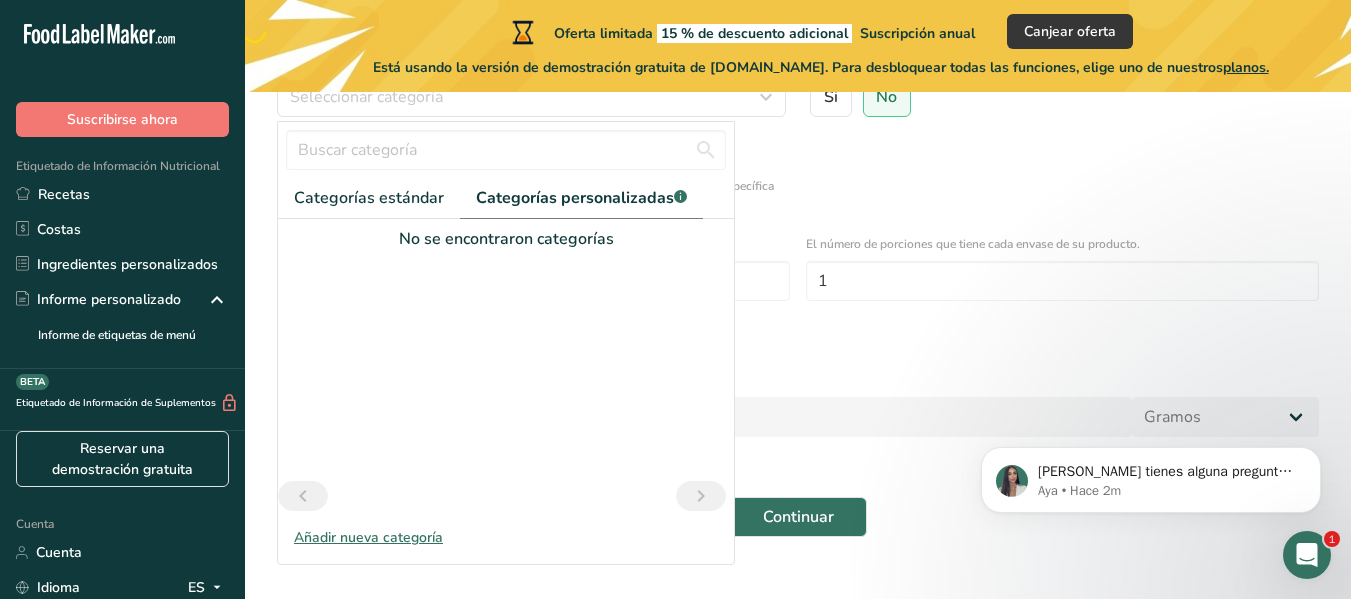 scroll, scrollTop: 277, scrollLeft: 0, axis: vertical 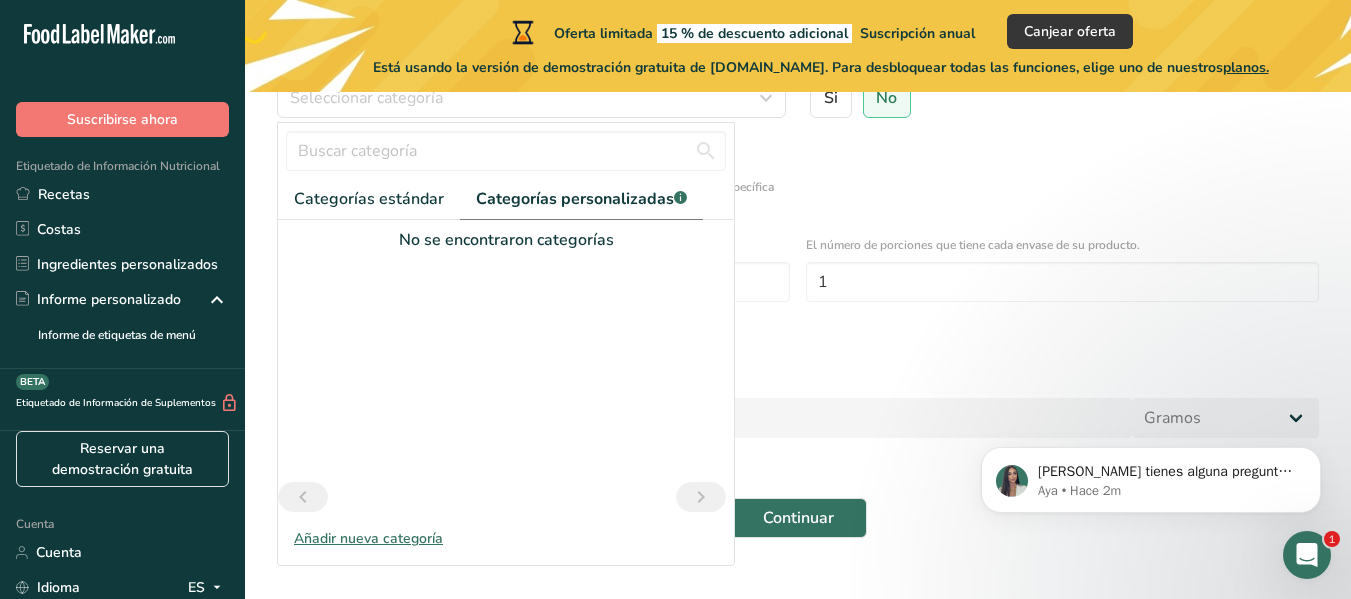 click on "Añadir nueva categoría" at bounding box center (368, 538) 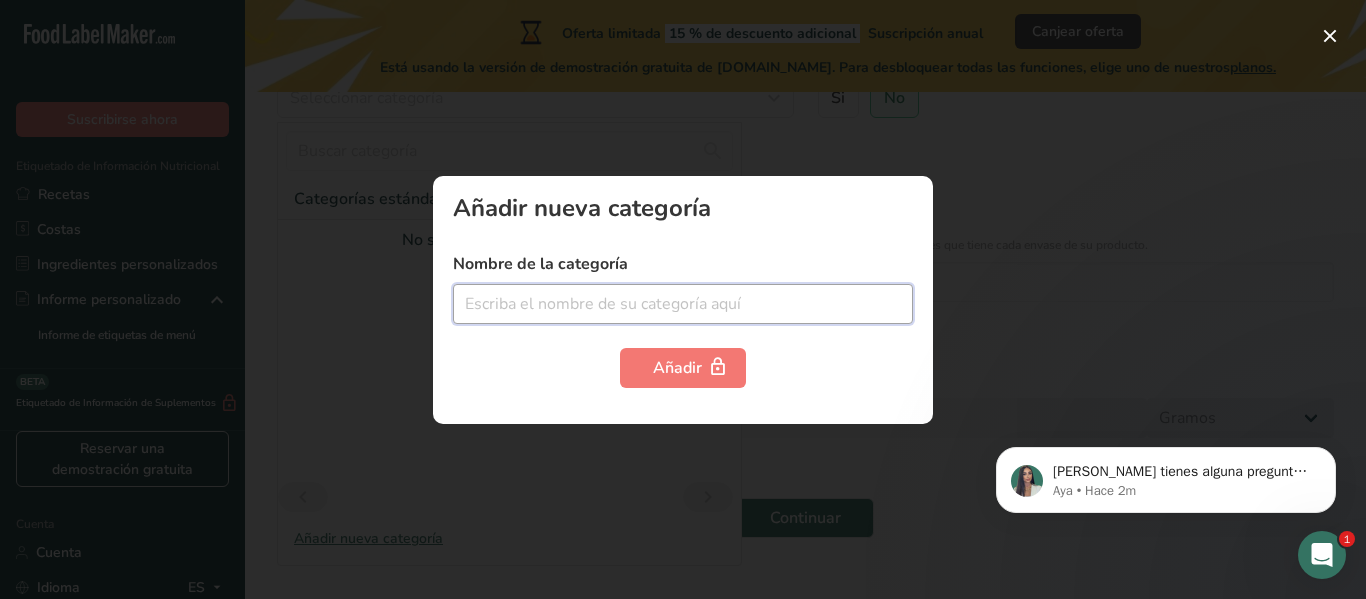 click at bounding box center [683, 304] 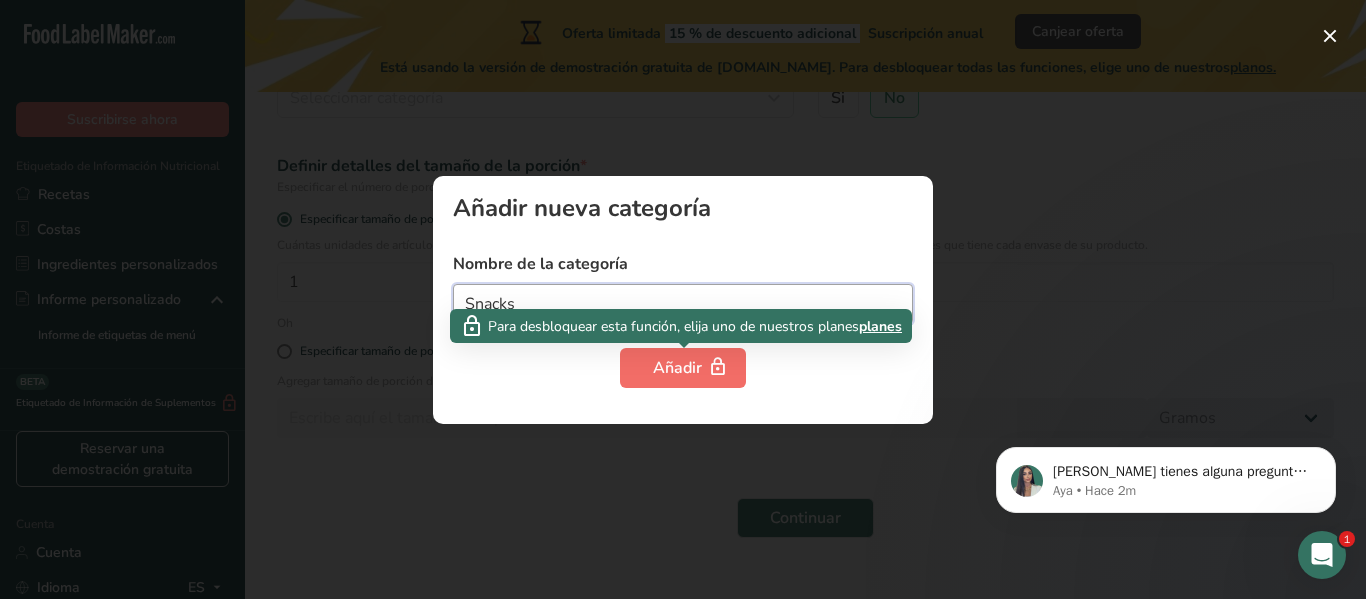 type on "Snacks" 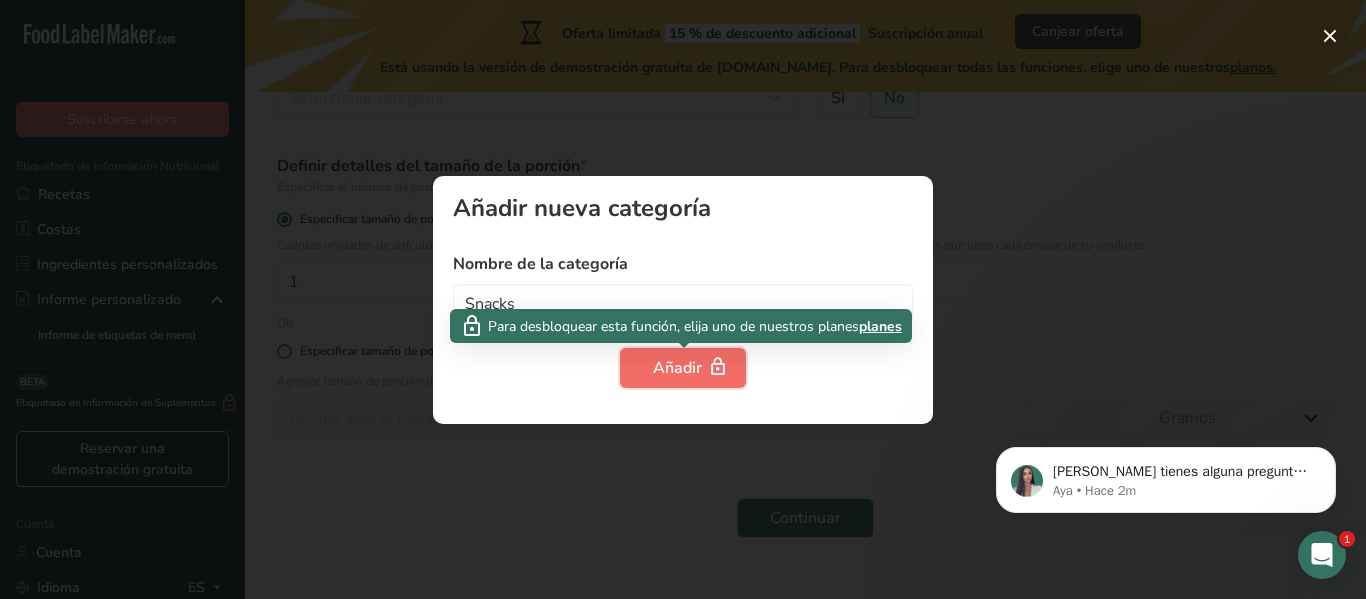click on "Añadir" at bounding box center (677, 368) 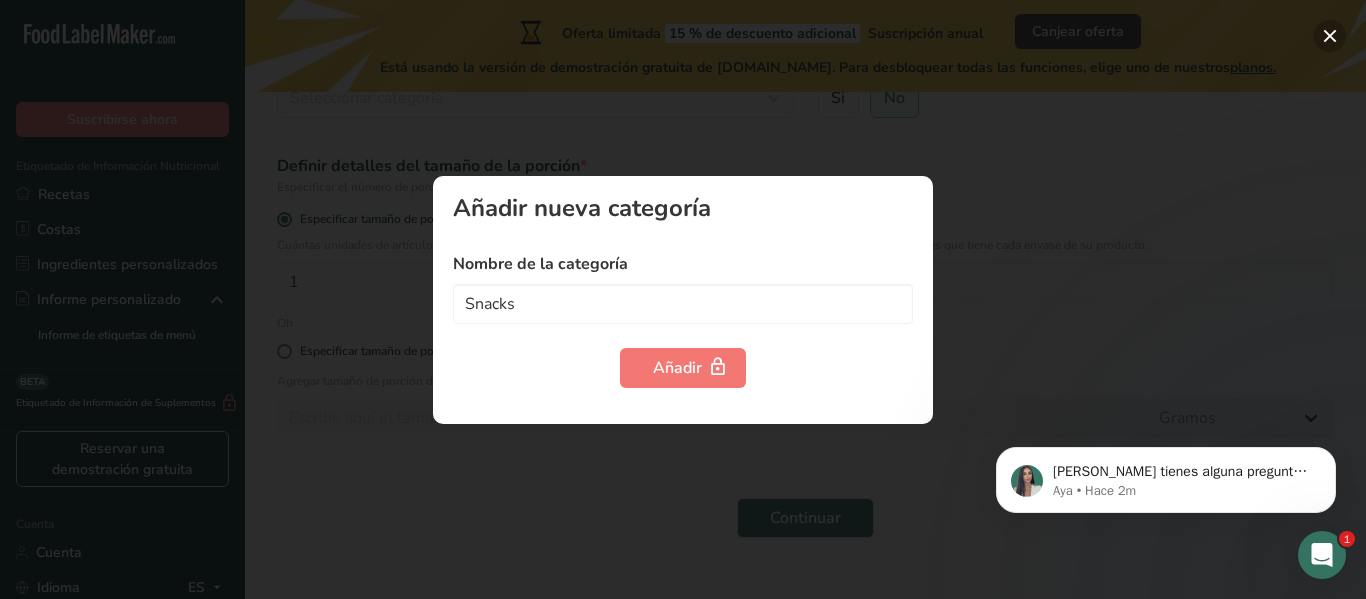 click at bounding box center [1330, 36] 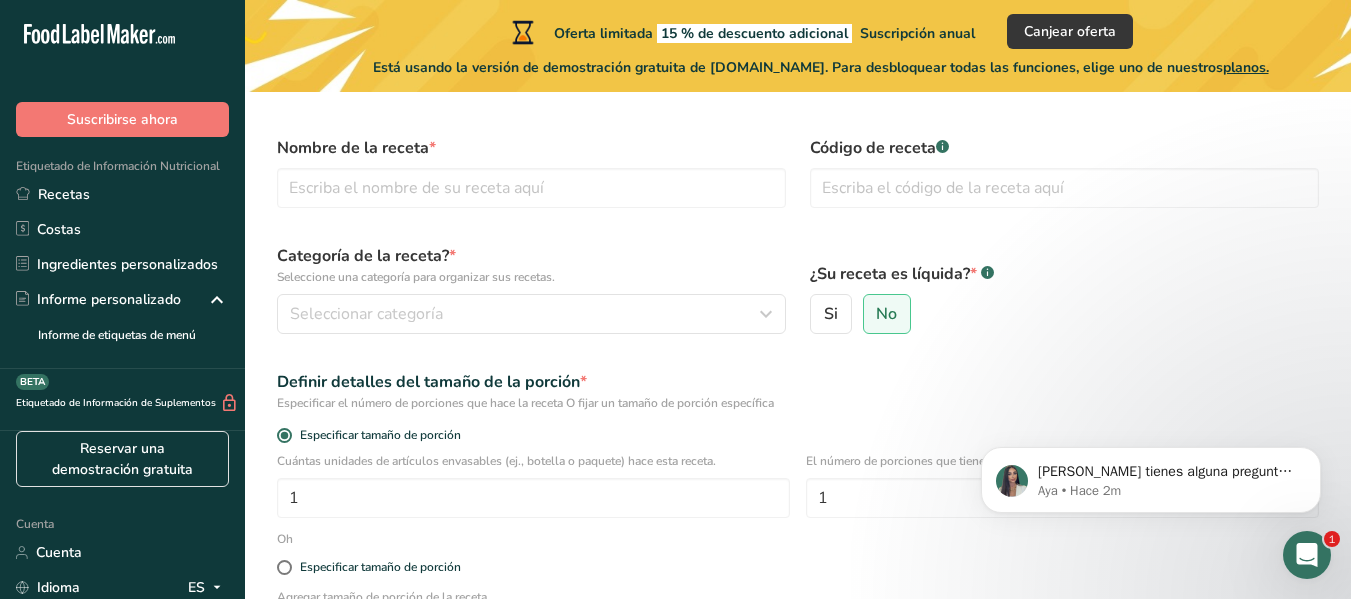scroll, scrollTop: 0, scrollLeft: 0, axis: both 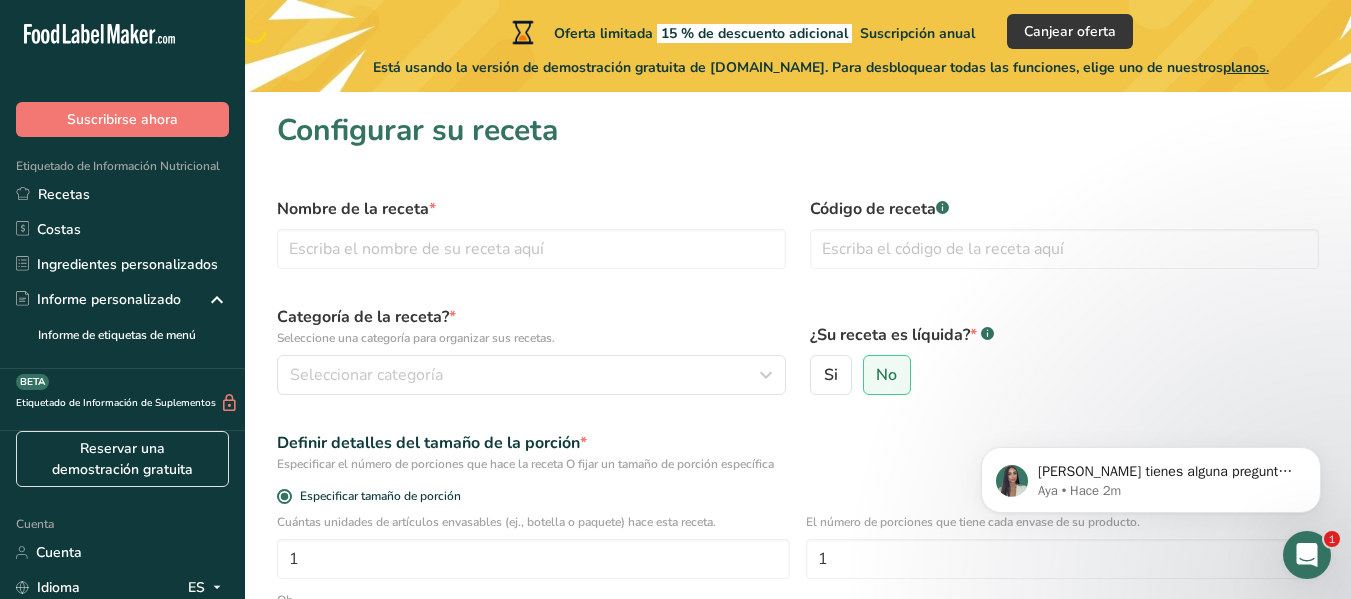 click on "Categoría de la receta?  *
Seleccione una categoría para organizar sus recetas.
Seleccionar categoría
Categorías estándar
Categorías personalizadas
.a-a{fill:#347362;}.b-a{fill:#fff;}
Productos de panadería
Bebidas
Confitería
Comidas cocinadas, ensaladas y salsas.
Lácteos
Aperitivos
1
No se encontraron categorías
Añadir nueva categoría" at bounding box center [531, 350] 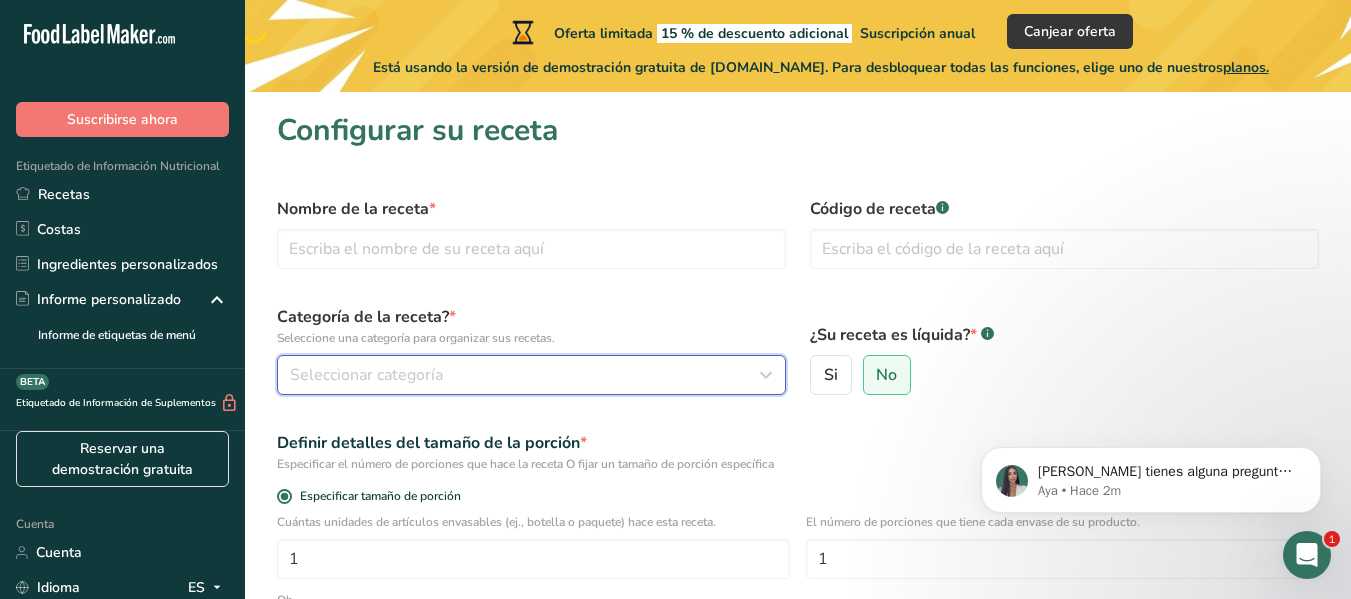 click on "Seleccionar categoría" at bounding box center [366, 375] 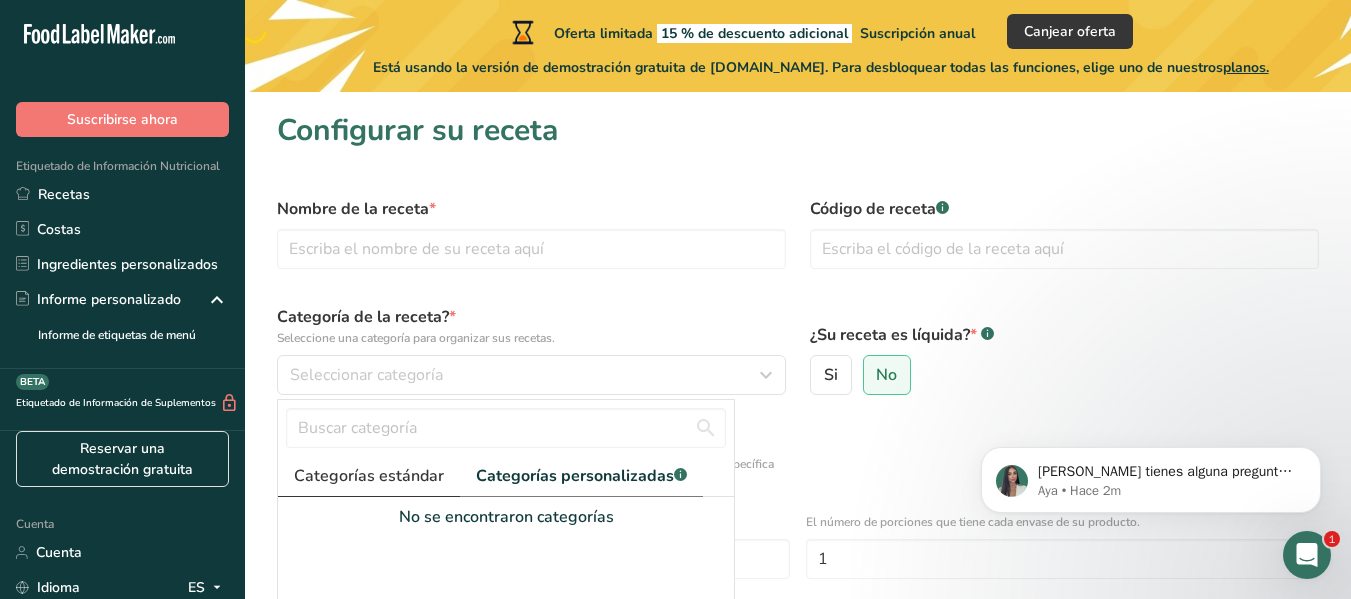 click on "Categorías estándar" at bounding box center (369, 476) 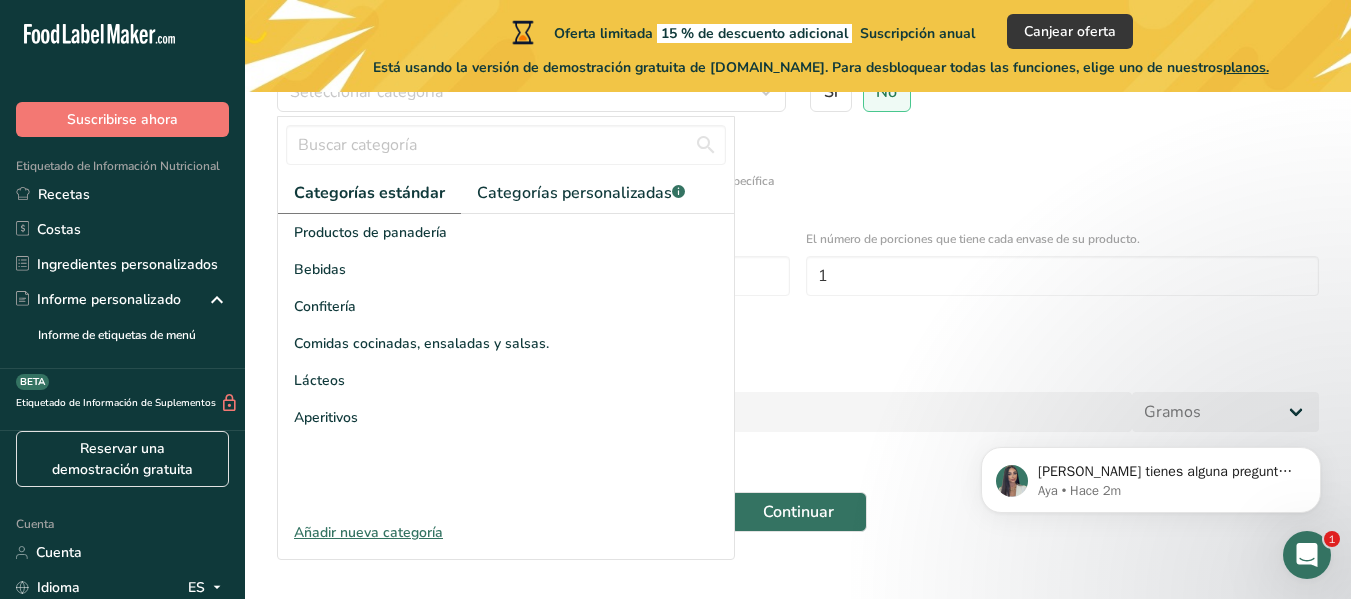 scroll, scrollTop: 285, scrollLeft: 0, axis: vertical 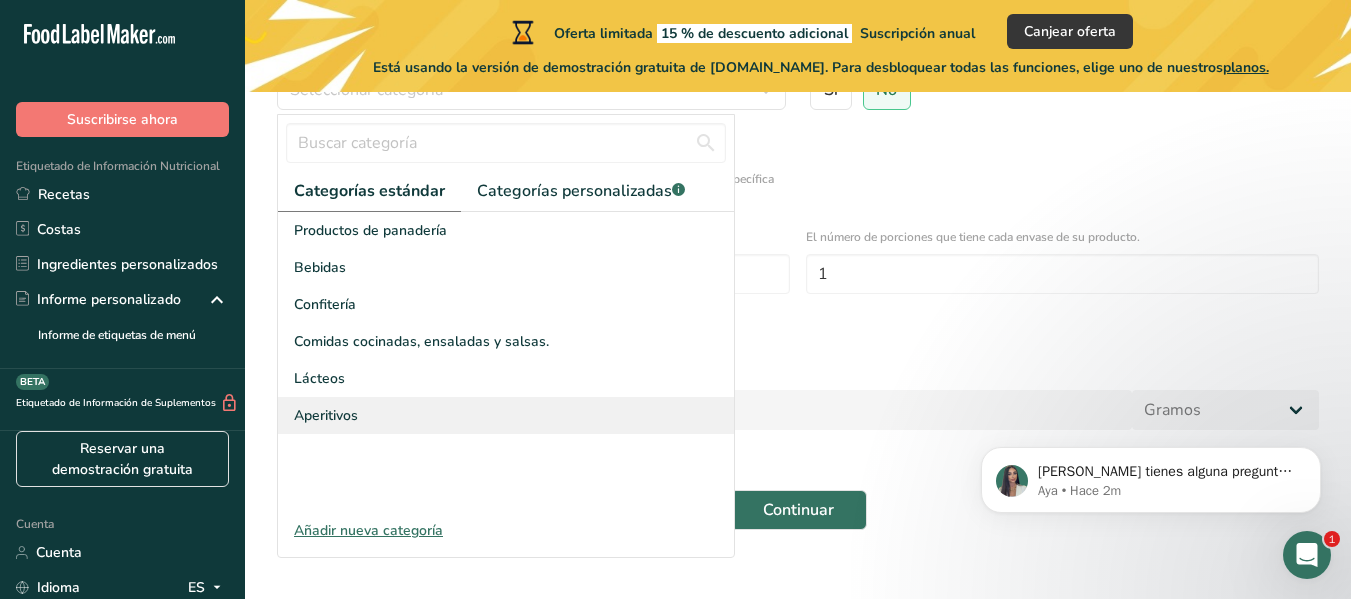 click on "Aperitivos" at bounding box center [326, 415] 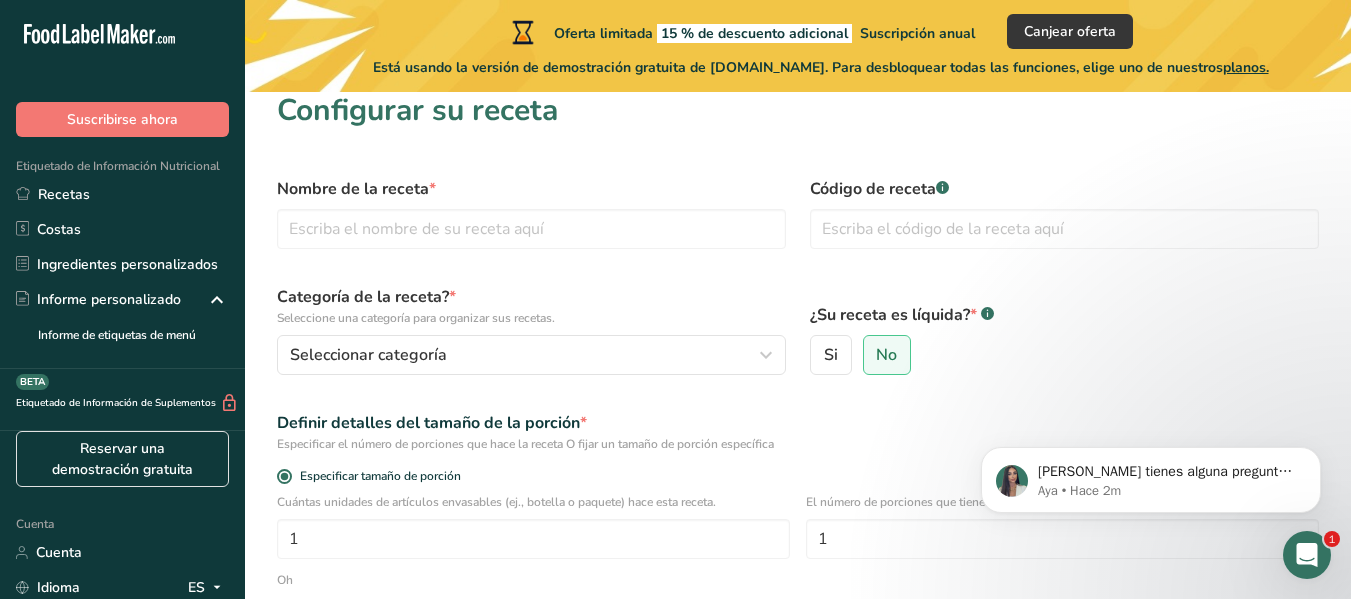 scroll, scrollTop: 19, scrollLeft: 0, axis: vertical 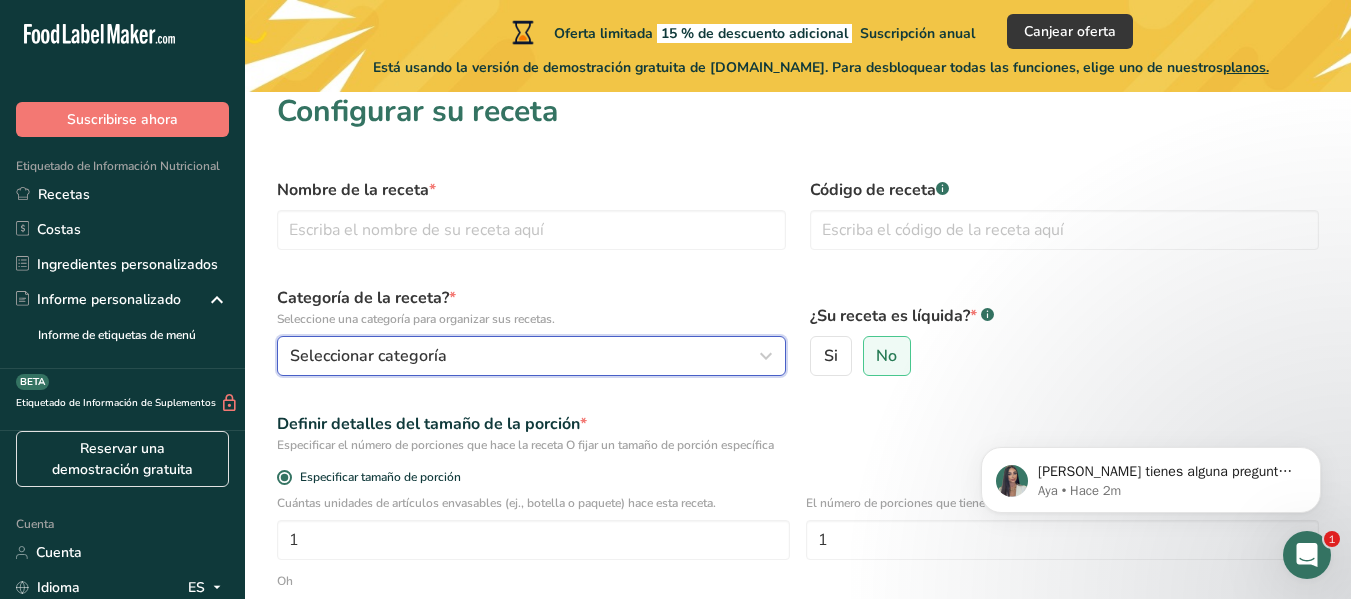 click on "Seleccionar categoría" at bounding box center [525, 356] 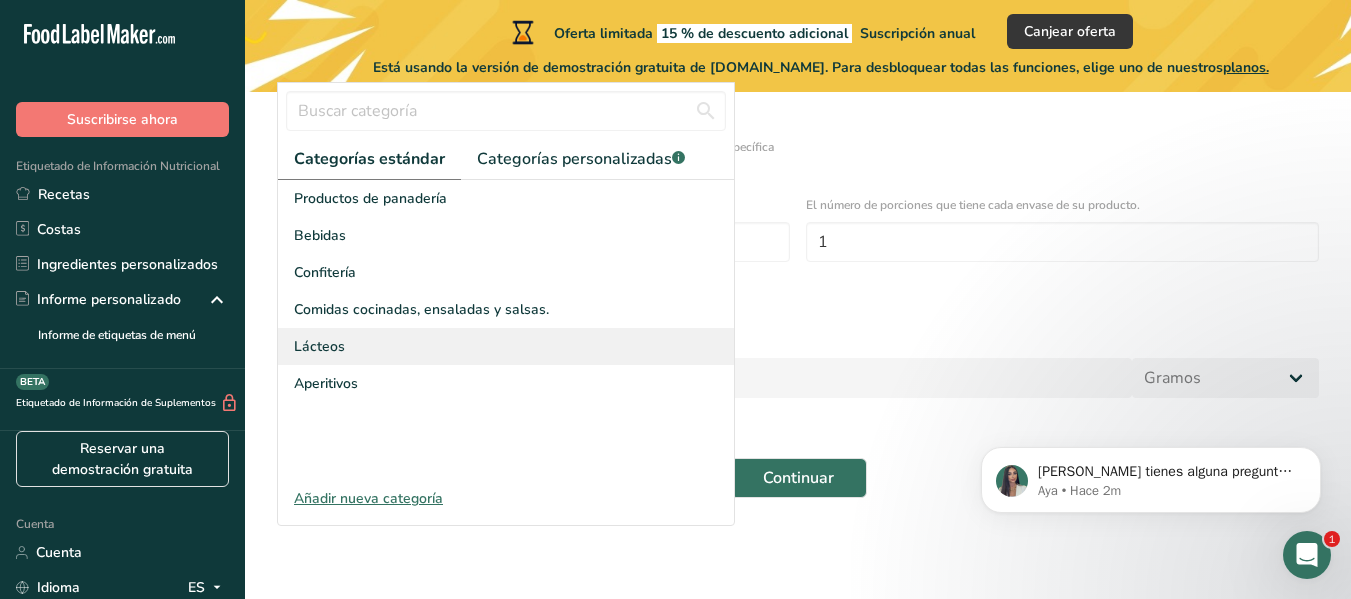 scroll, scrollTop: 318, scrollLeft: 0, axis: vertical 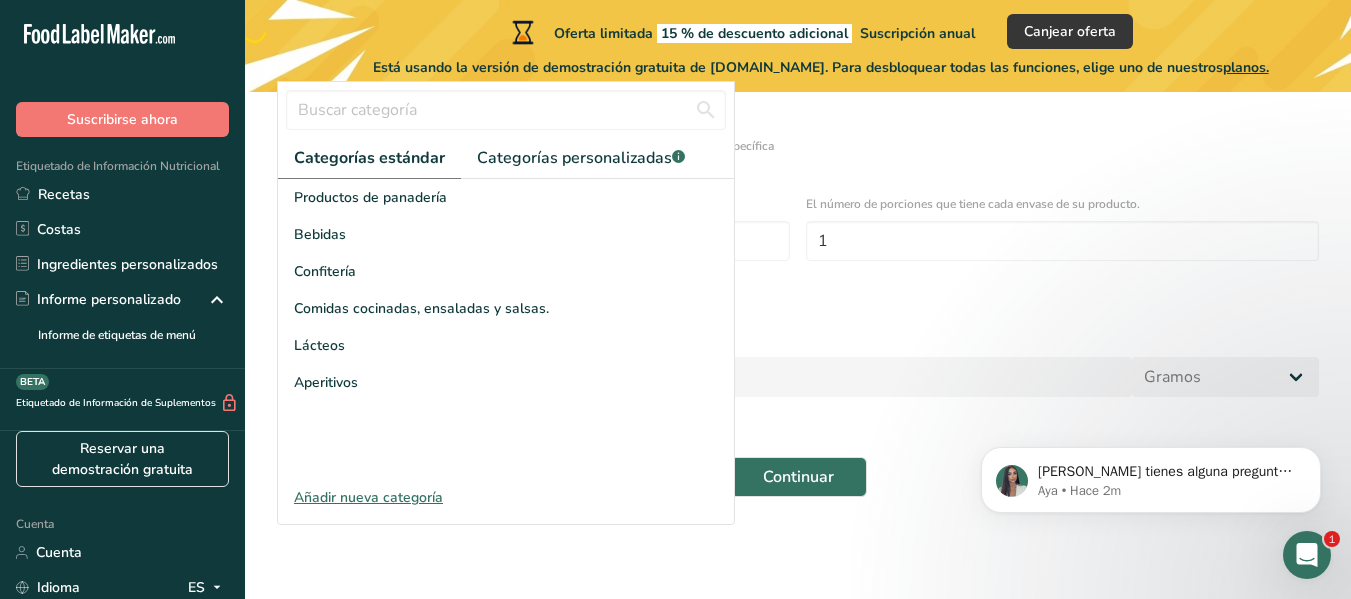 click on "Productos de panadería
Bebidas
Confitería
Comidas cocinadas, ensaladas y salsas.
Lácteos
Aperitivos" at bounding box center (506, 329) 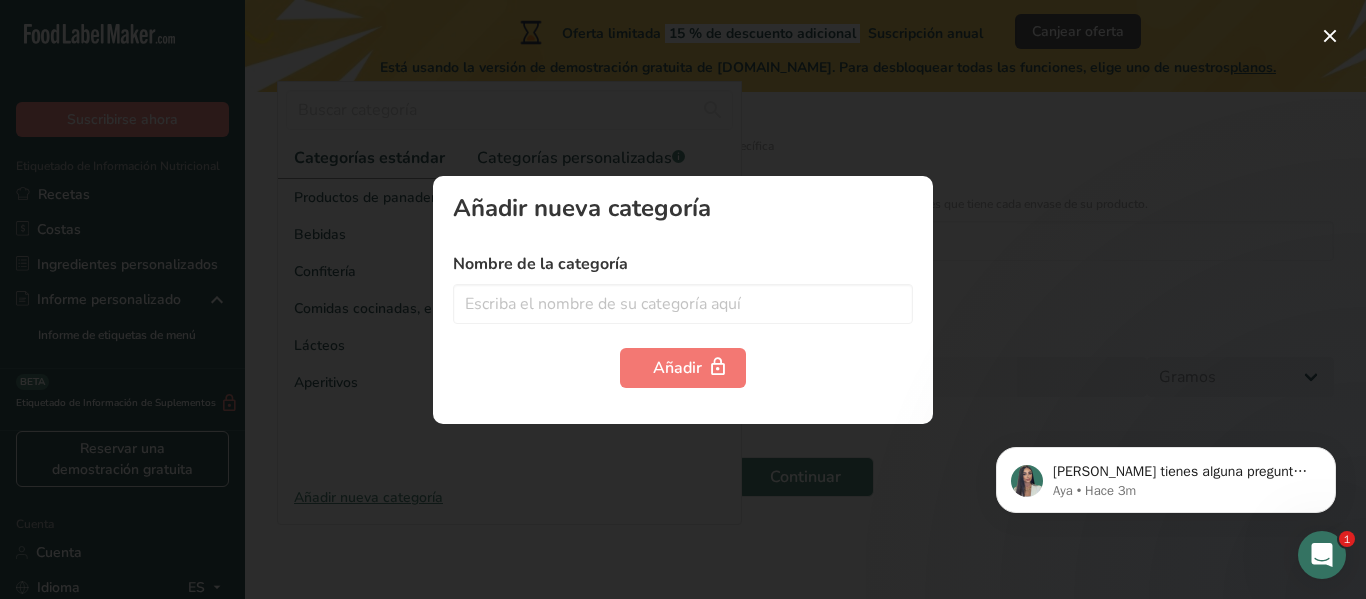 click at bounding box center (683, 299) 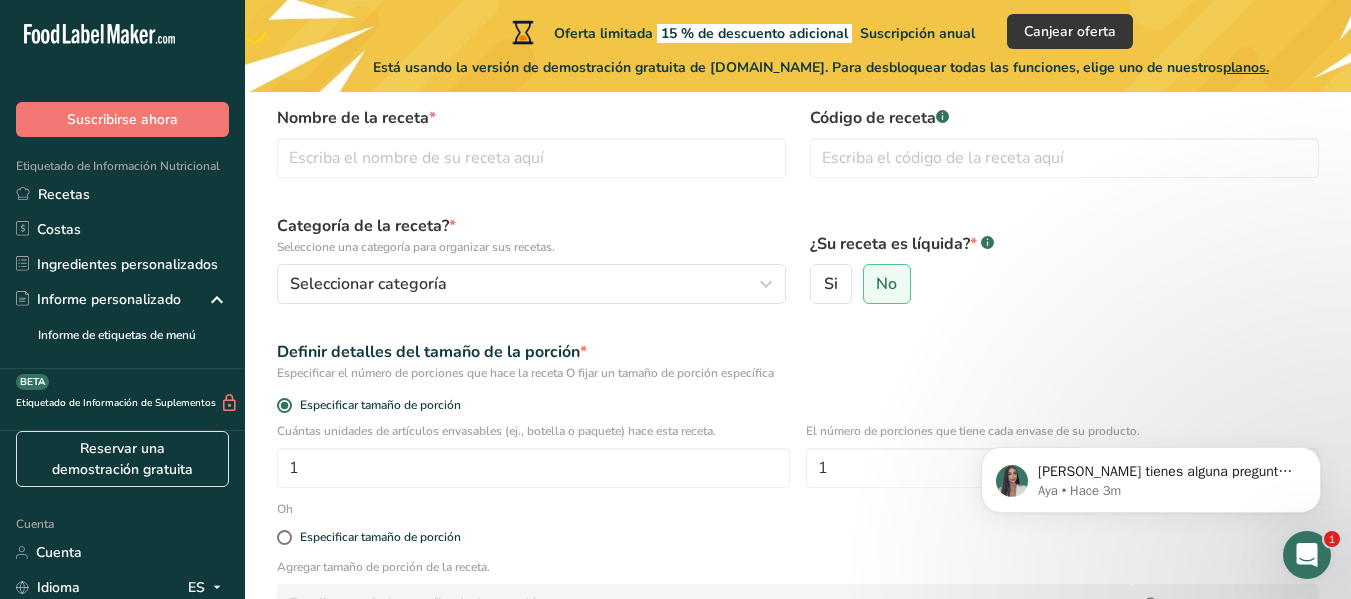 scroll, scrollTop: 0, scrollLeft: 0, axis: both 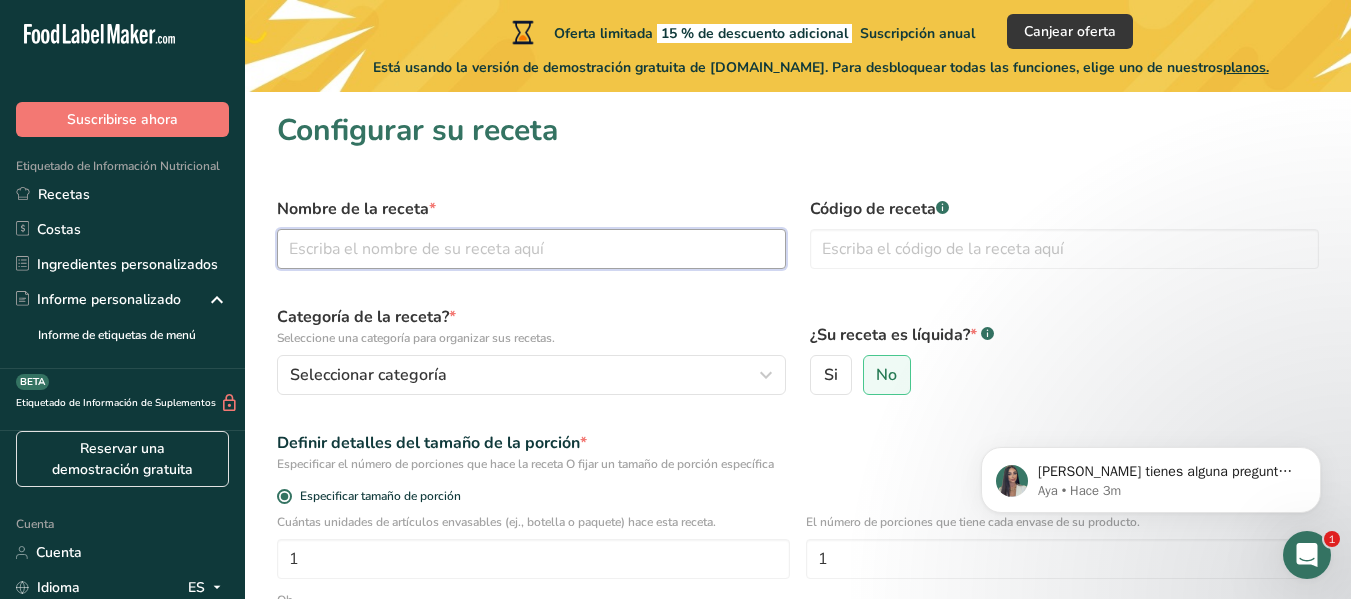 click at bounding box center (531, 249) 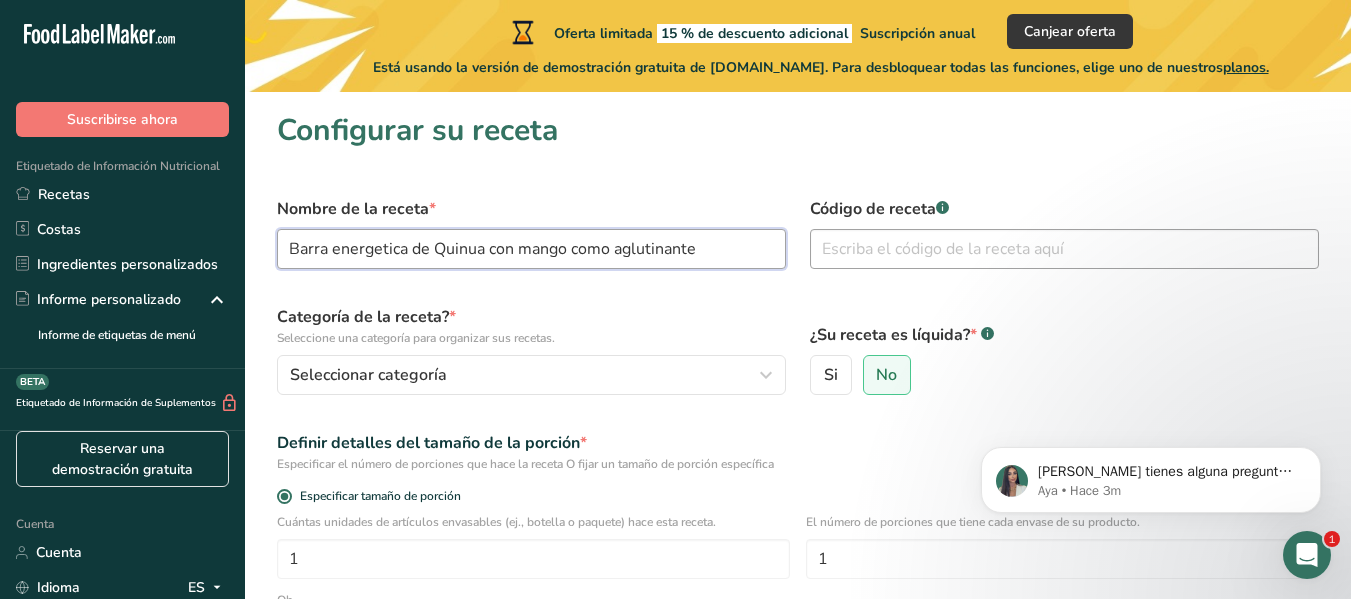 type on "Barra energetica de Quinua con mango como aglutinante" 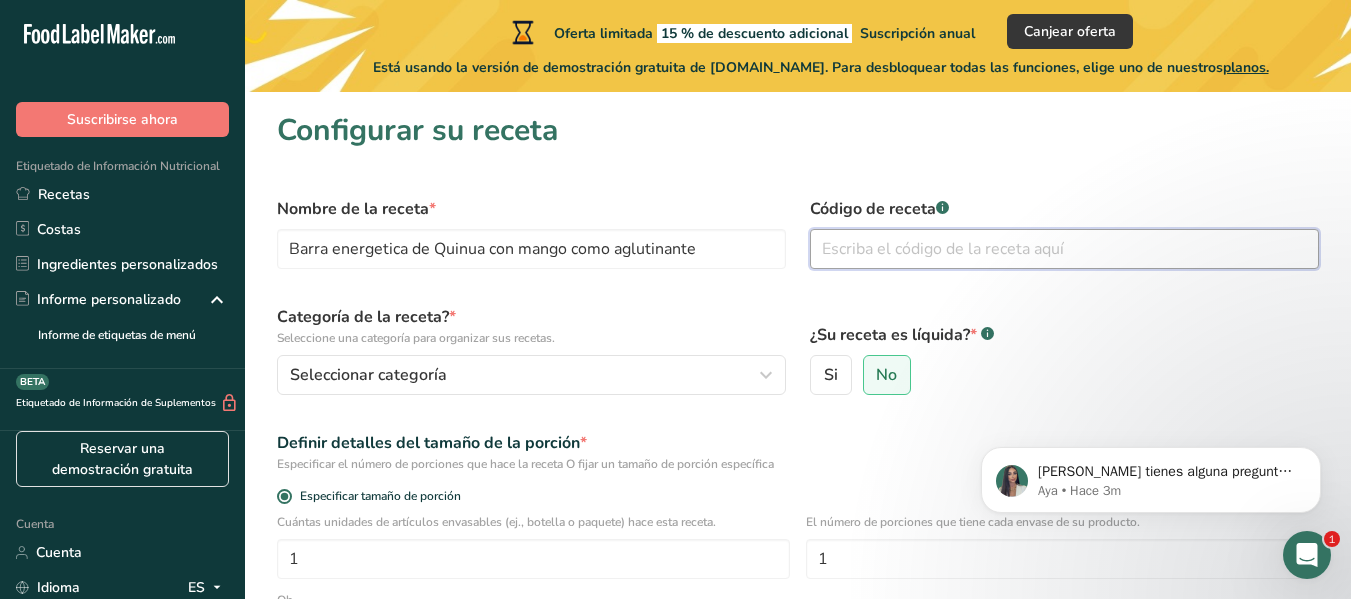 click at bounding box center [1064, 249] 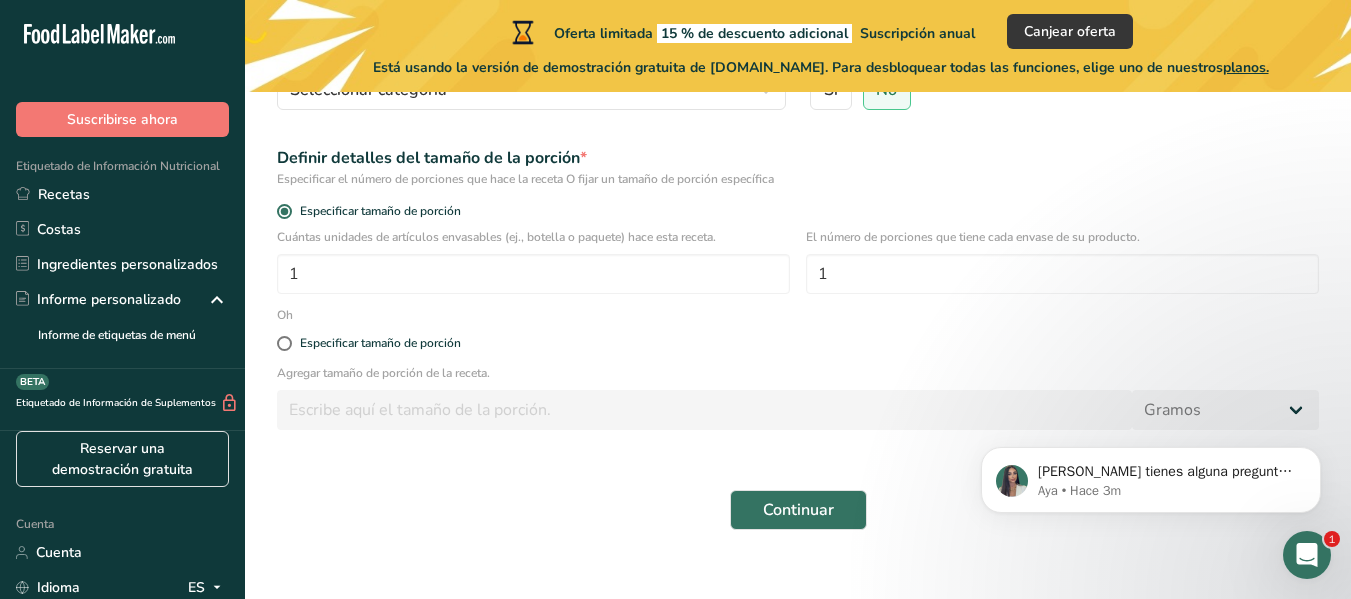 scroll, scrollTop: 336, scrollLeft: 0, axis: vertical 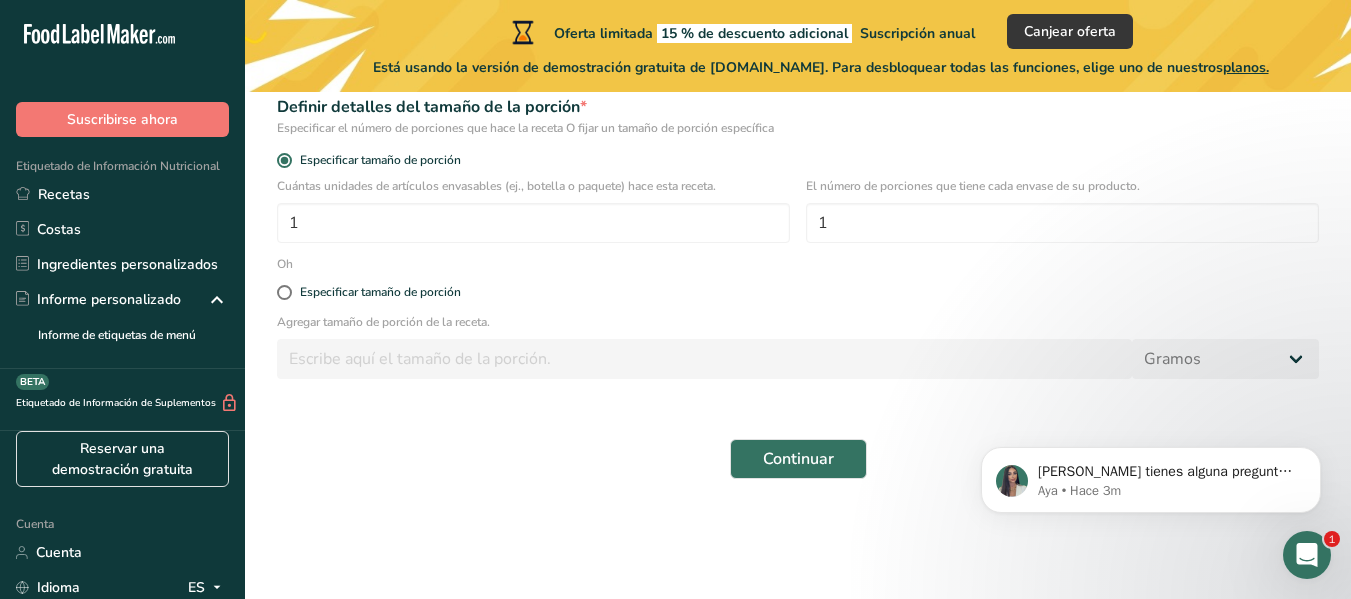 type on "BEQM" 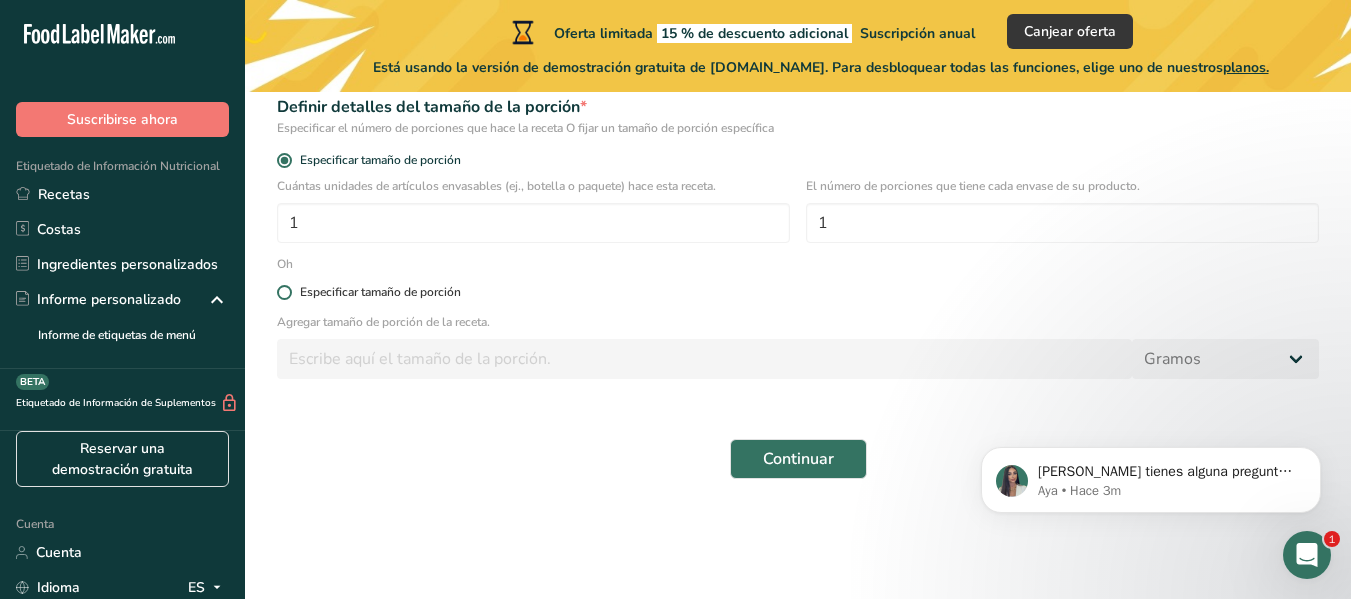 click at bounding box center [284, 292] 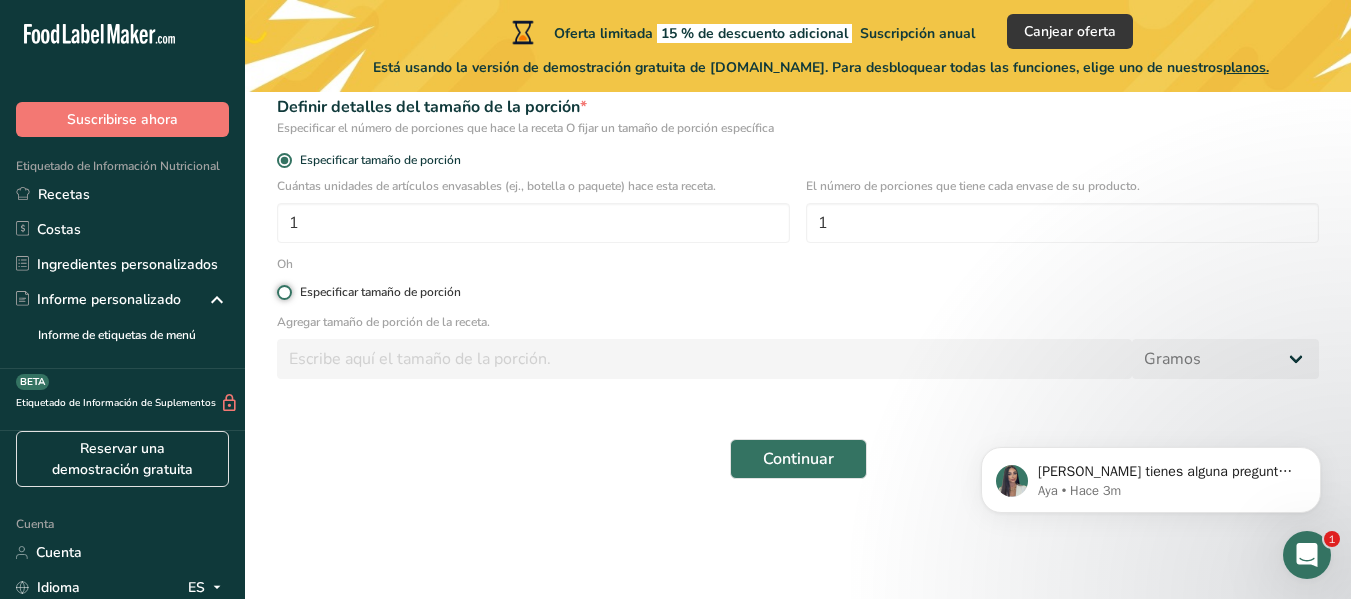 click on "Especificar tamaño de porción" at bounding box center (283, 292) 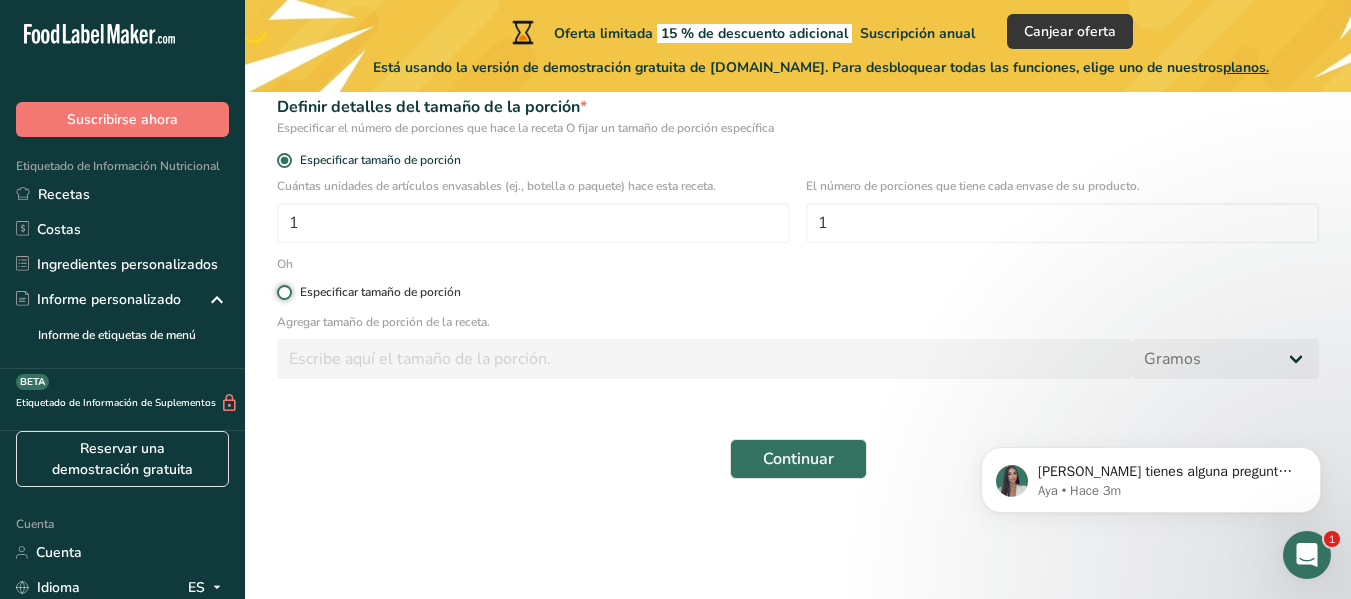 radio on "true" 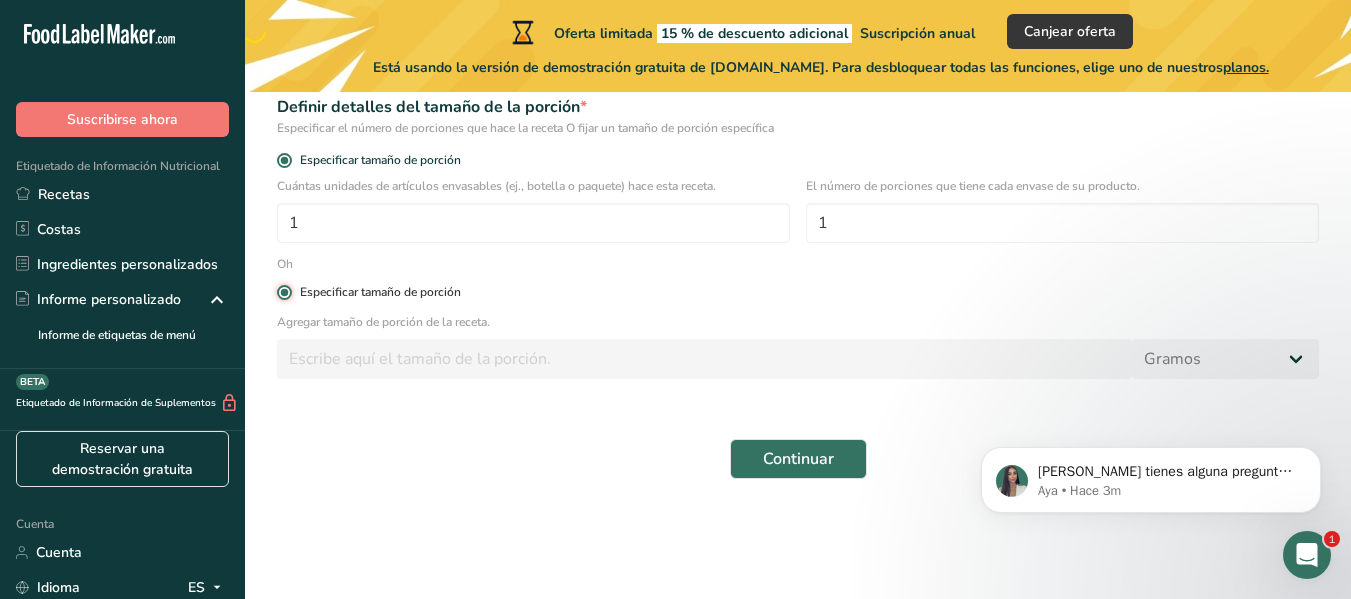 radio on "false" 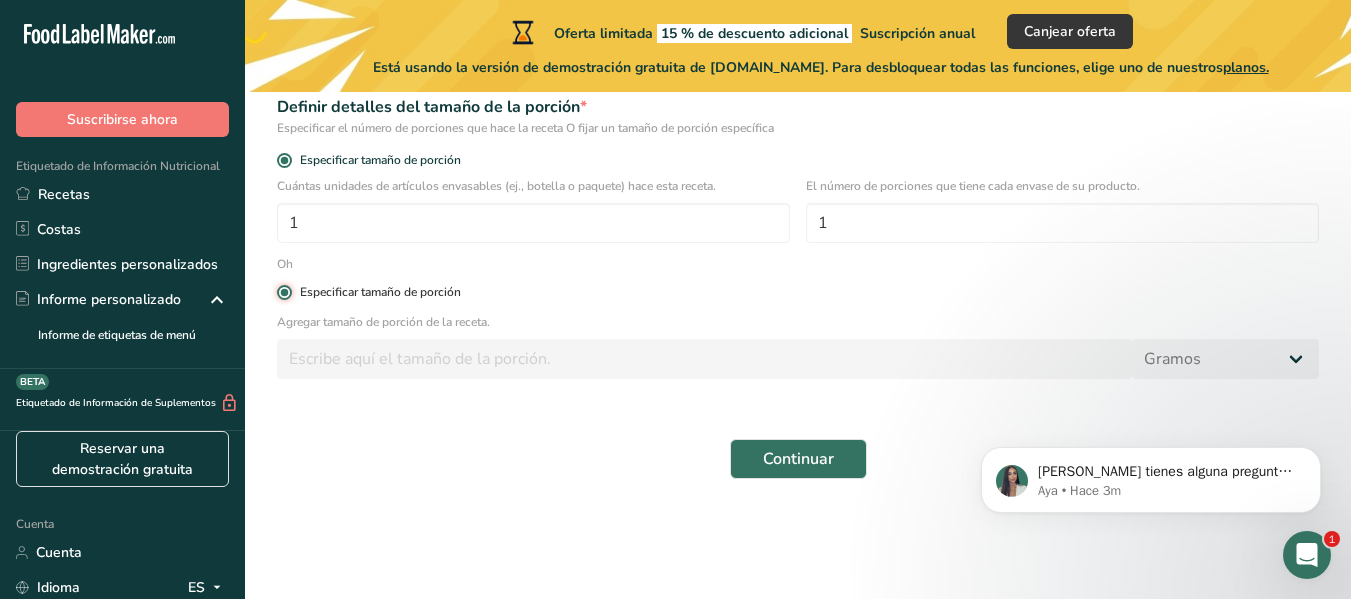 type 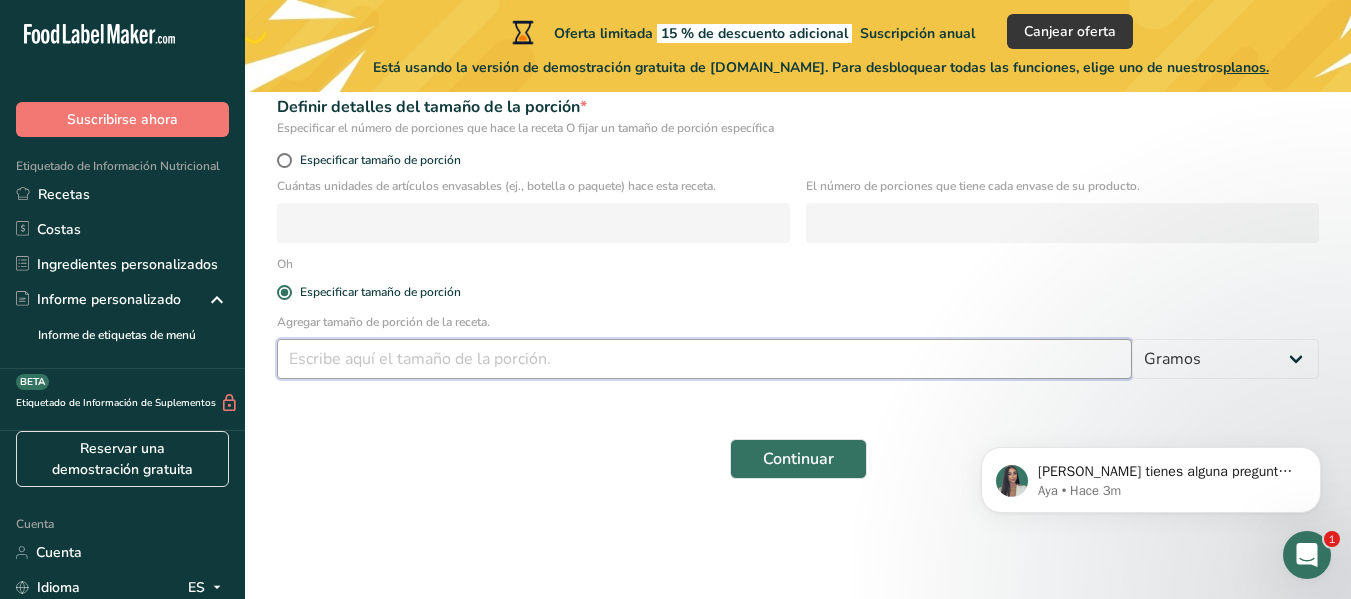 click at bounding box center (704, 359) 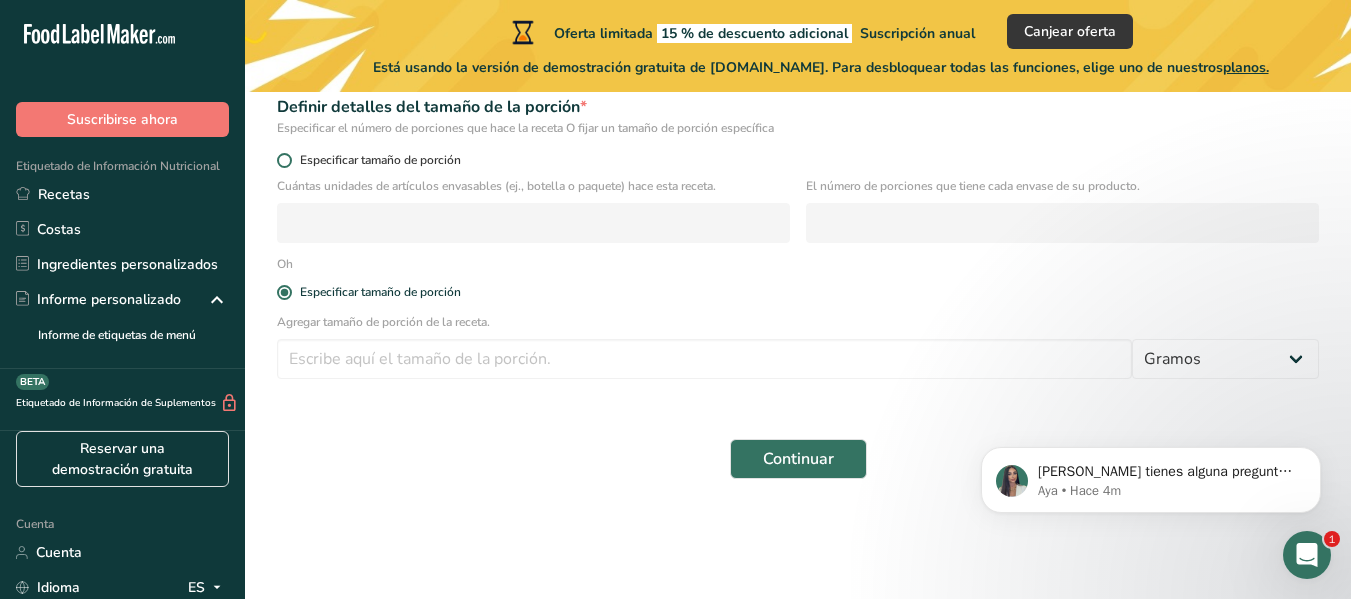 click on "Especificar tamaño de porción" at bounding box center (376, 160) 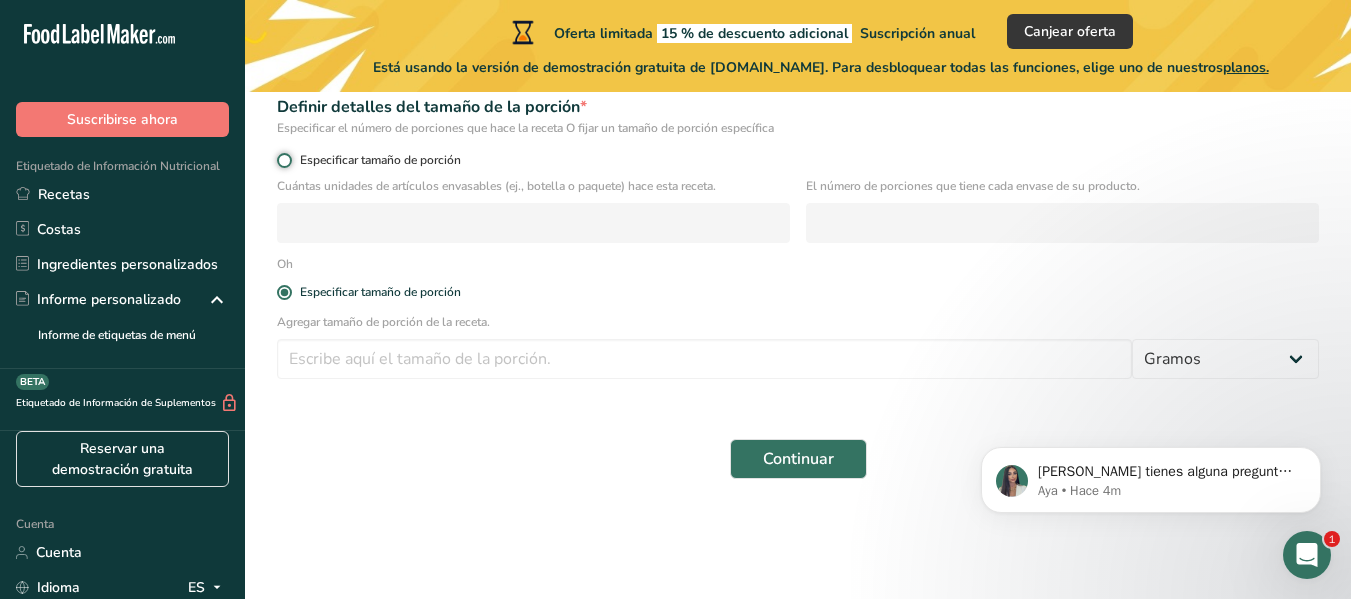 click on "Especificar tamaño de porción" at bounding box center [283, 160] 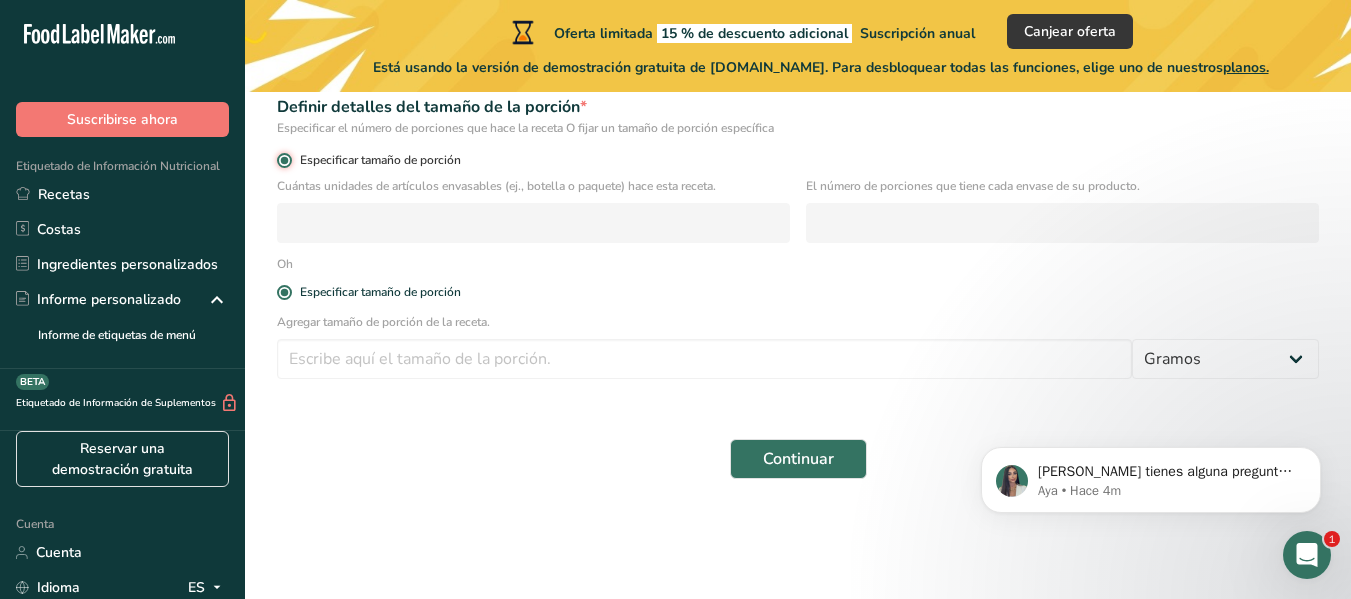 radio on "false" 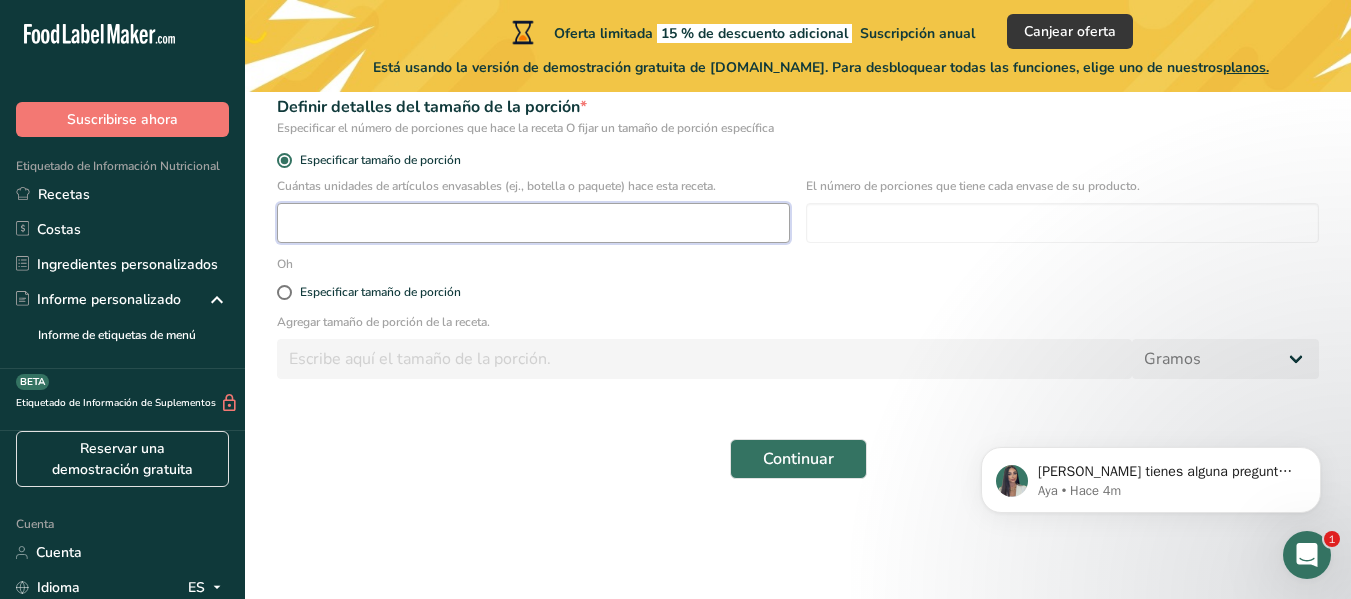 click at bounding box center (533, 223) 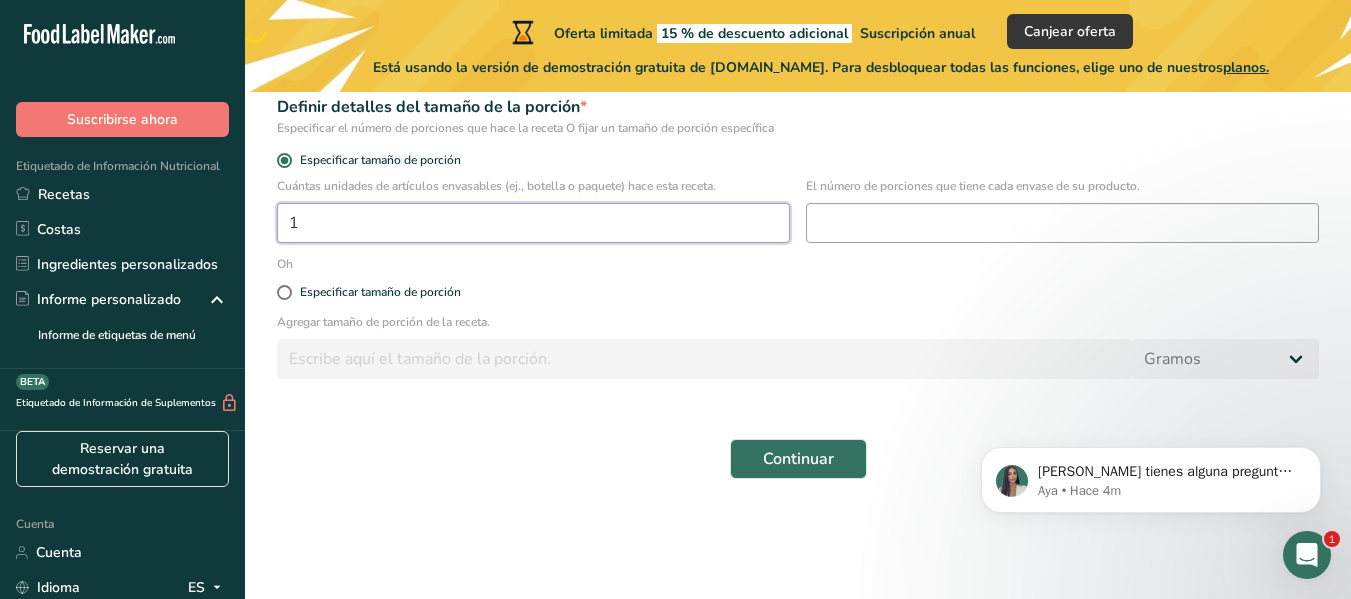 type on "1" 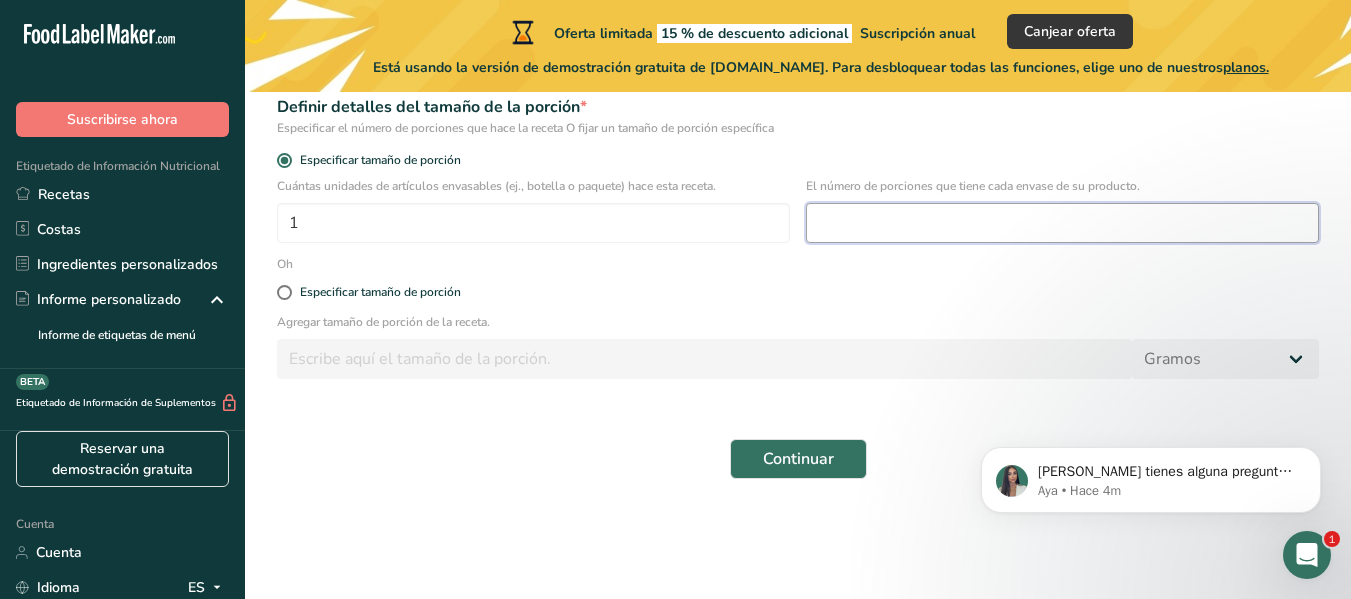 click at bounding box center (1062, 223) 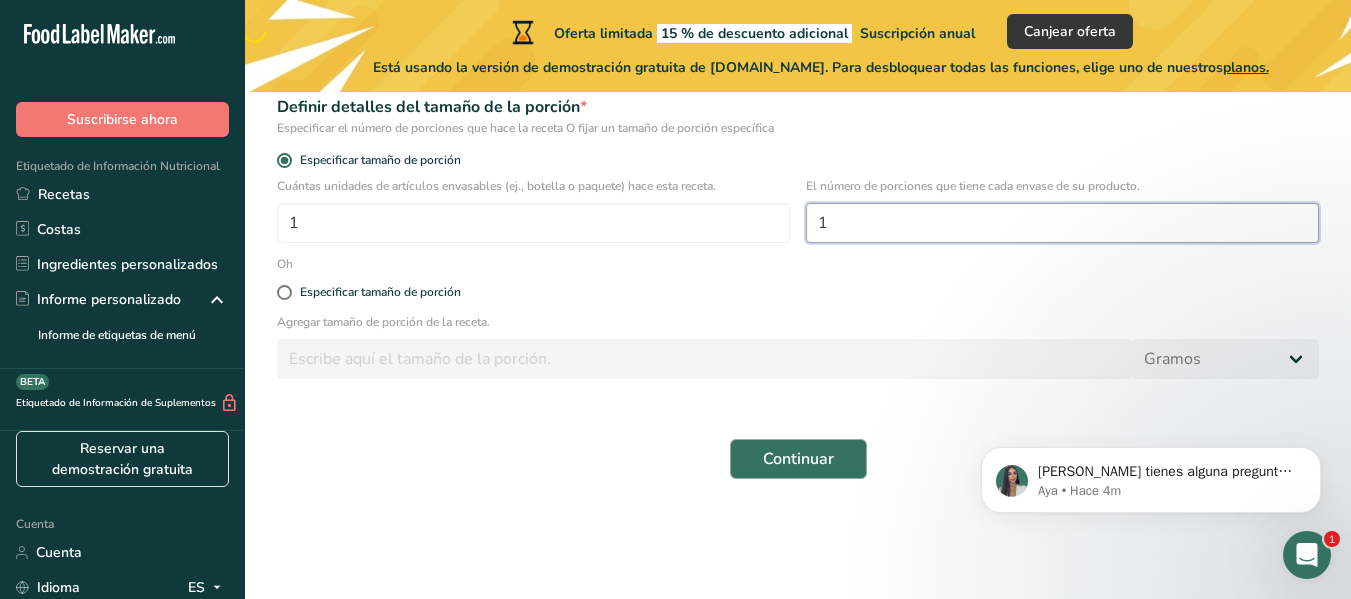 type on "1" 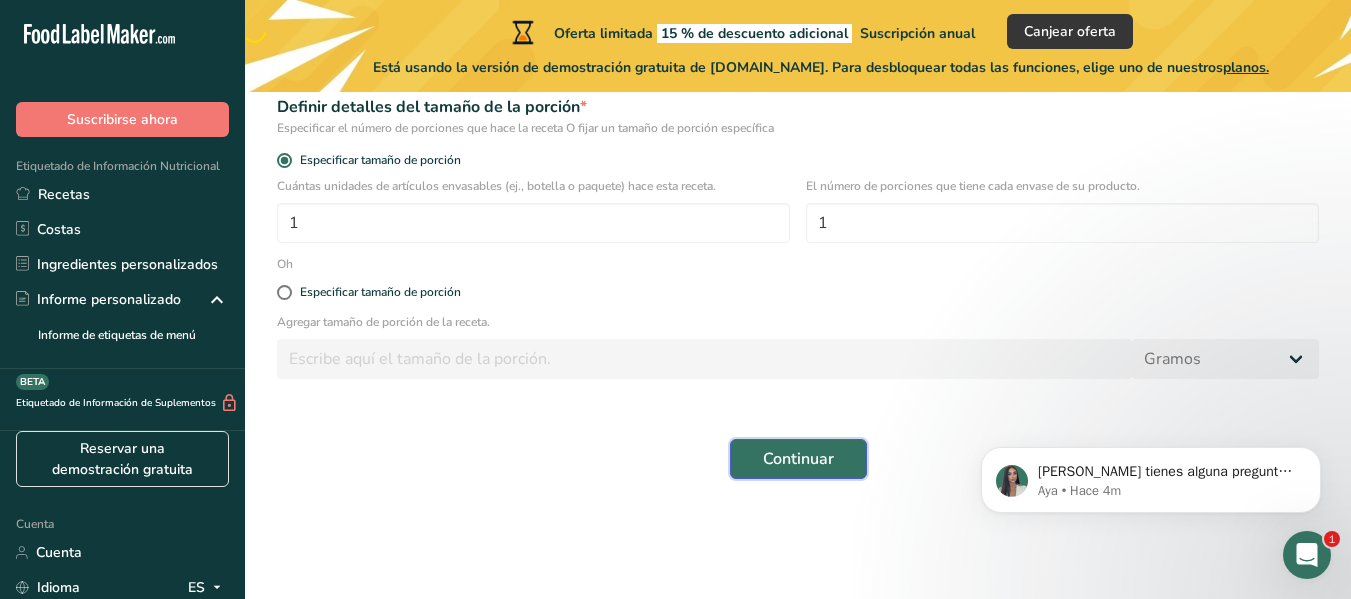 click on "Continuar" at bounding box center [798, 459] 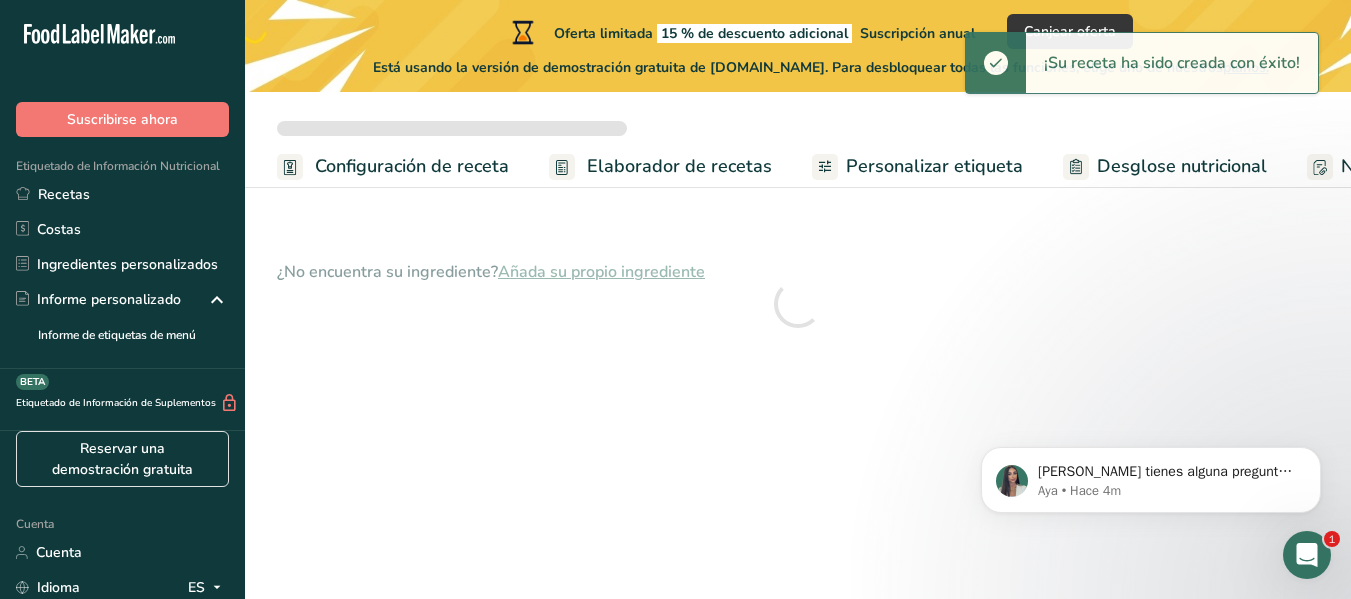 scroll, scrollTop: 0, scrollLeft: 0, axis: both 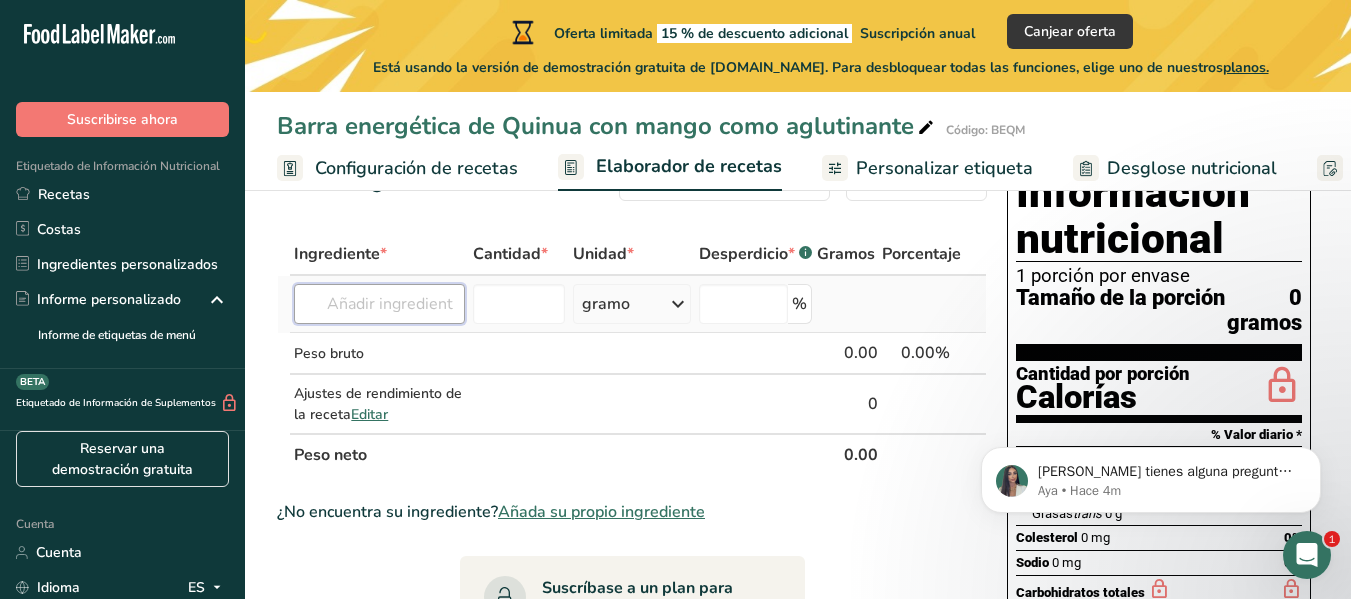 click at bounding box center [379, 304] 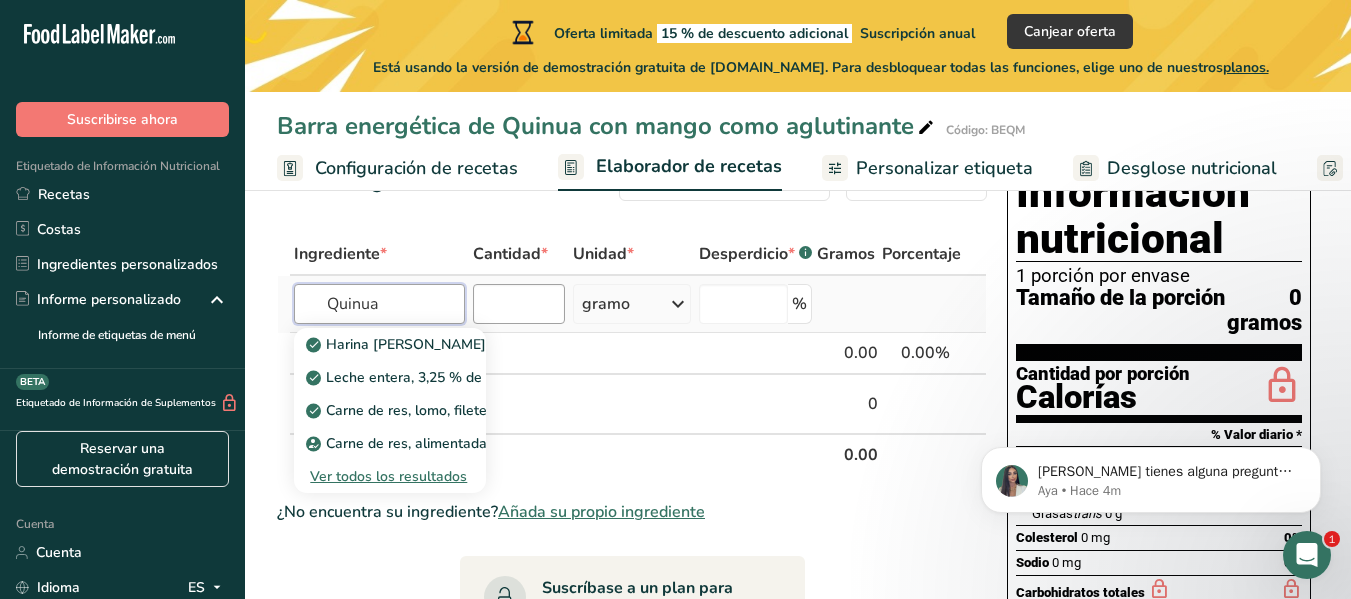 type on "Quinua" 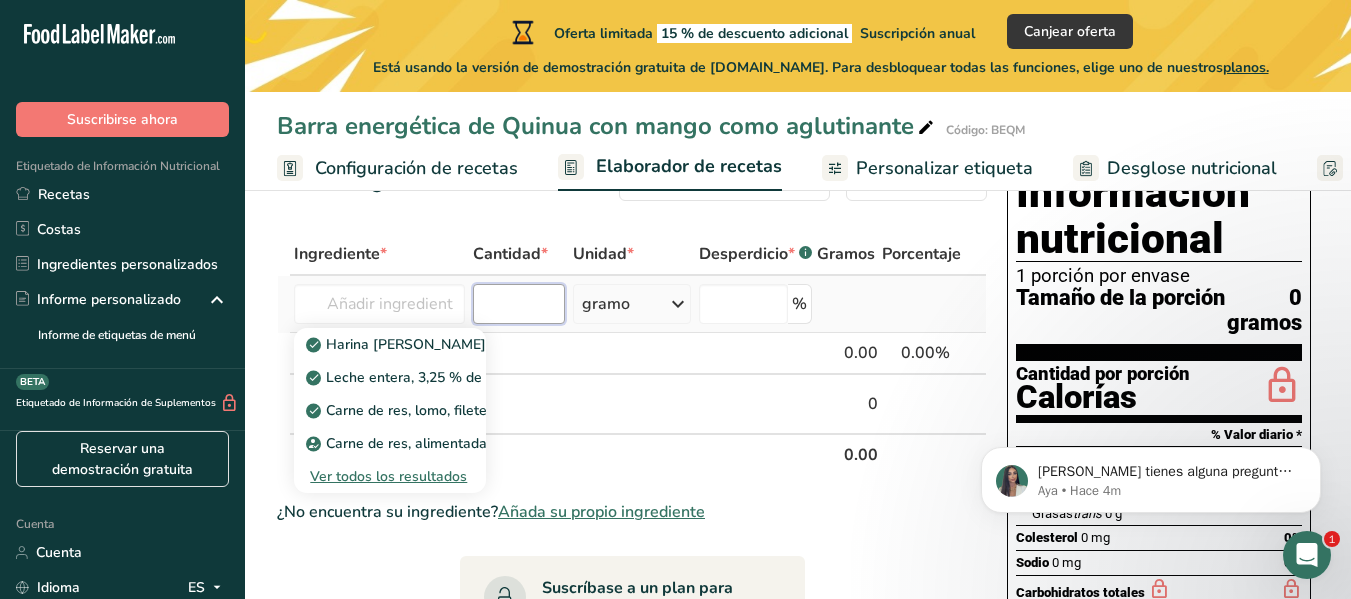 click at bounding box center (518, 304) 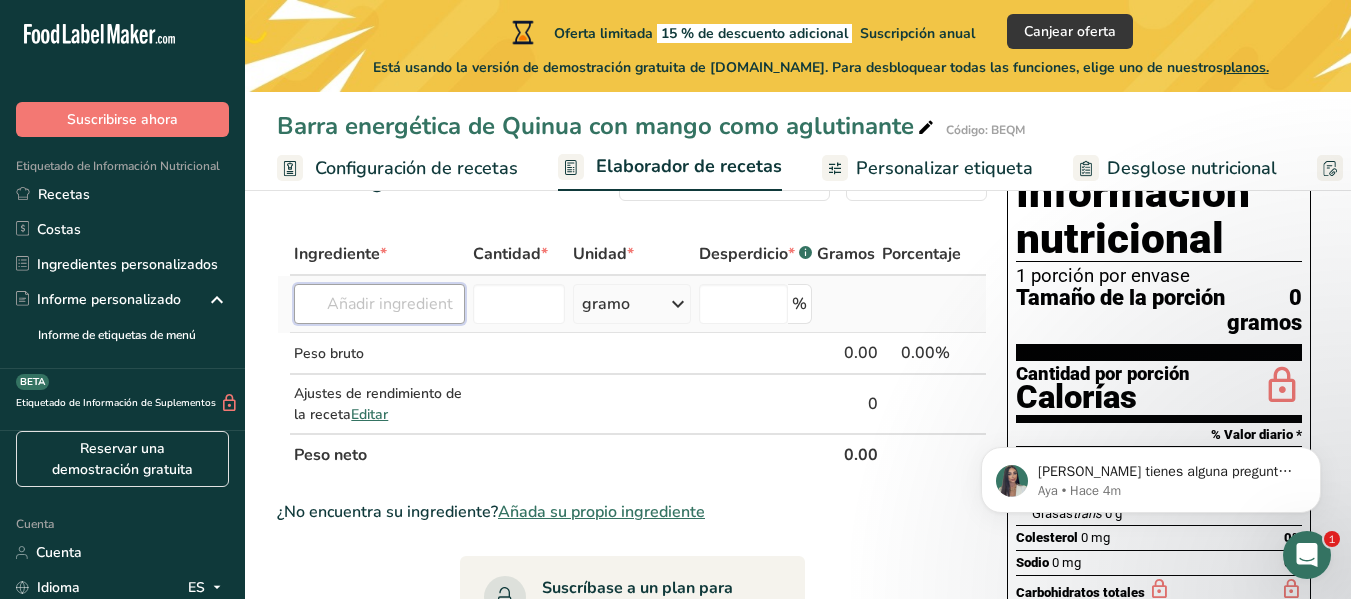 click at bounding box center (379, 304) 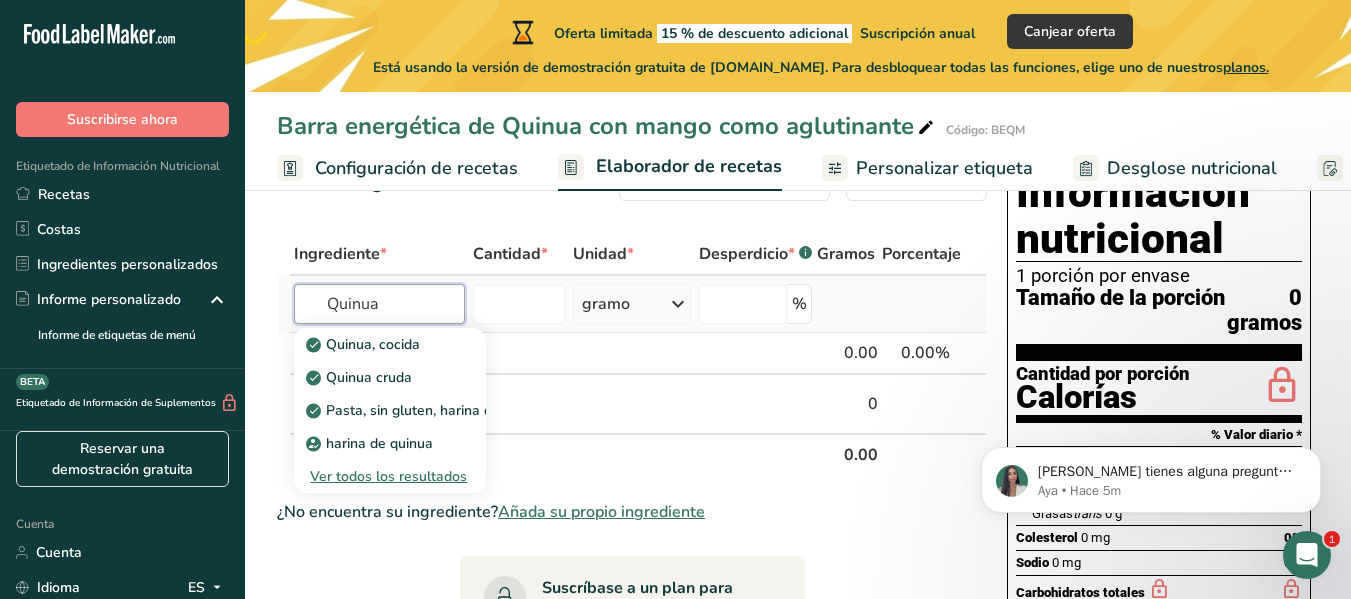 type on "Quinua" 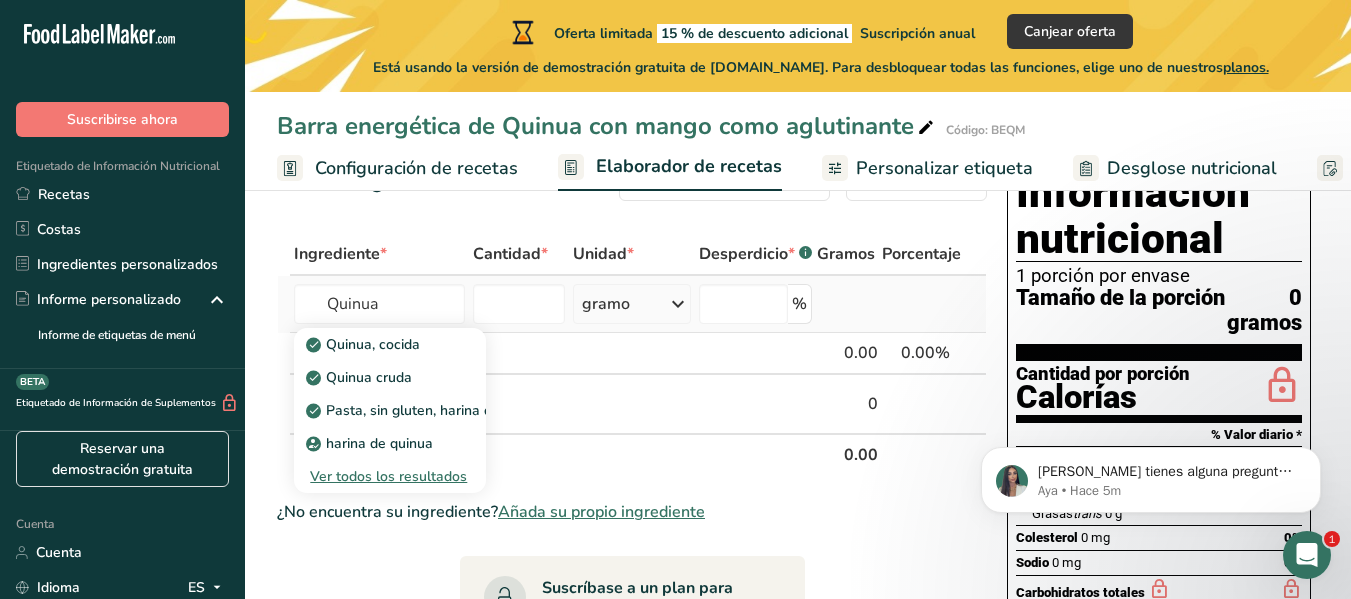 type 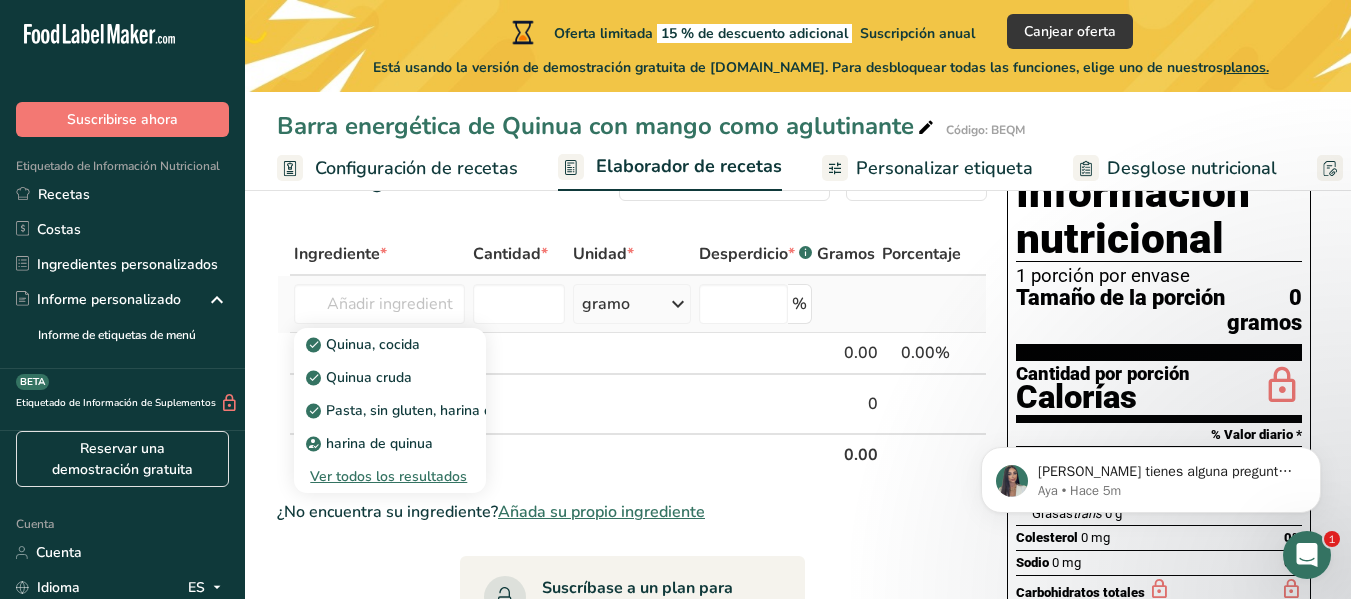 click on "Ver todos los resultados" at bounding box center [388, 476] 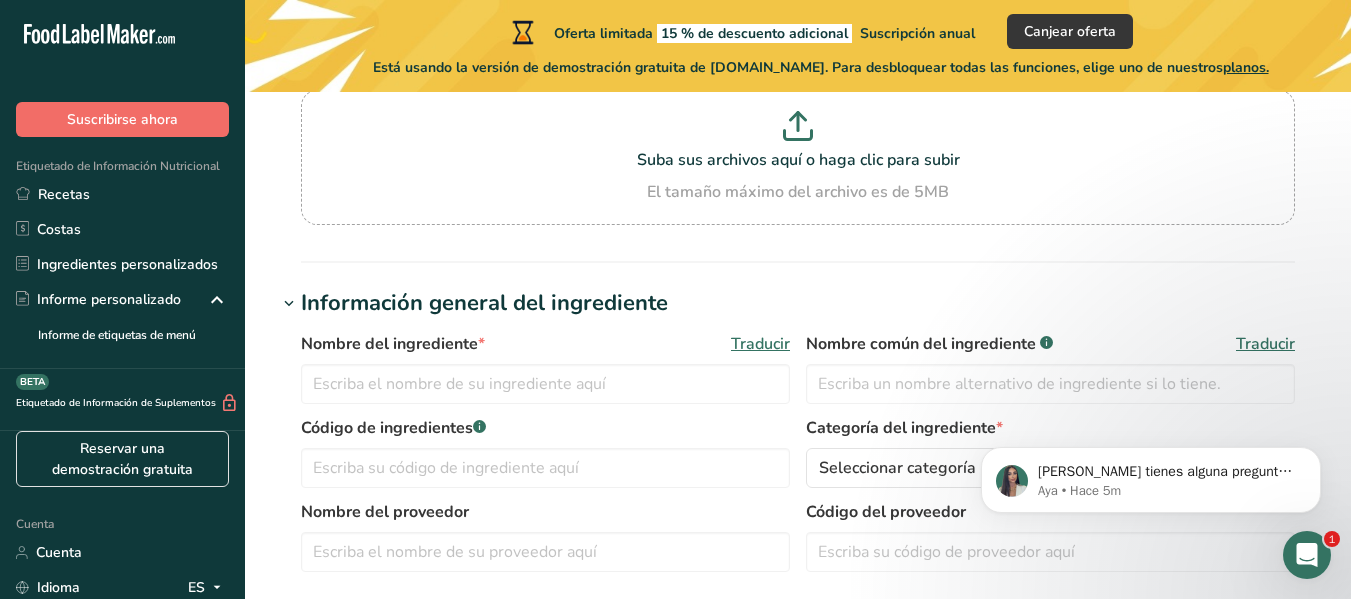 scroll, scrollTop: 195, scrollLeft: 0, axis: vertical 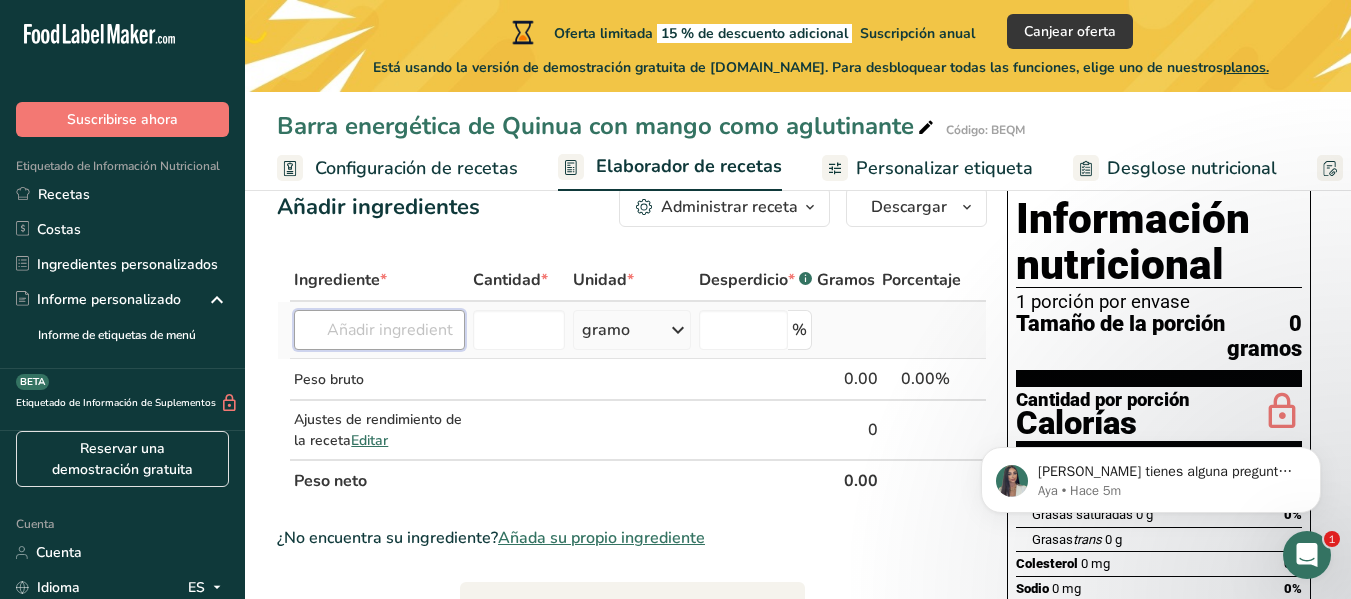 click at bounding box center (379, 330) 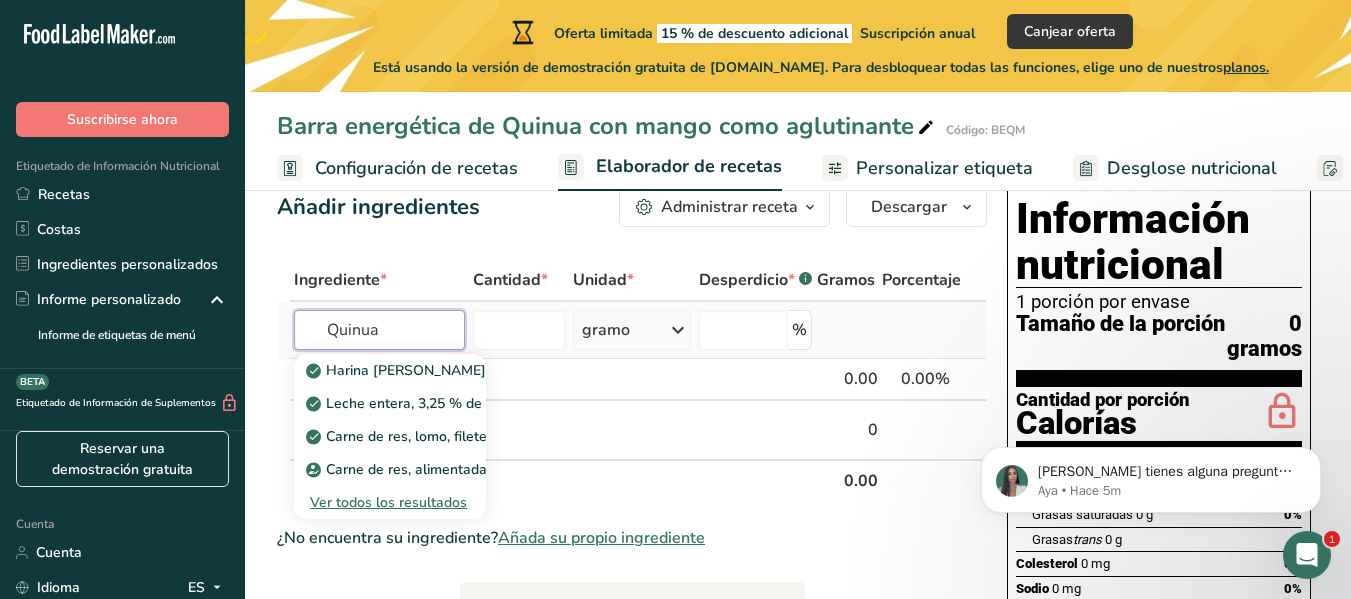 click on "Quinua" at bounding box center (379, 330) 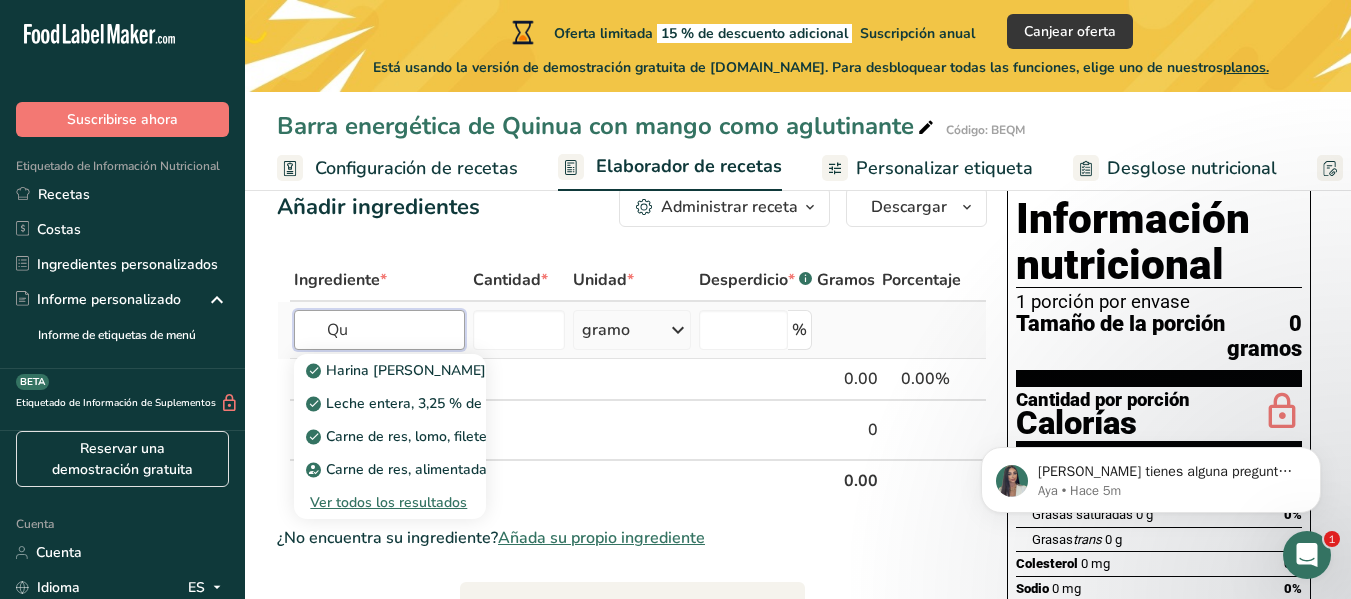 type on "Q" 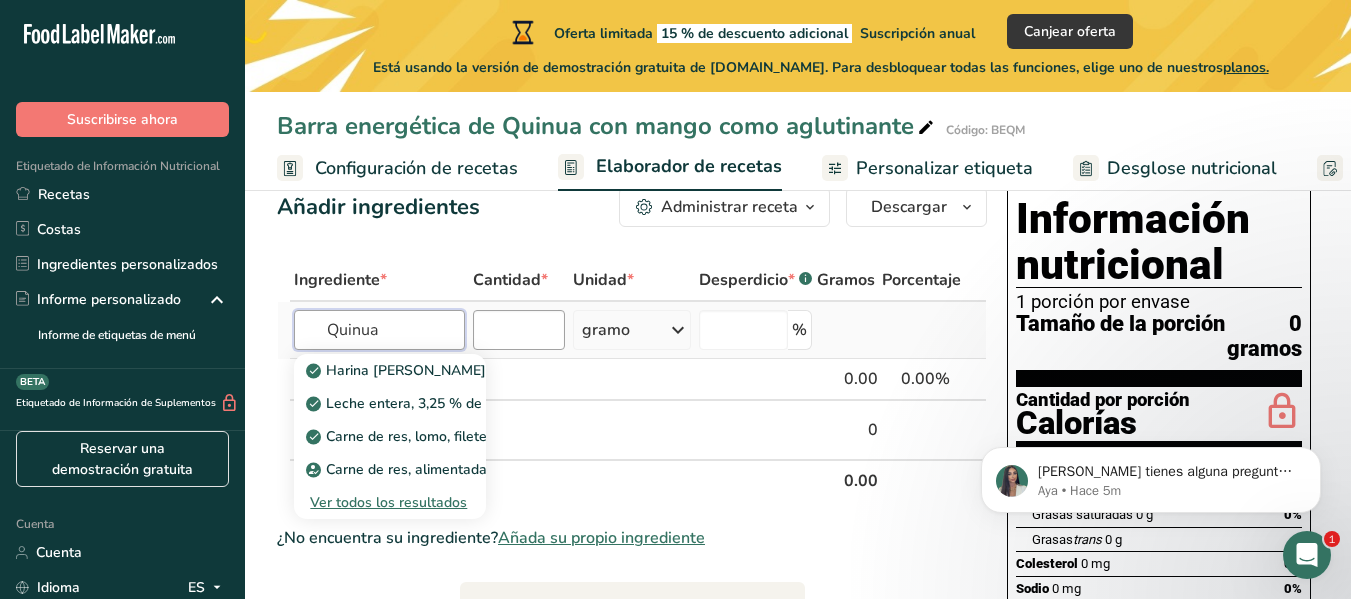 type on "Quinua" 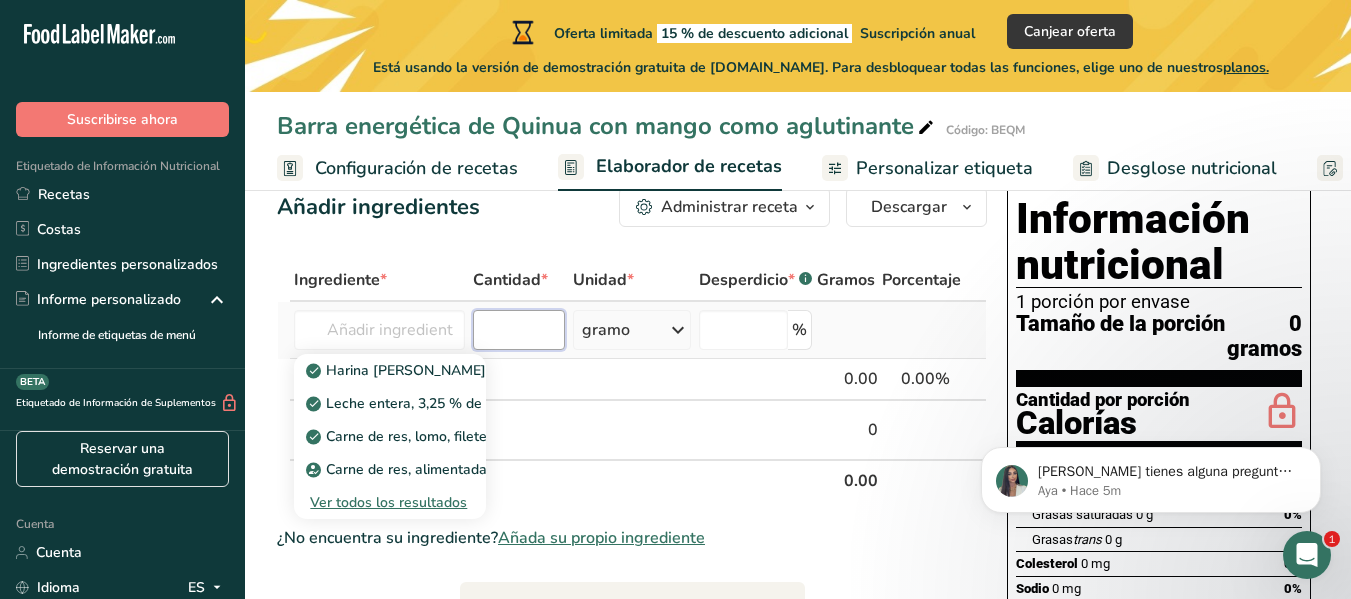 click at bounding box center (518, 330) 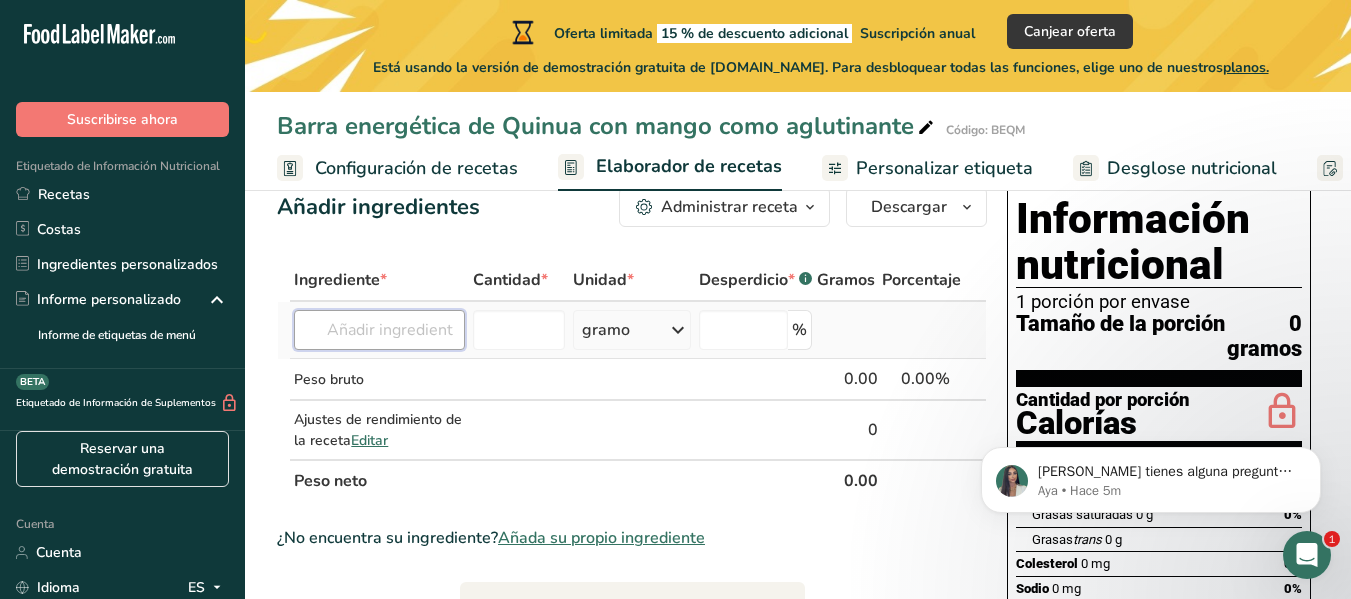 click at bounding box center (379, 330) 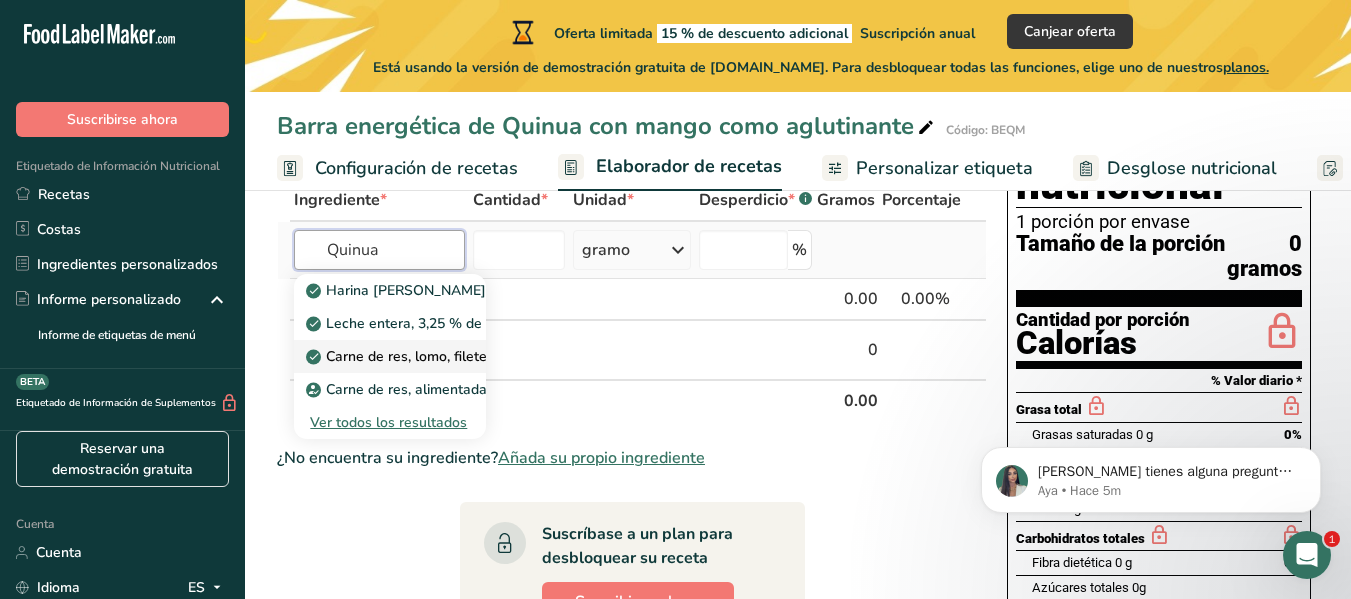 scroll, scrollTop: 127, scrollLeft: 0, axis: vertical 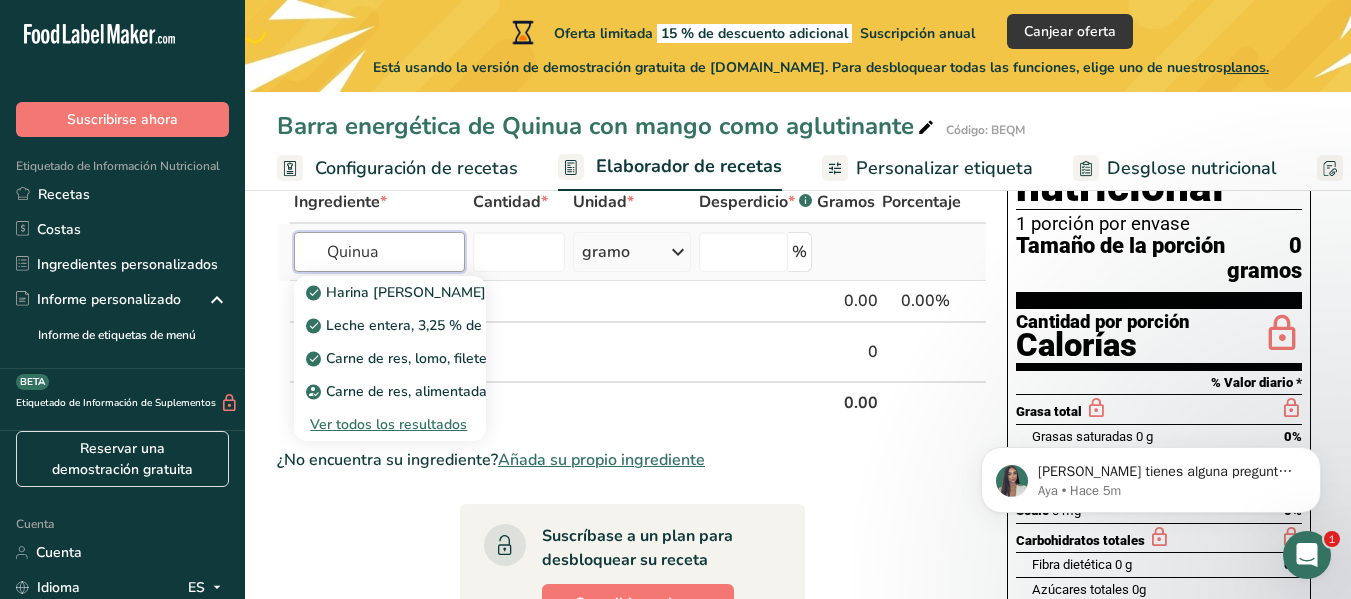 type on "Quinua" 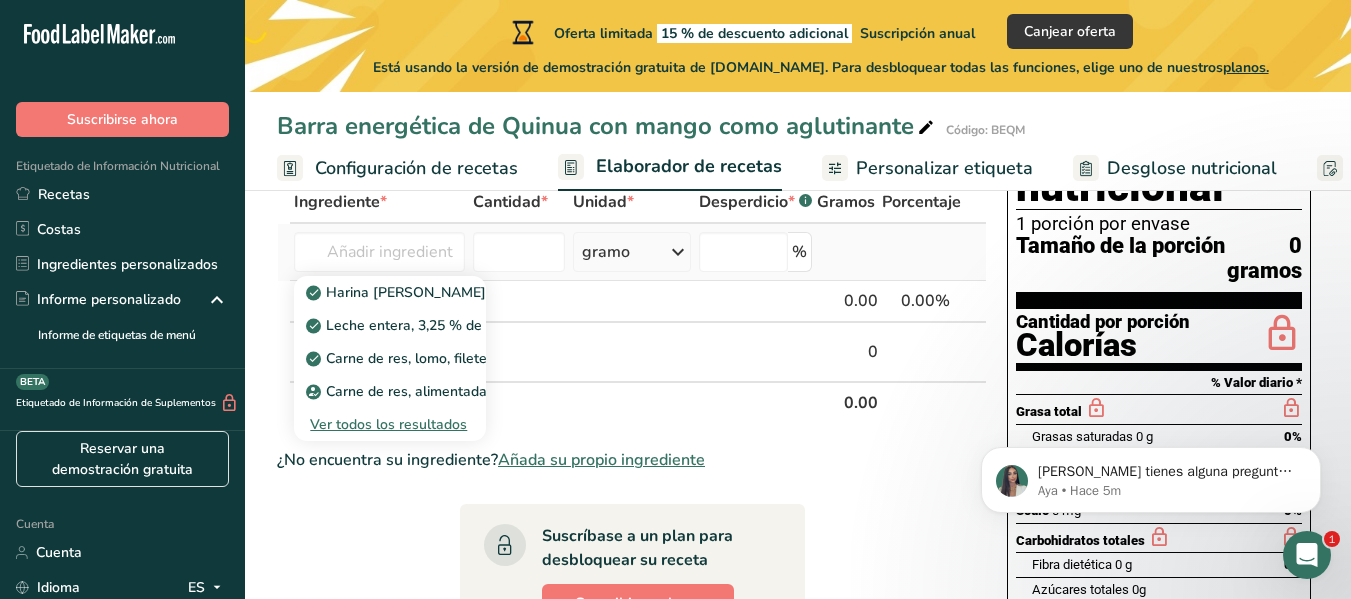 click on "gramo
Unidades de peso
gramo
kilogramo
mg
Ver más
Unidades de volumen
litro
ml
onza líquida
Ver más" at bounding box center [632, 252] 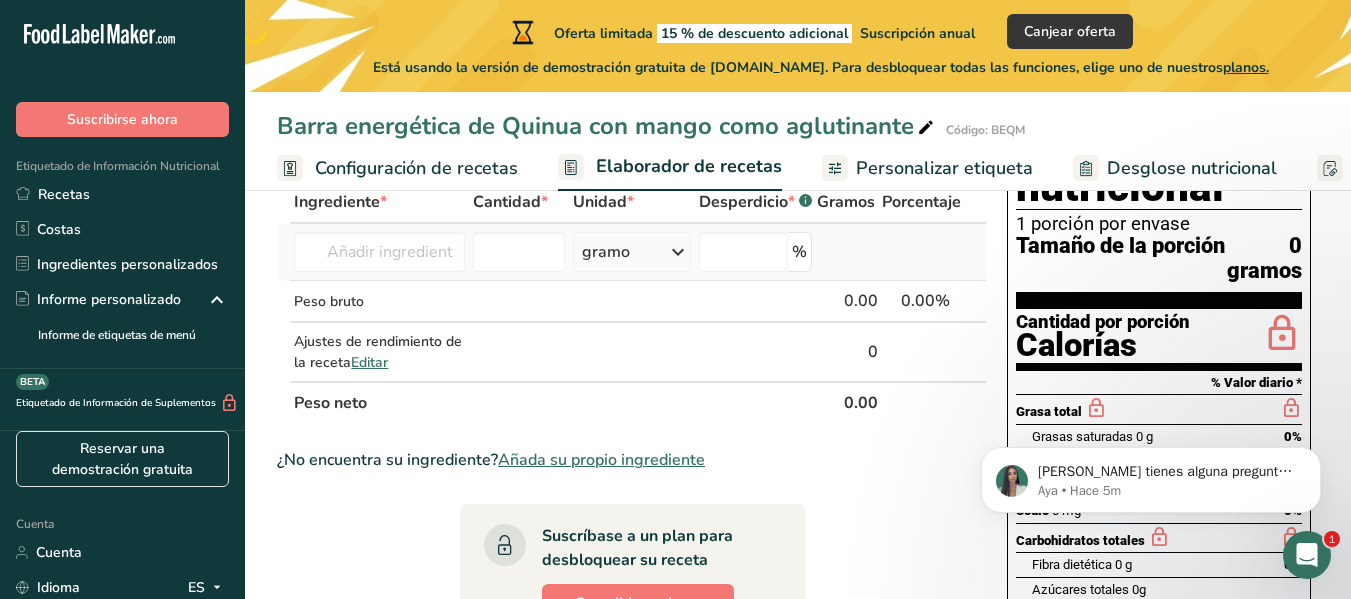 click on "gramo" at bounding box center (632, 252) 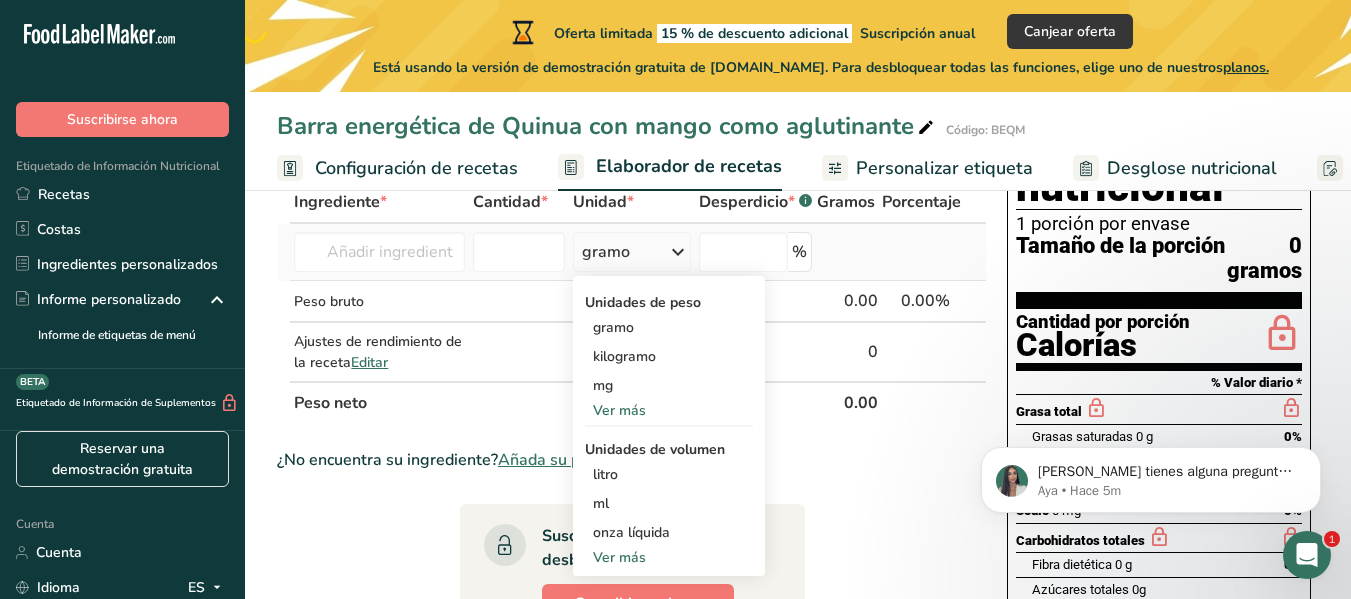click on "Harina de almendra
Leche entera, 3,25 % de grasa láctea, sin vitamina A ni vitamina D añadidas
Carne de res, lomo, filete, sólo magro separable, recortado a 1/8 "de grasa, todos los grados, crudo
Carne de res, alimentada con pasto, filetes, sólo magro, crudo
Ver todos los resultados" at bounding box center [379, 252] 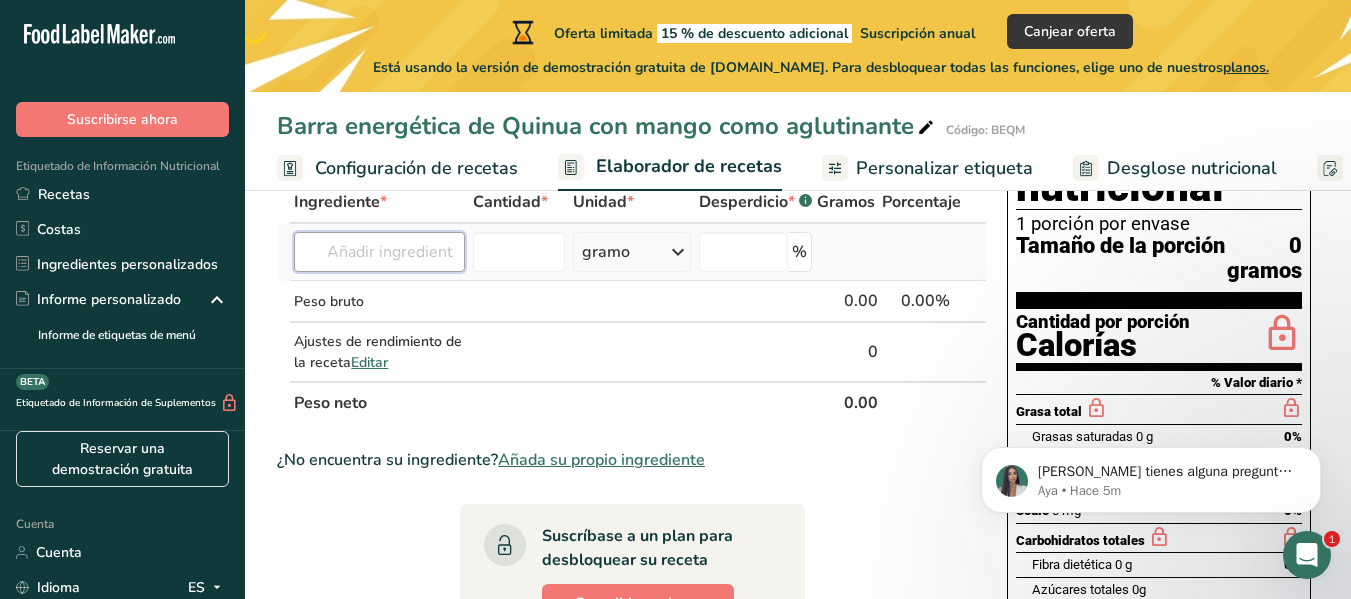 click at bounding box center [379, 252] 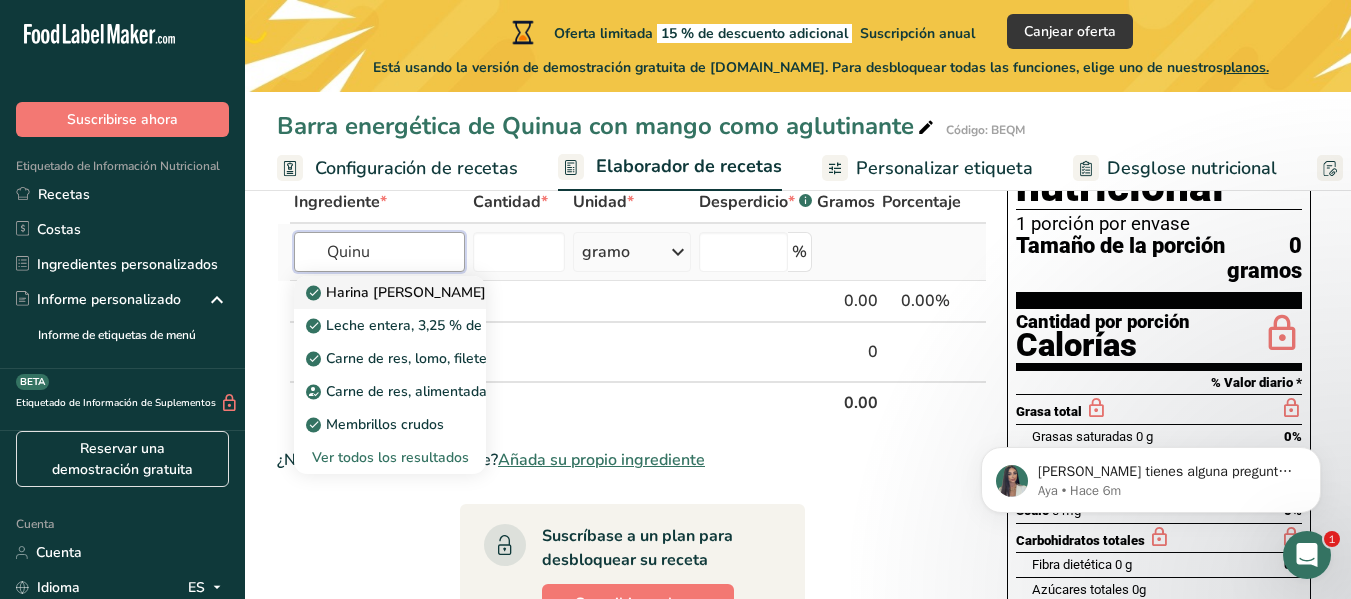 type on "Quinua" 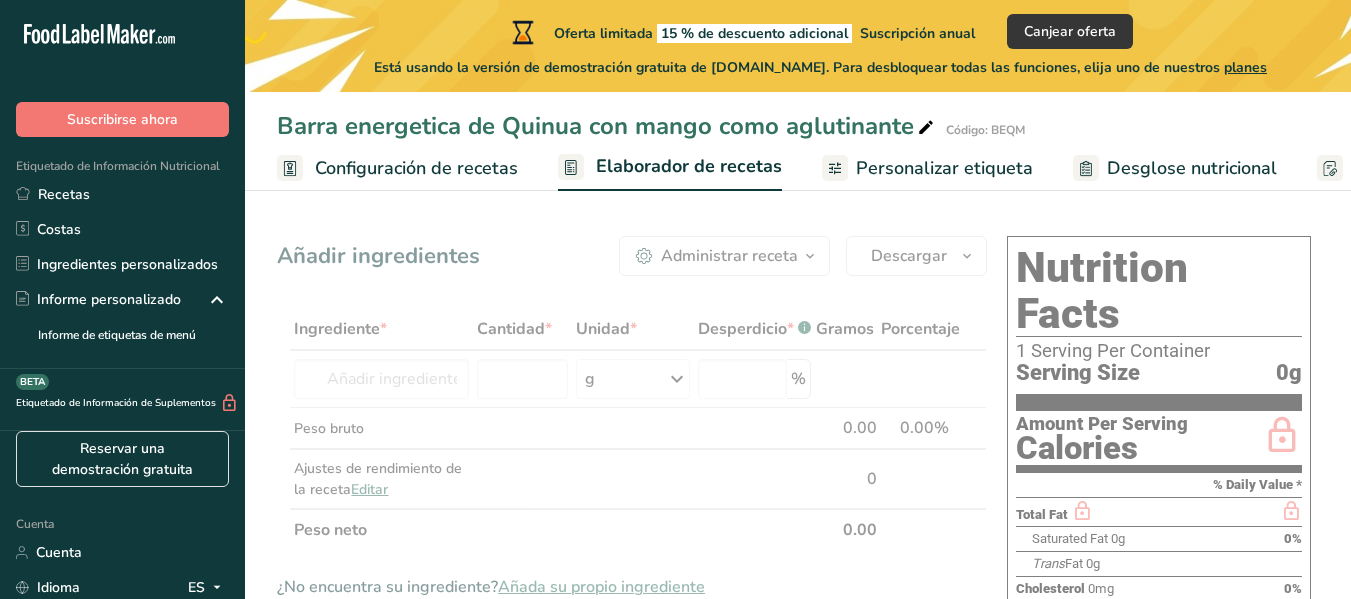 scroll, scrollTop: 0, scrollLeft: 0, axis: both 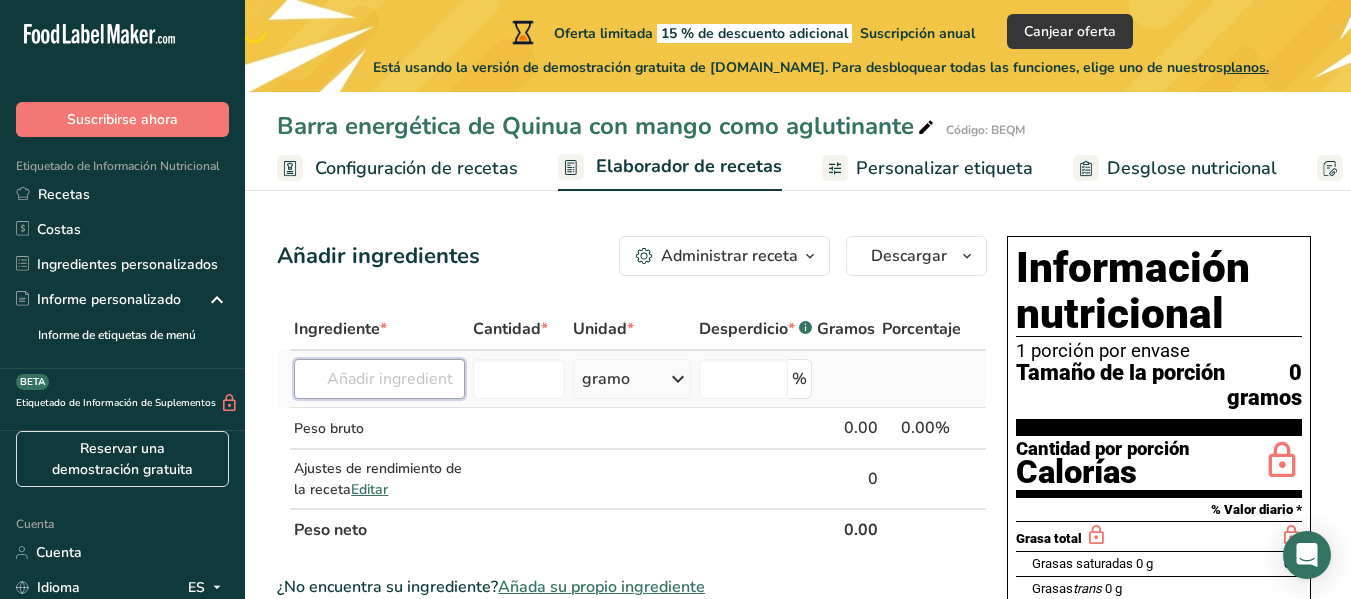 click at bounding box center (379, 379) 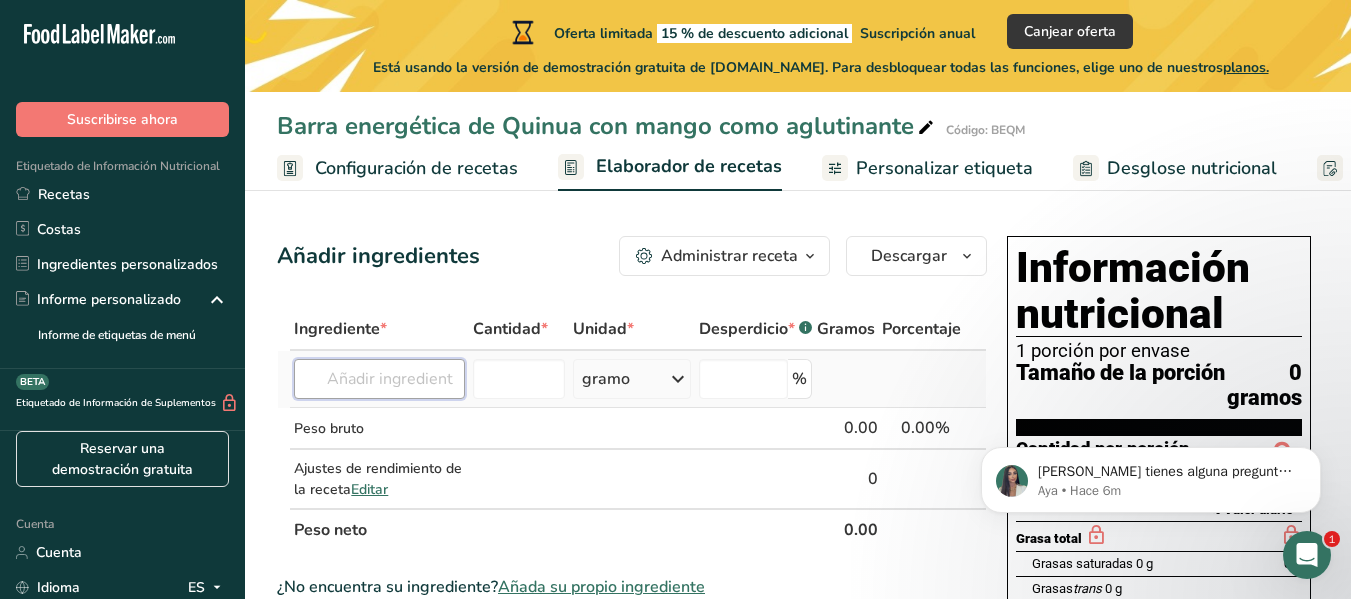 scroll, scrollTop: 0, scrollLeft: 0, axis: both 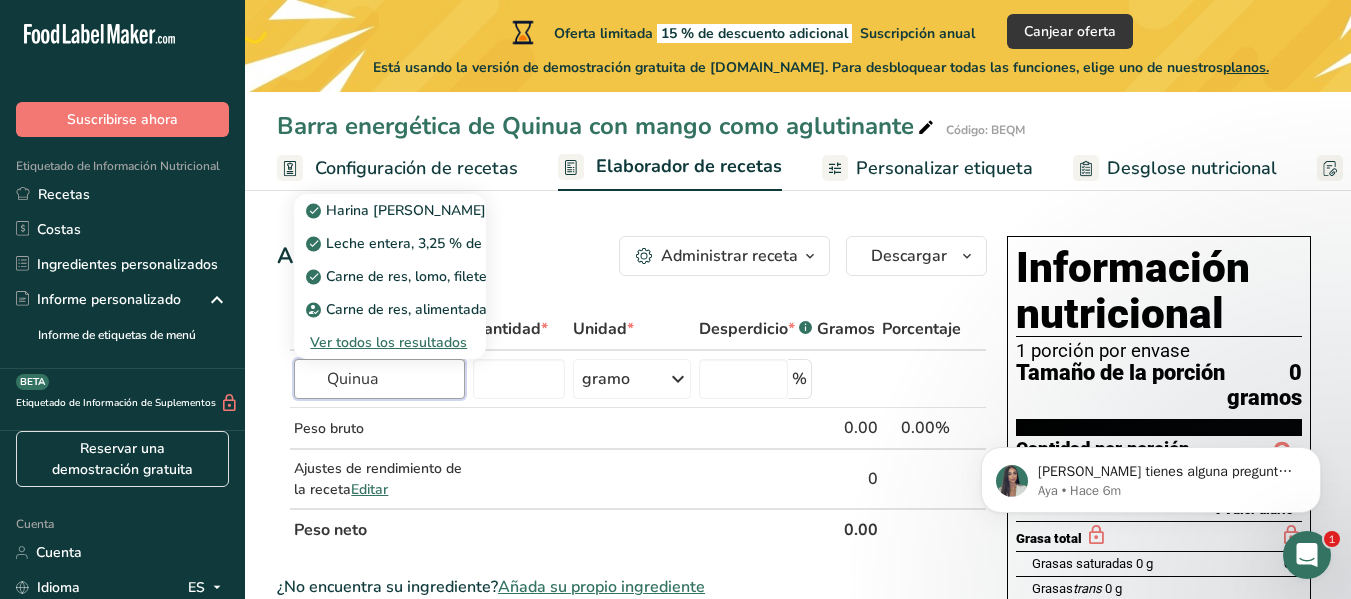 type on "Quinua" 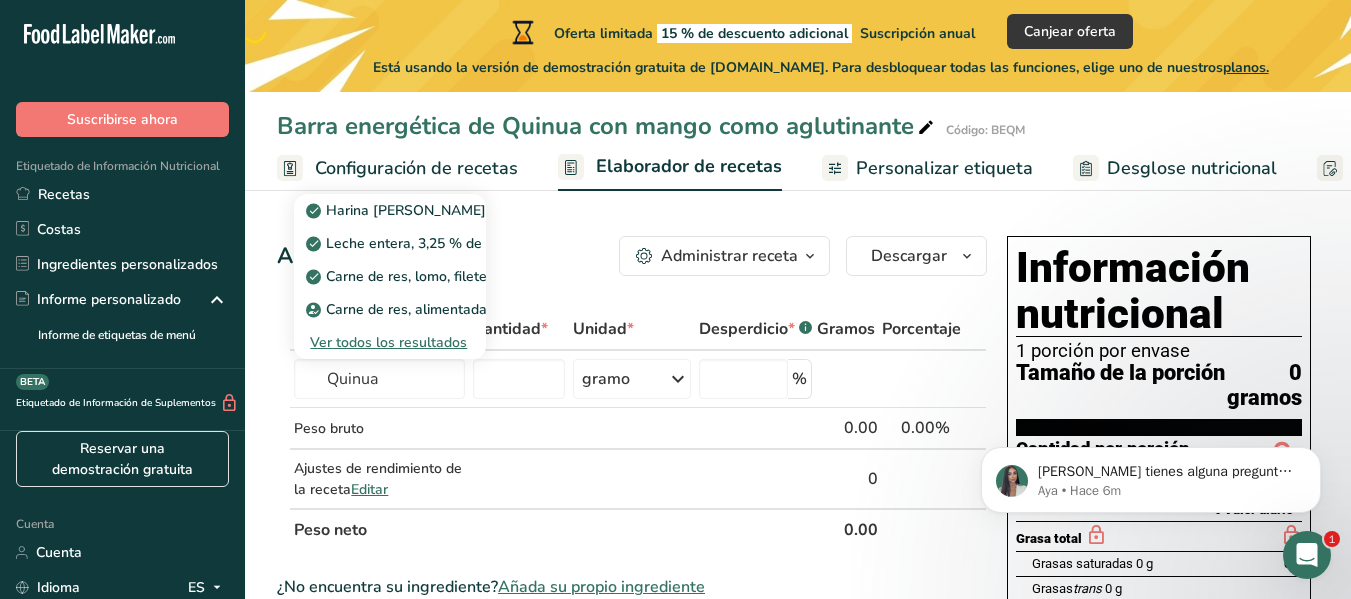 type 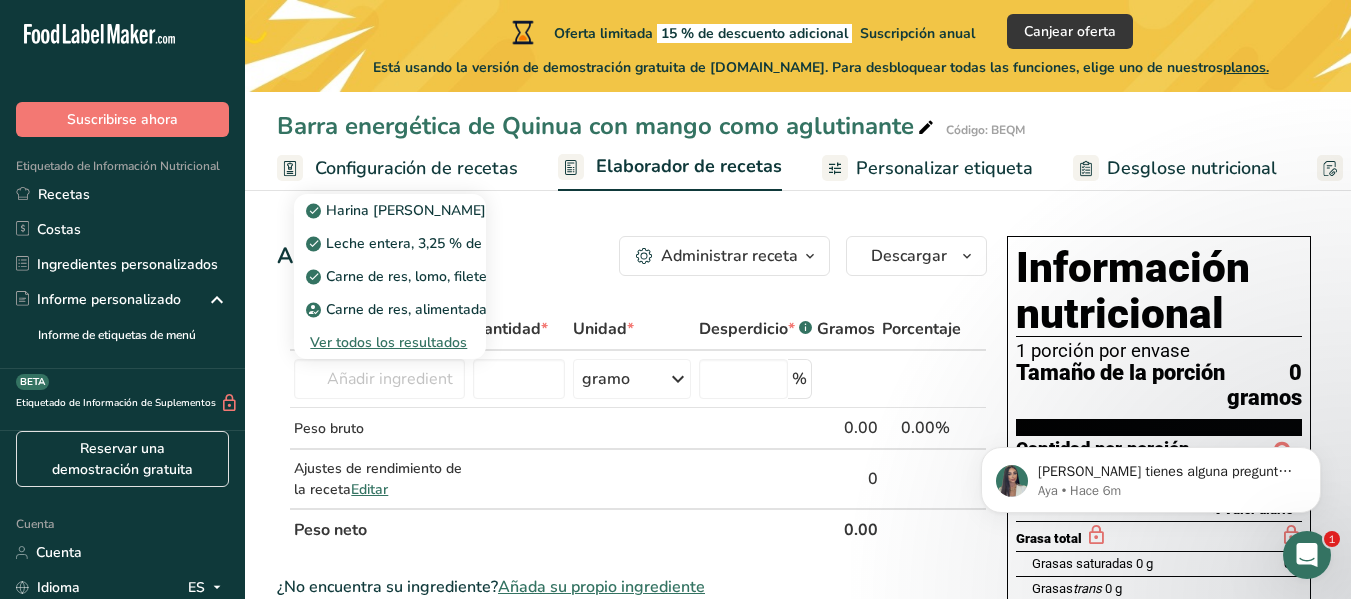 click on "Configuración de recetas" at bounding box center (397, 168) 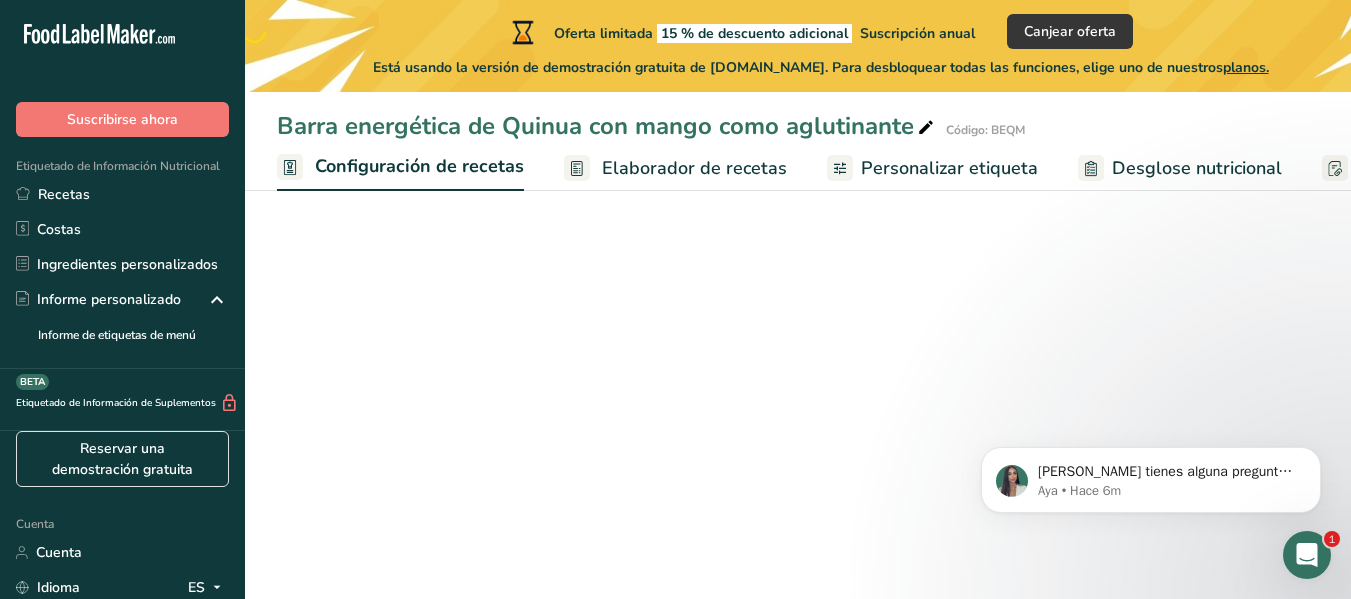 scroll, scrollTop: 0, scrollLeft: 7, axis: horizontal 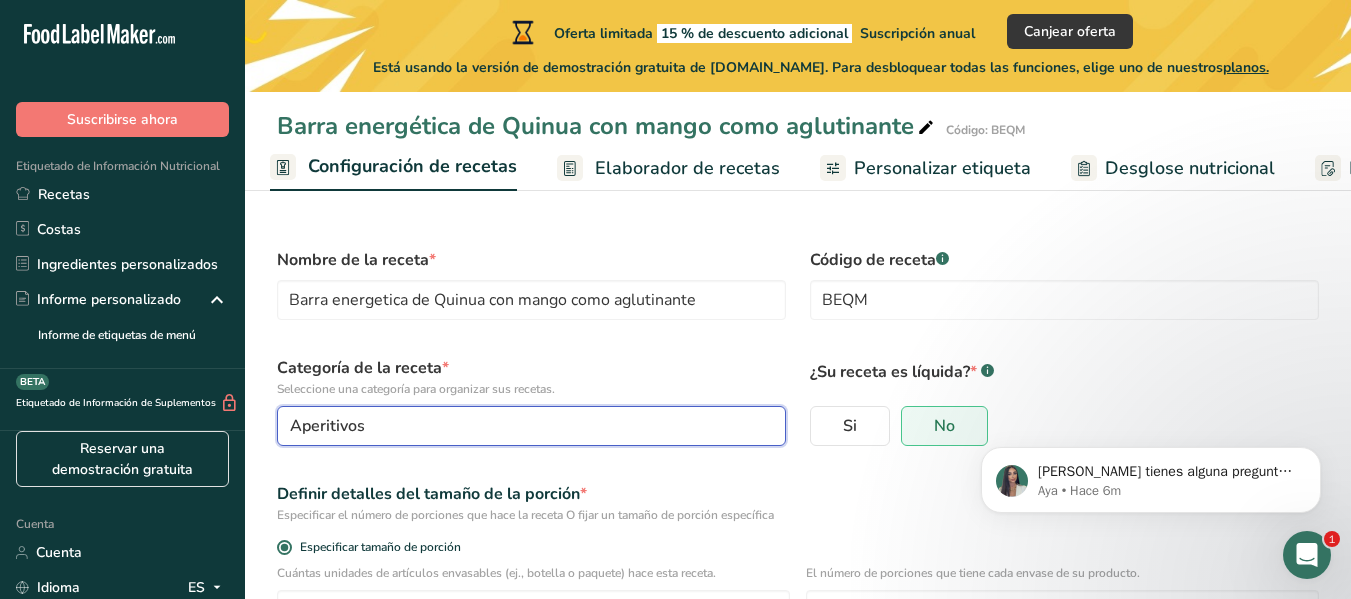 click on "Aperitivos" at bounding box center [525, 426] 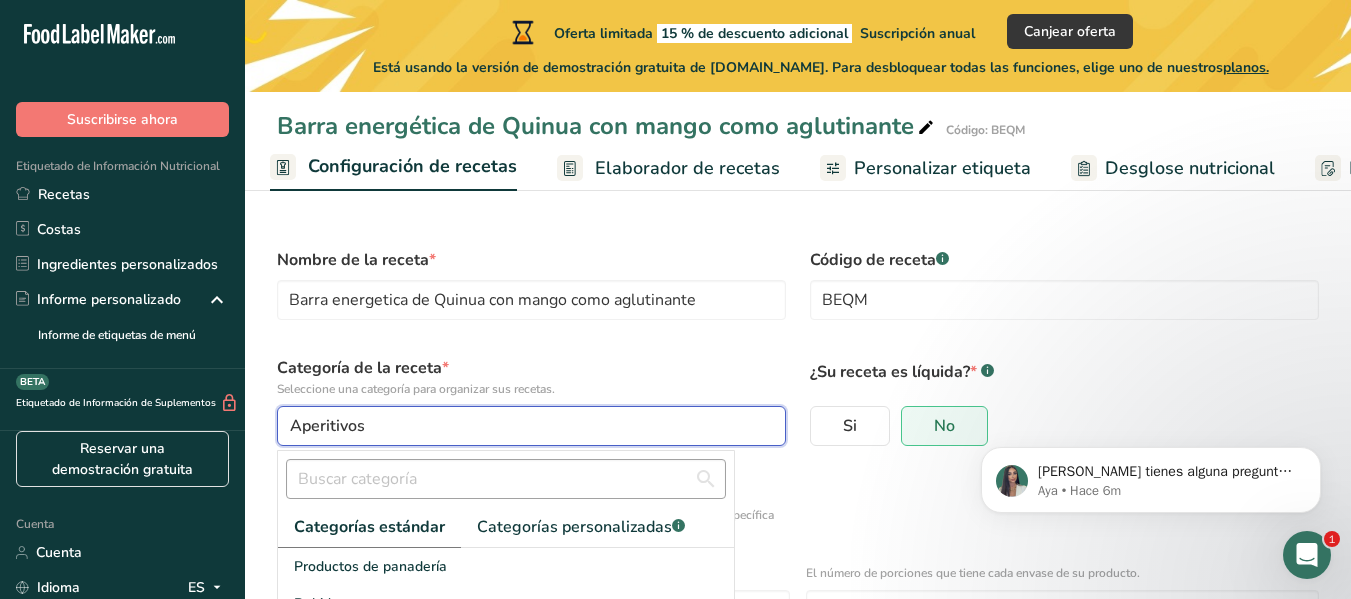scroll, scrollTop: 12, scrollLeft: 0, axis: vertical 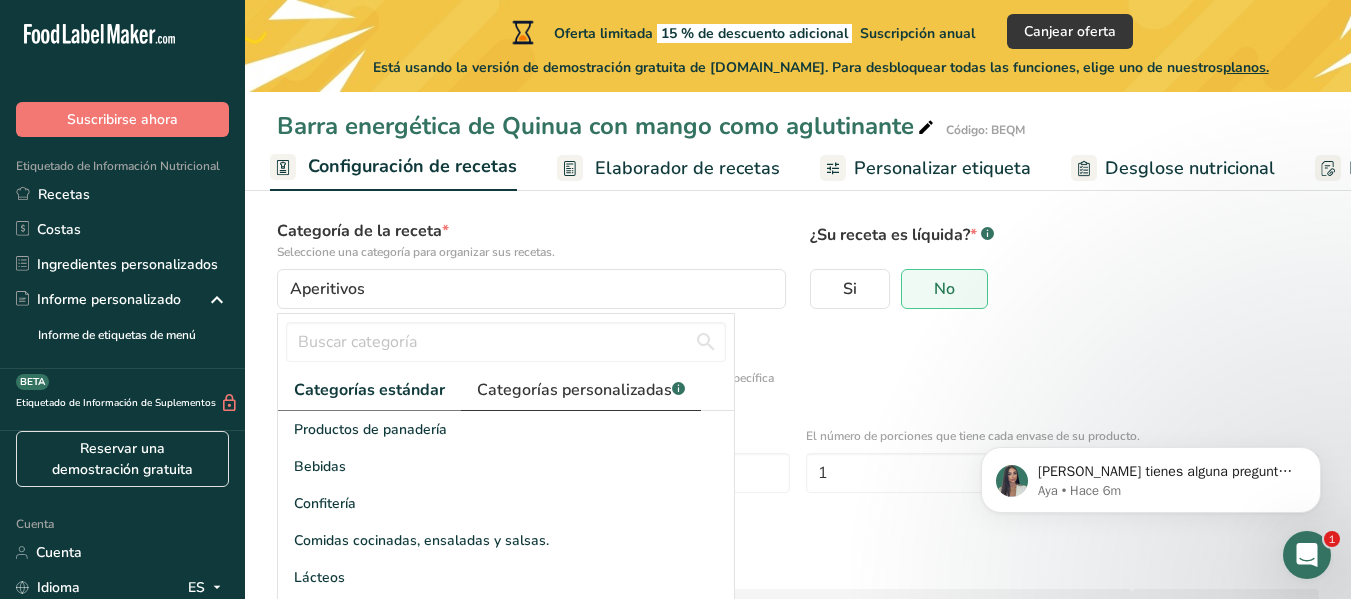 click on "Categorías personalizadas
.a-a{fill:#347362;}.b-a{fill:#fff;}" at bounding box center (581, 390) 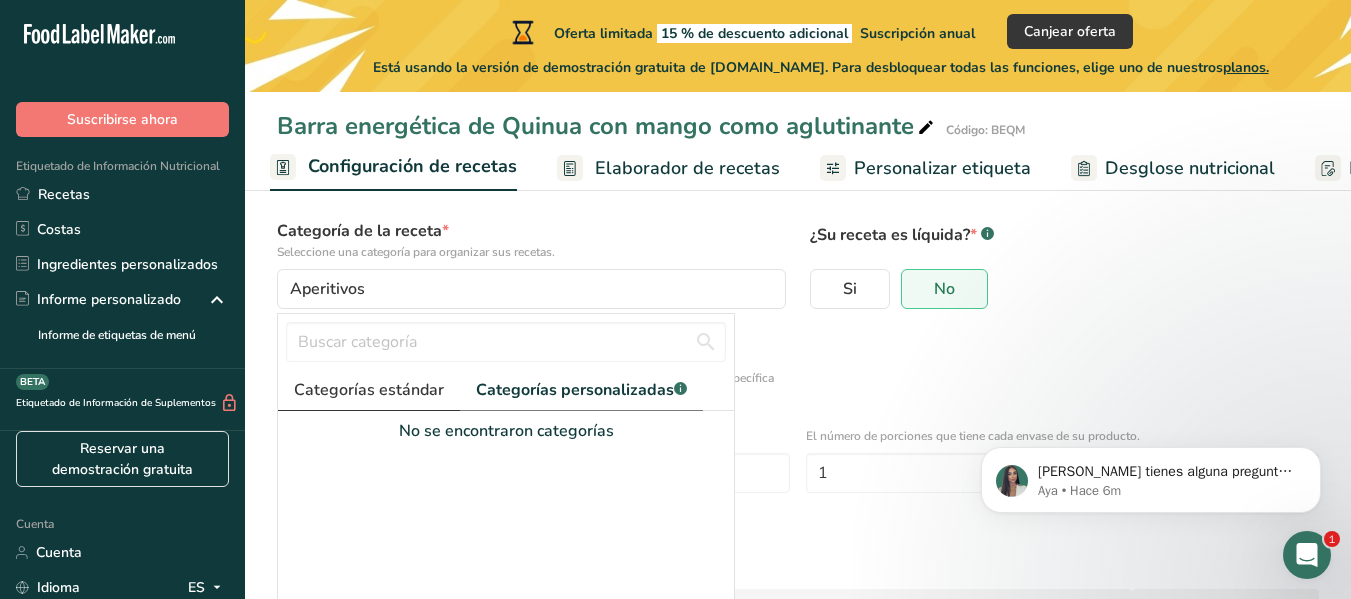 click on "Categorías estándar" at bounding box center [369, 390] 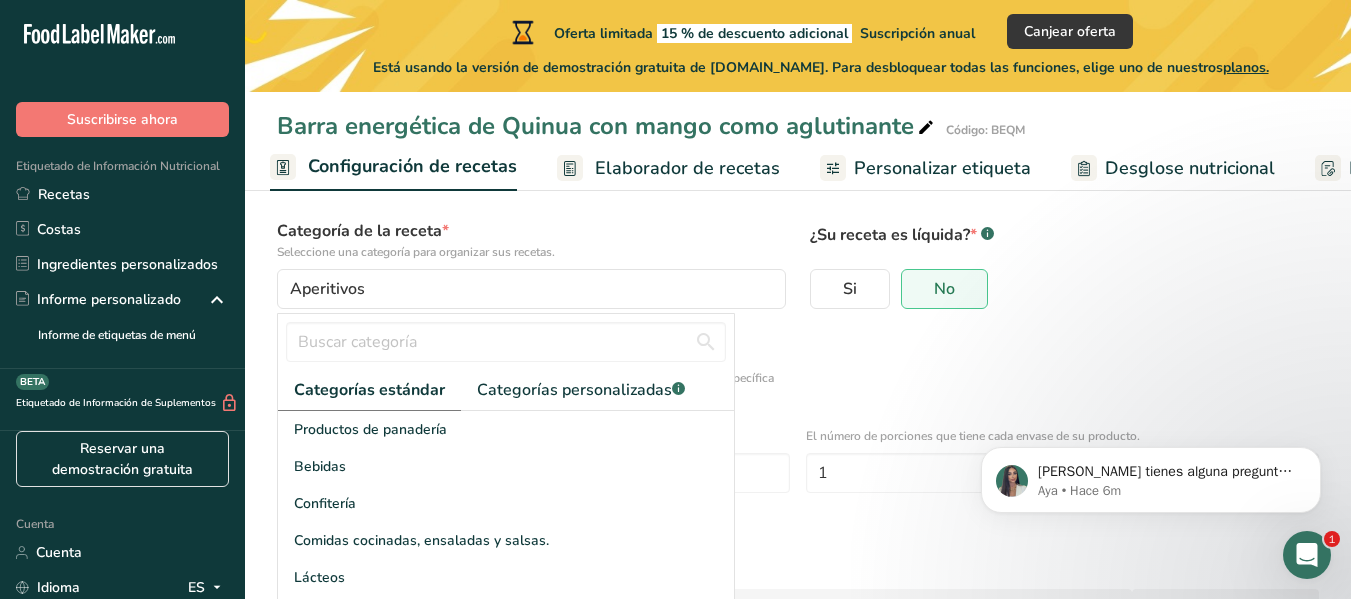 click on "Categoría de la receta  *
Seleccione una categoría para organizar sus recetas." at bounding box center [531, 240] 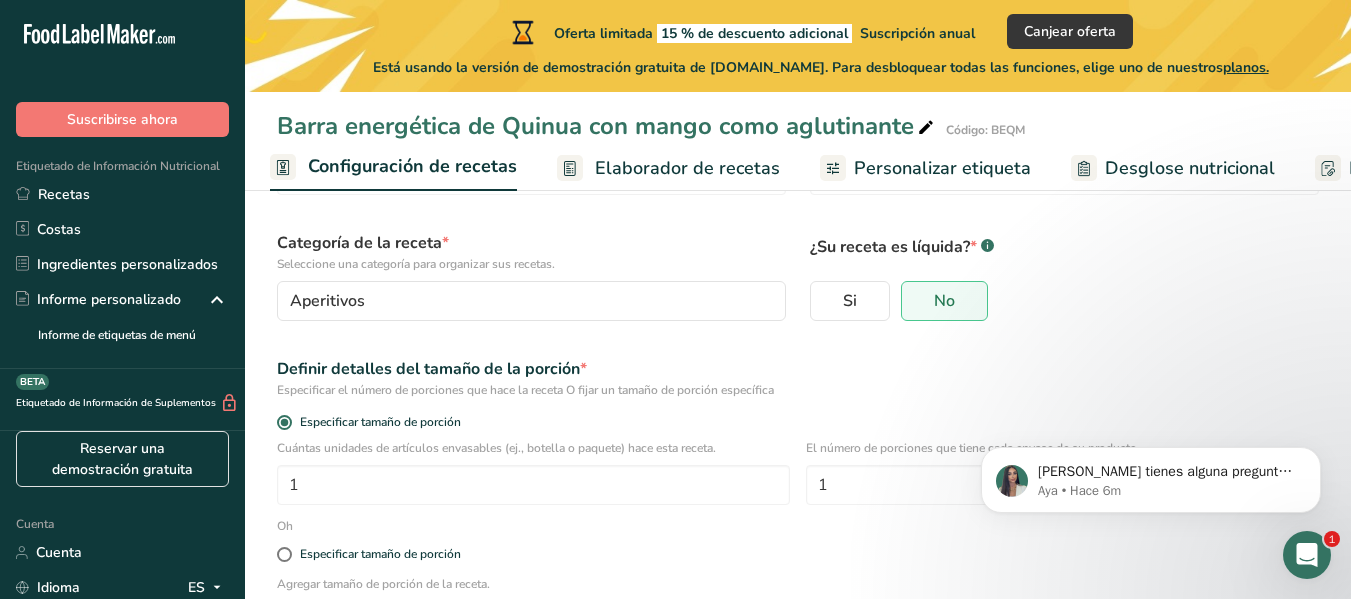 scroll, scrollTop: 137, scrollLeft: 0, axis: vertical 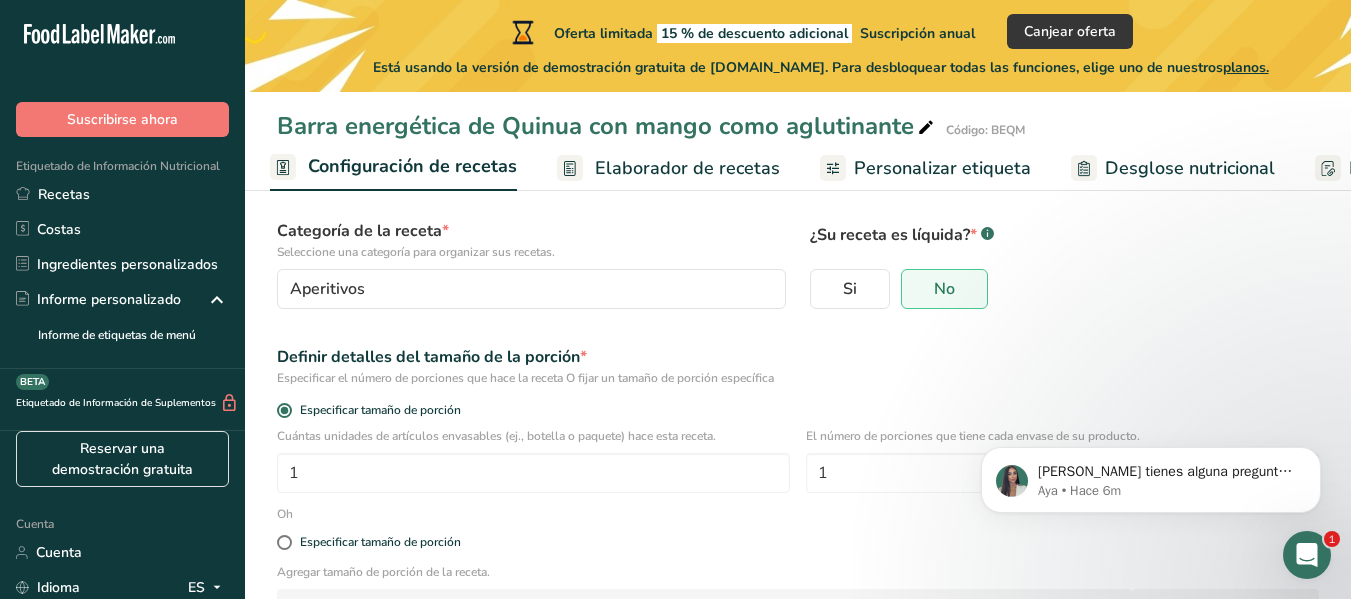 click on "Elaborador de recetas" at bounding box center (687, 168) 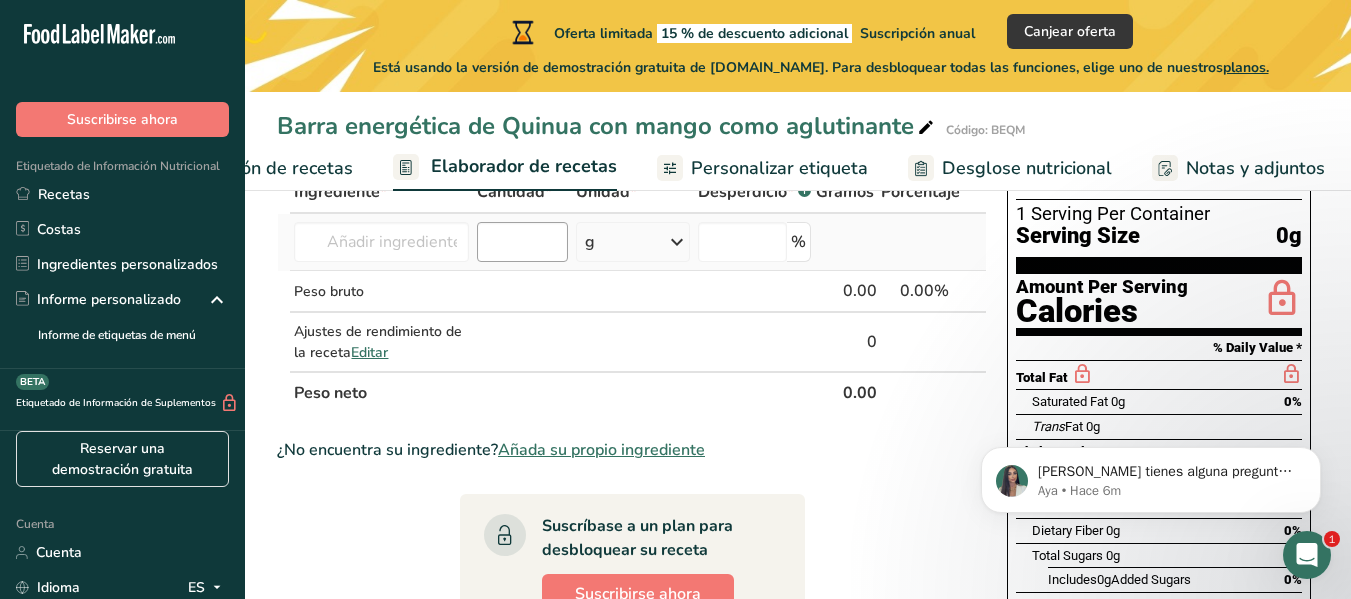 scroll, scrollTop: 0, scrollLeft: 287, axis: horizontal 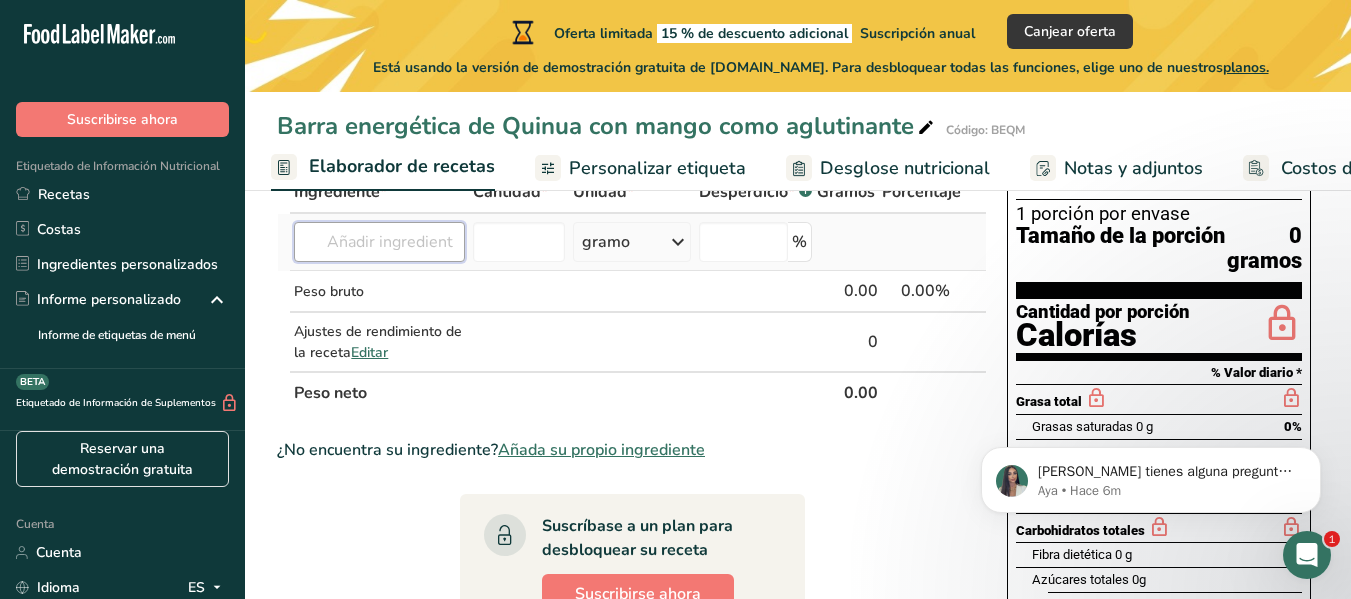click at bounding box center [379, 242] 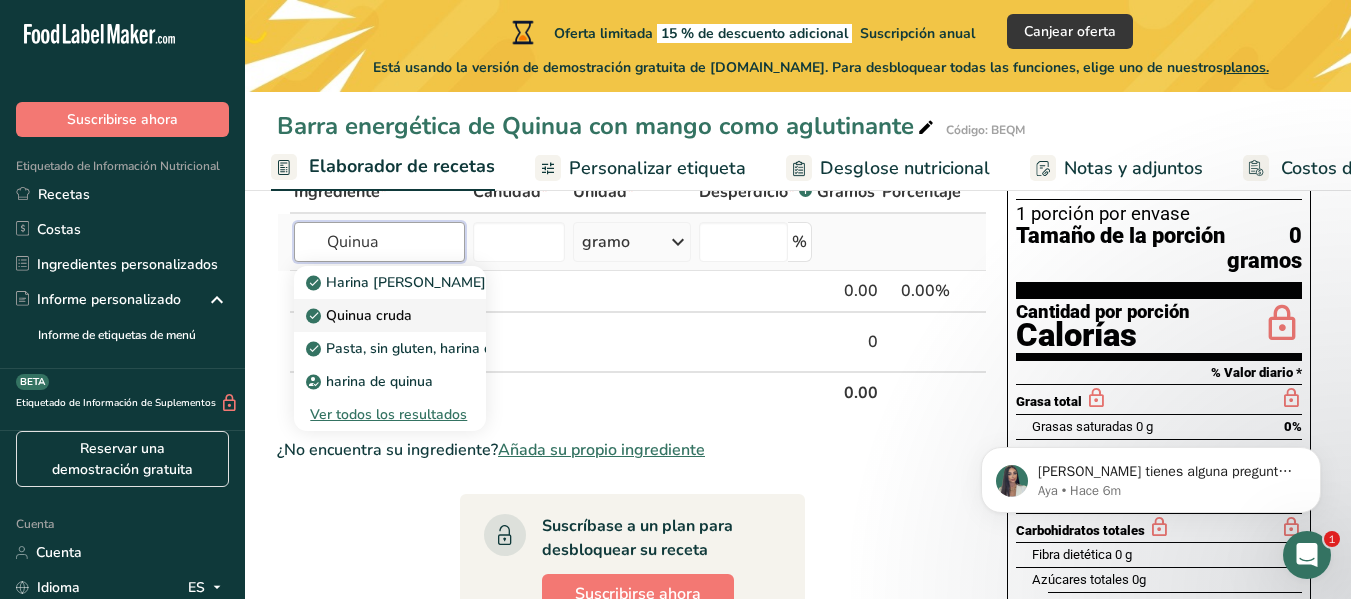 type on "Quinua" 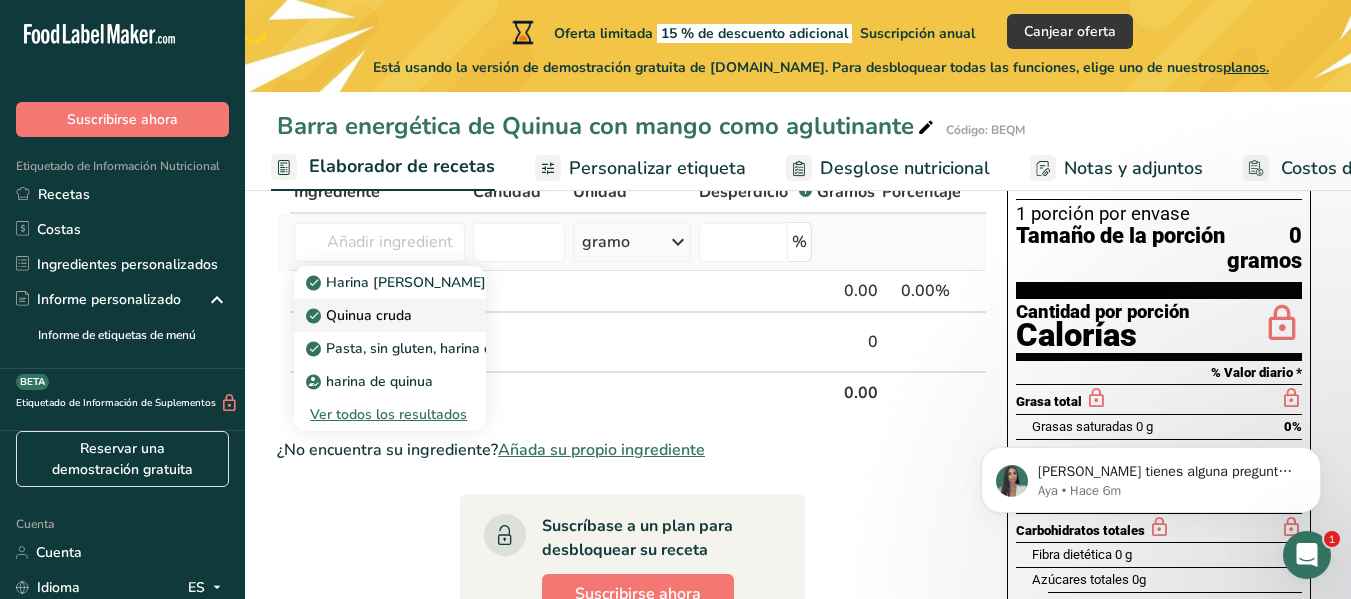 click on "Quinua cruda" at bounding box center [390, 315] 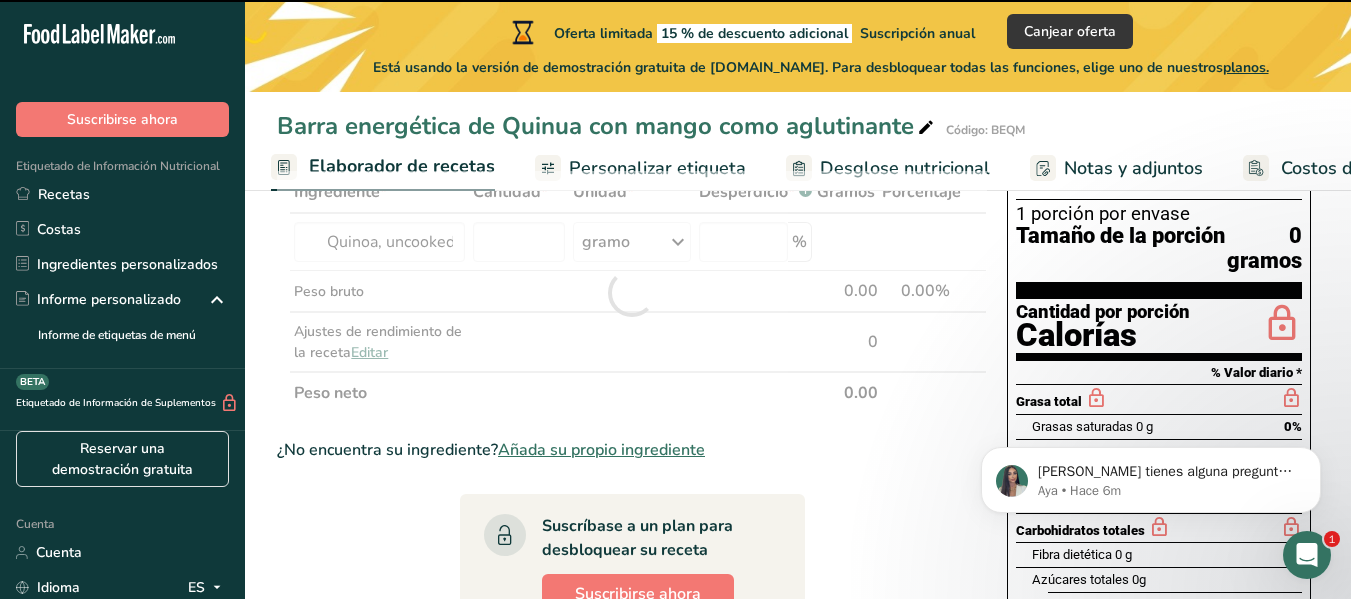 type on "0" 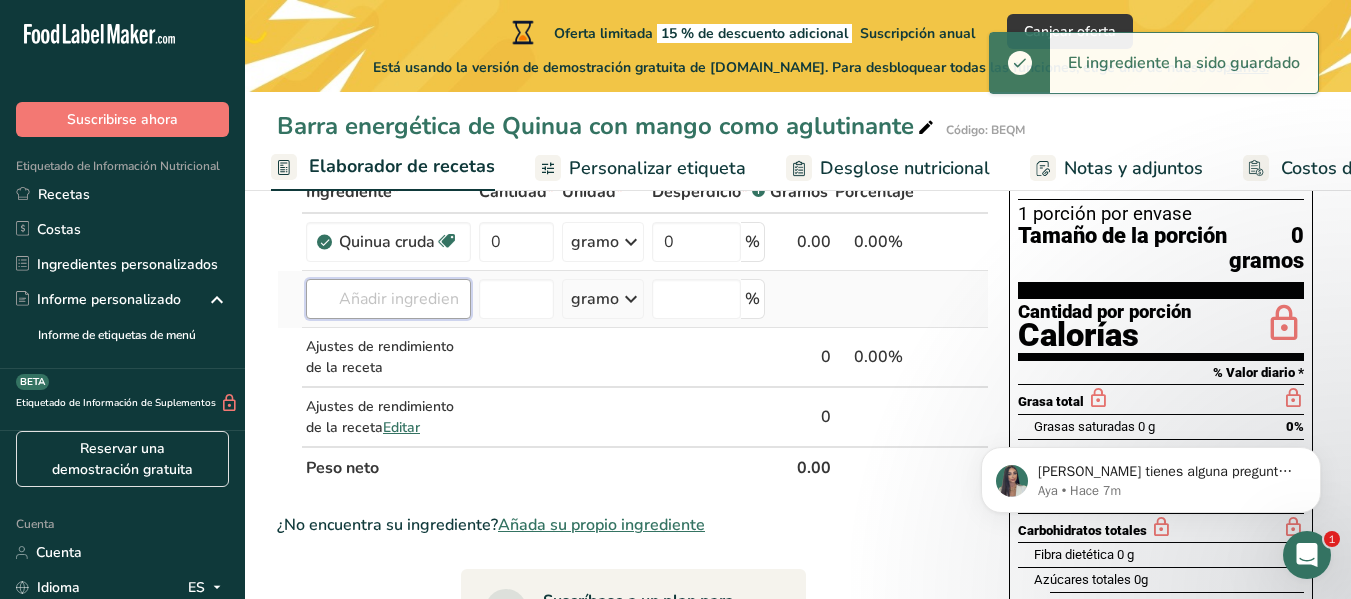 click at bounding box center [388, 299] 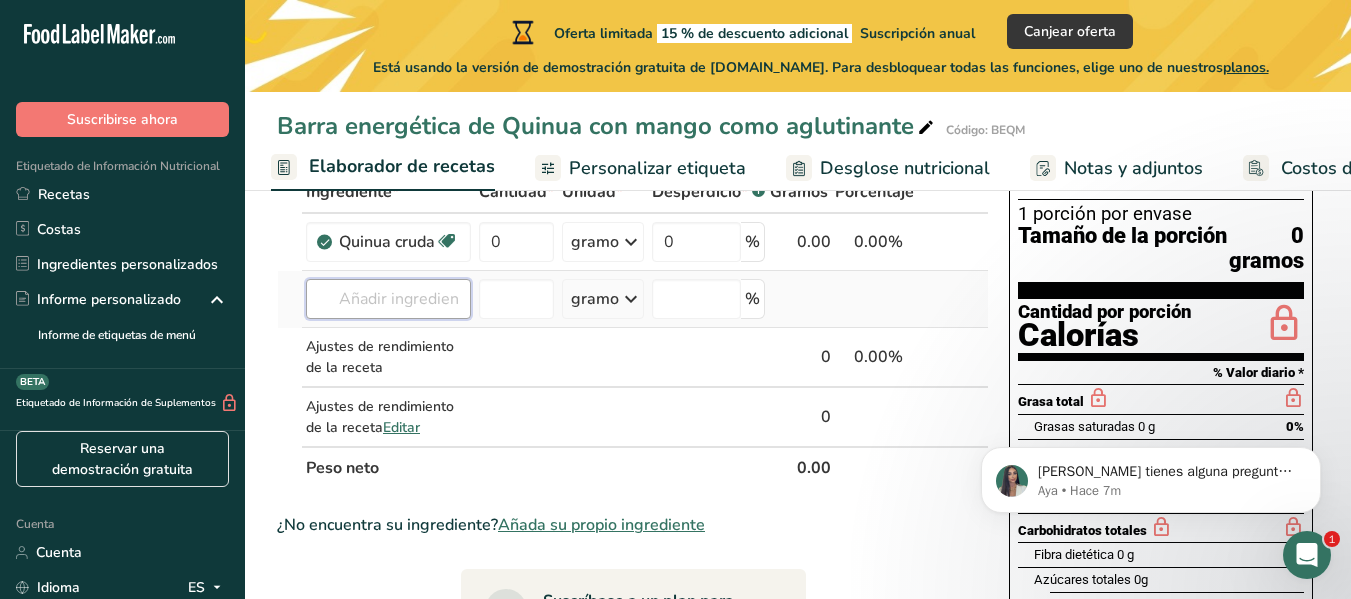 type on "m" 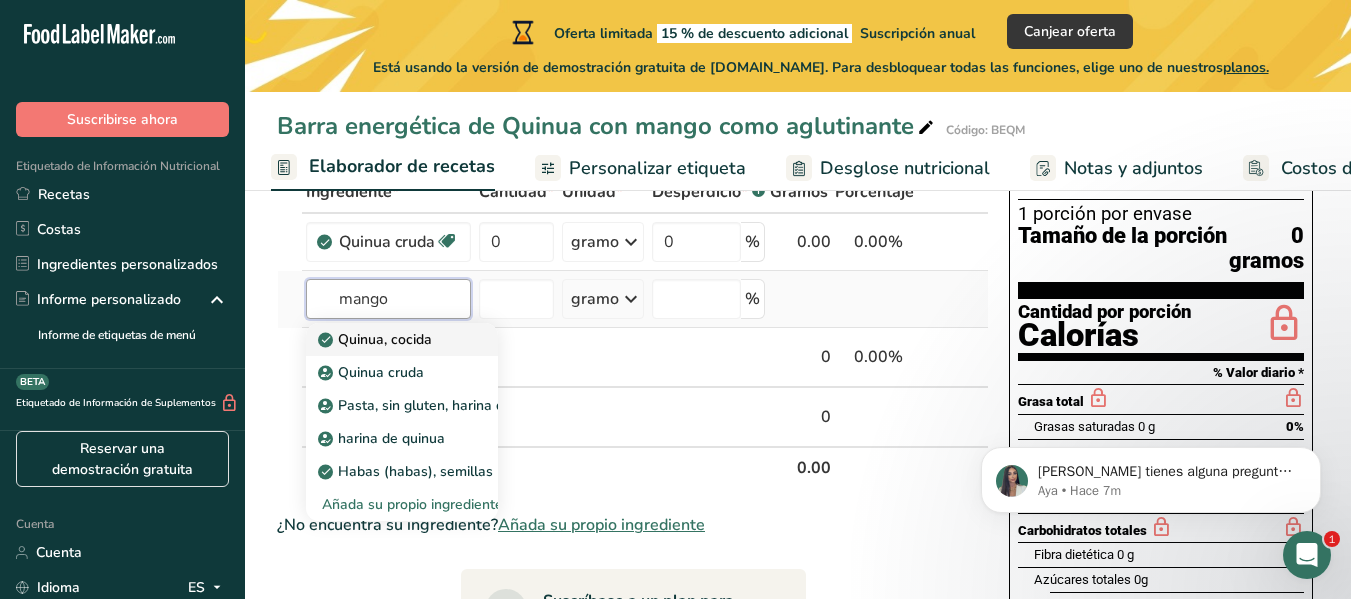type on "mango" 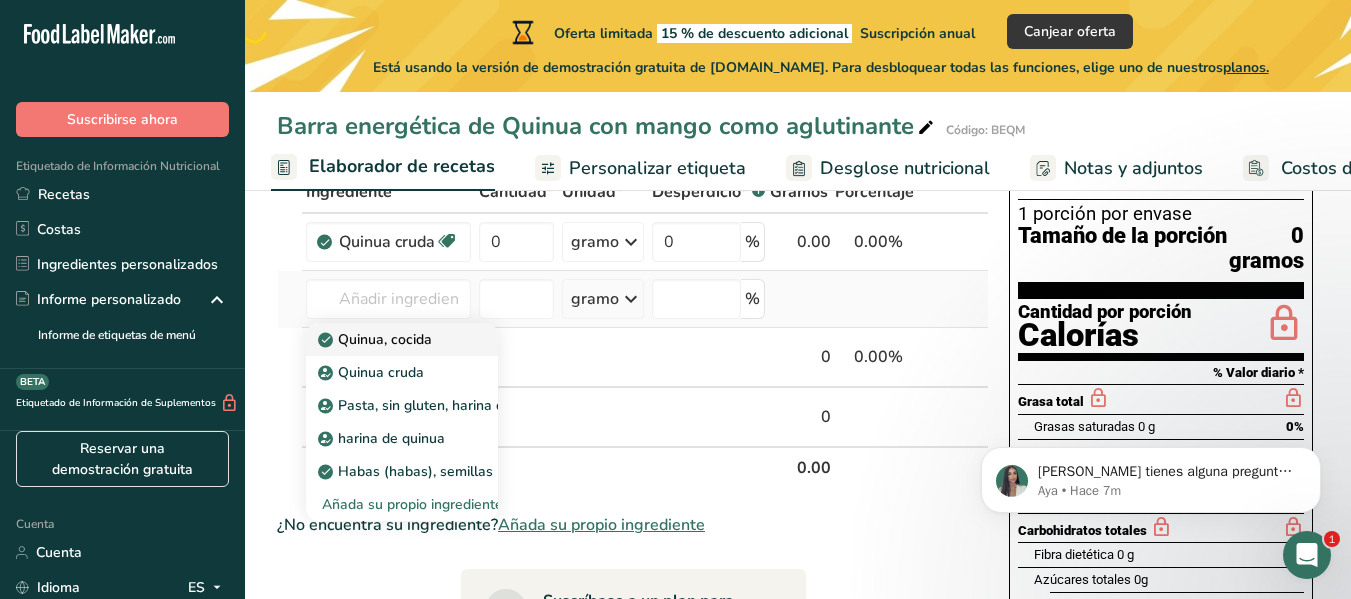 click on "Quinua, cocida" at bounding box center [385, 339] 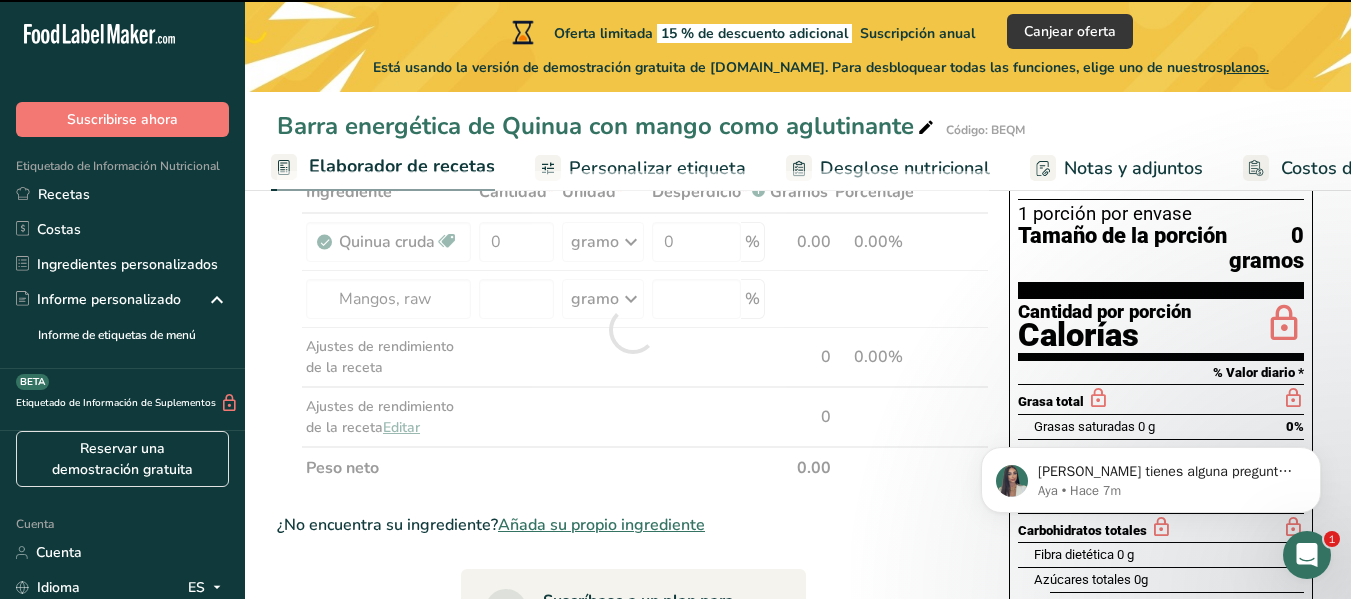 type on "0" 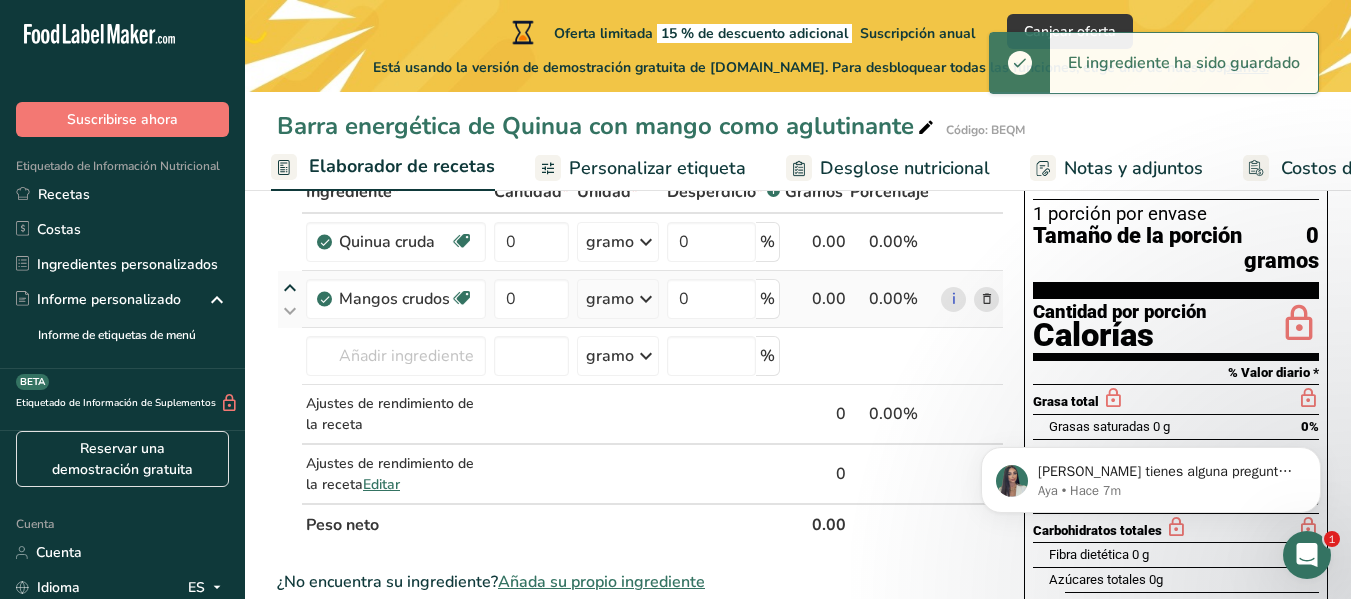 click at bounding box center (290, 288) 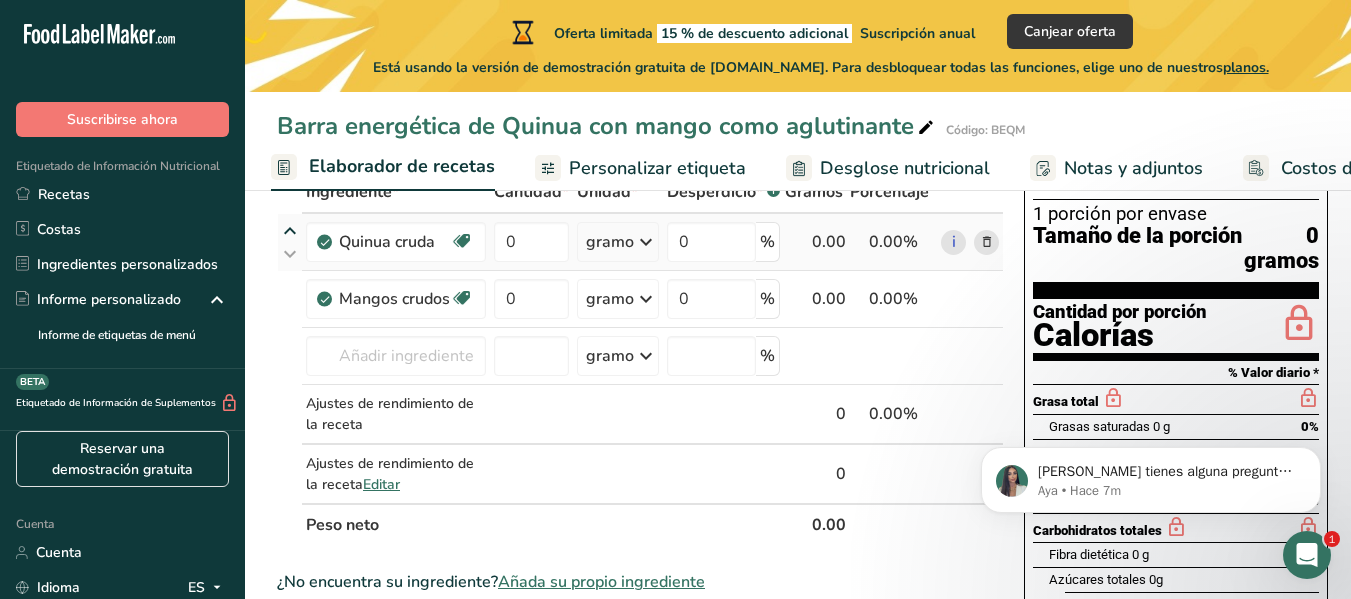 drag, startPoint x: 286, startPoint y: 310, endPoint x: 288, endPoint y: 264, distance: 46.043457 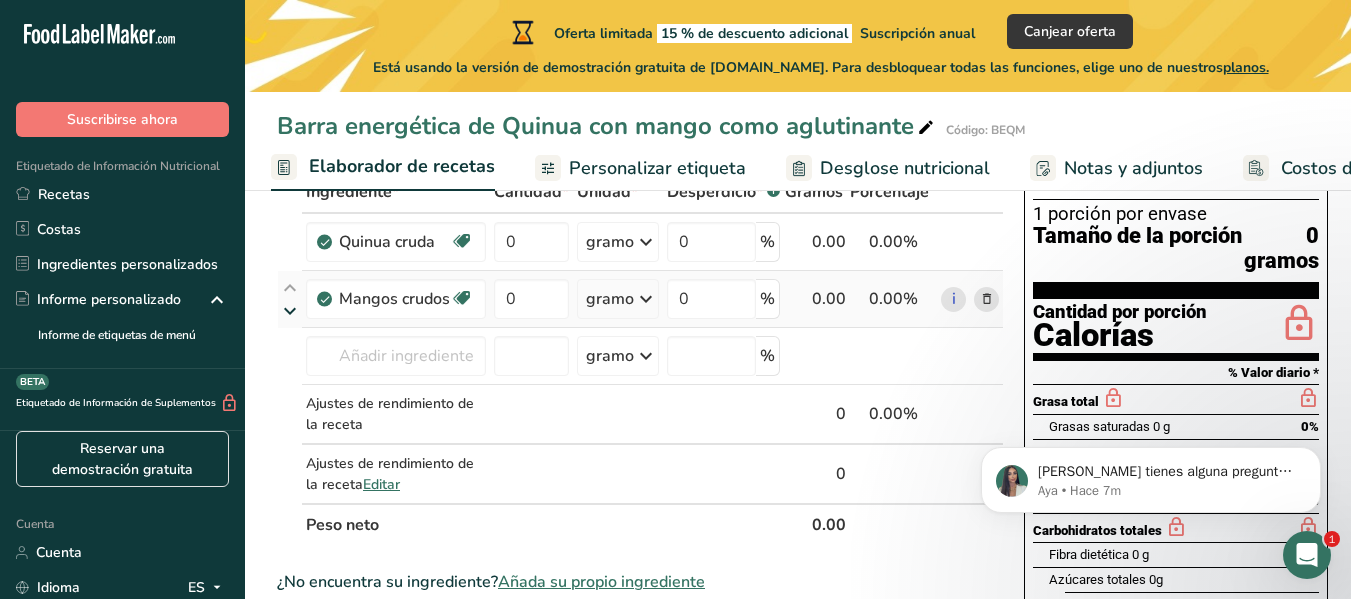 drag, startPoint x: 294, startPoint y: 284, endPoint x: 294, endPoint y: 344, distance: 60 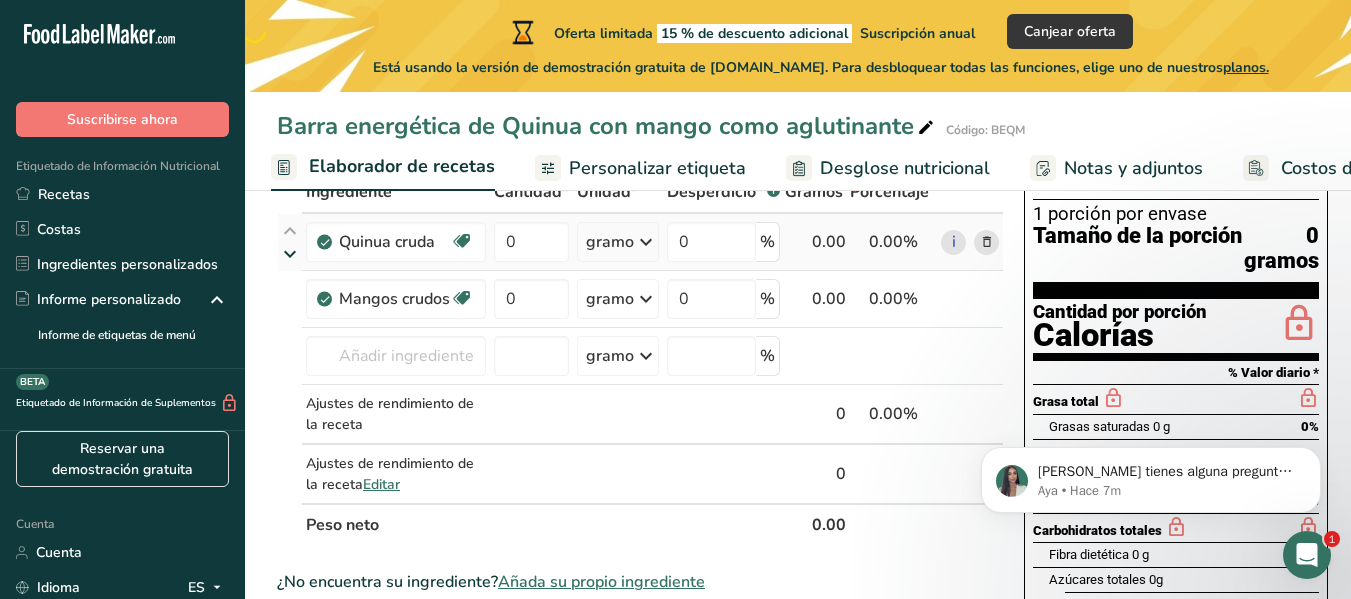click at bounding box center (290, 254) 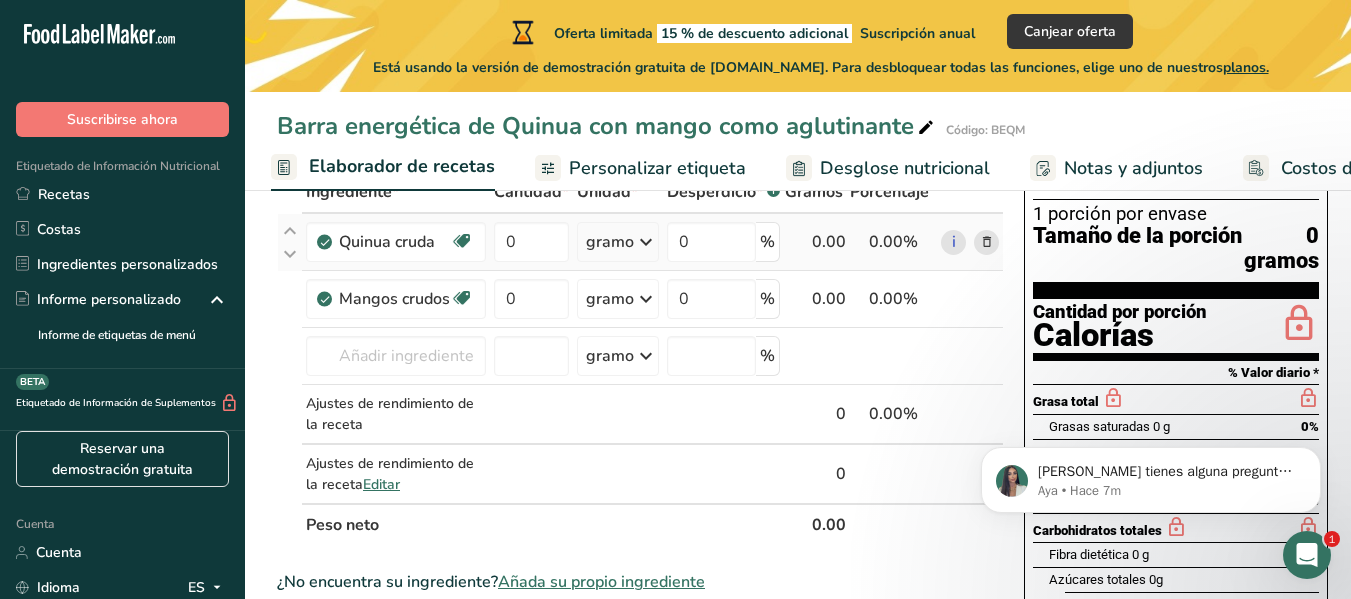 click at bounding box center [987, 242] 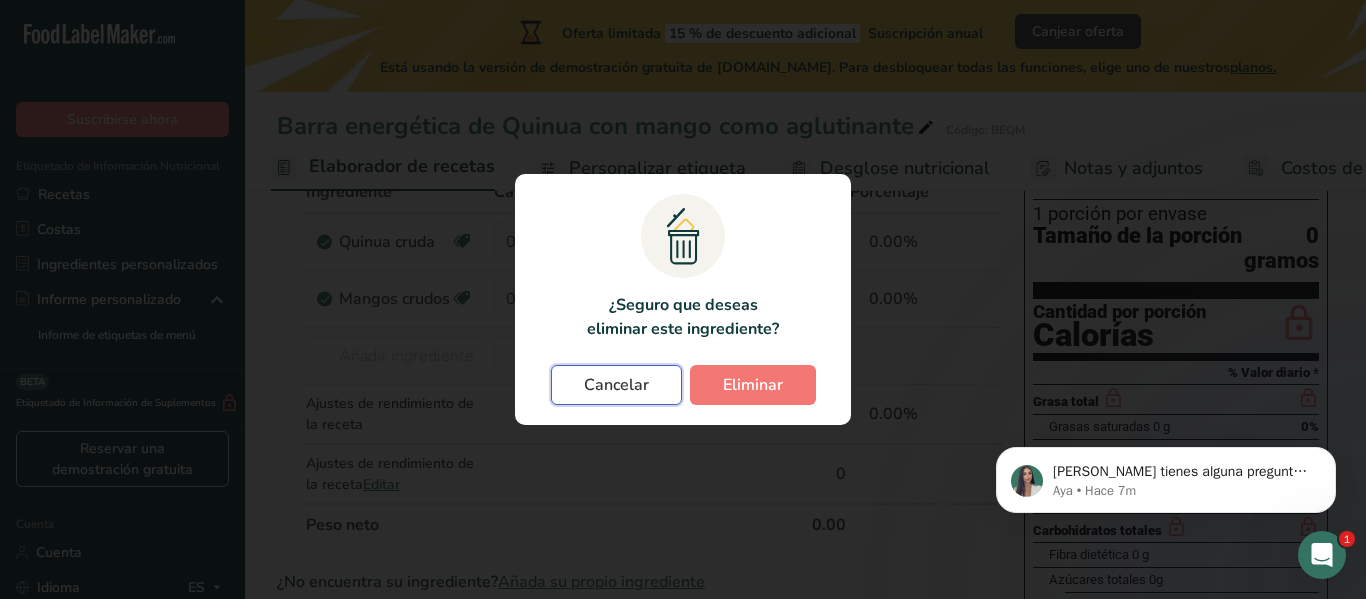 click on "Cancelar" at bounding box center (616, 385) 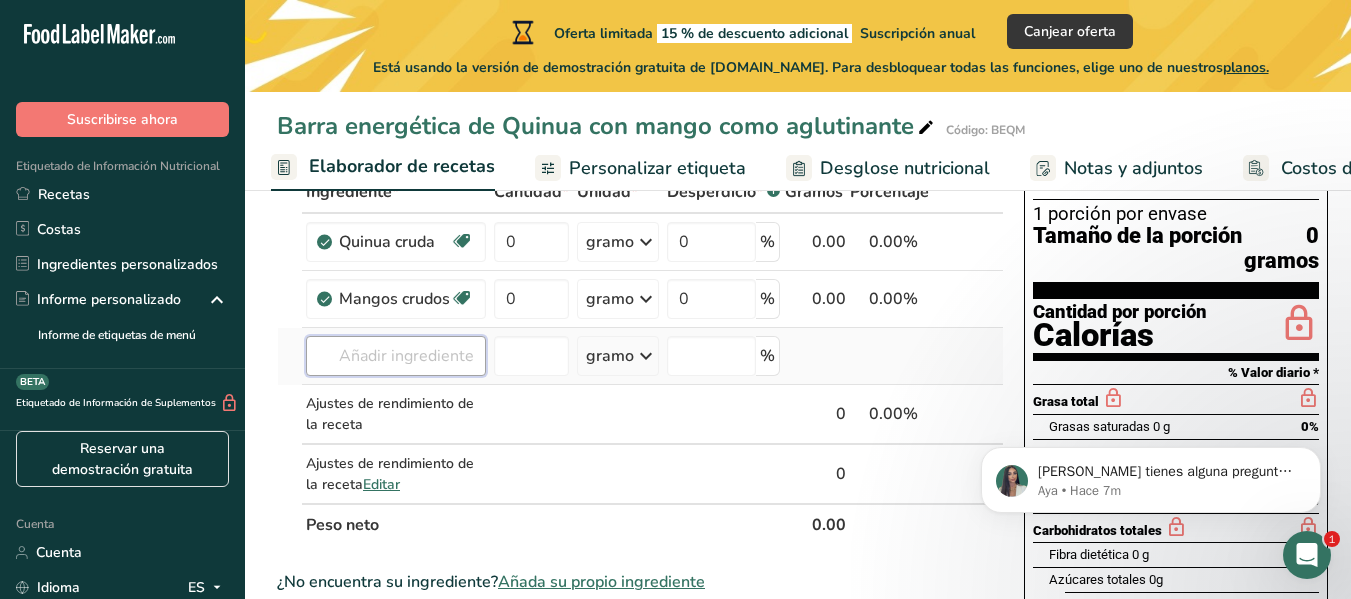 click at bounding box center [396, 356] 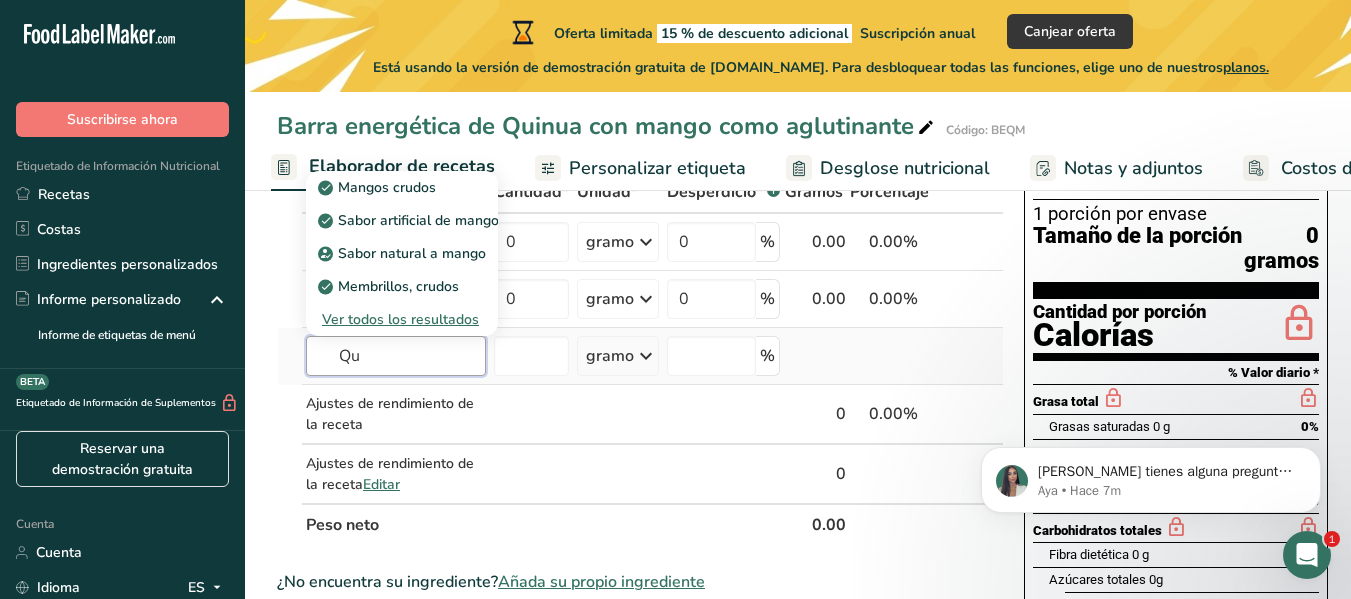 type on "Q" 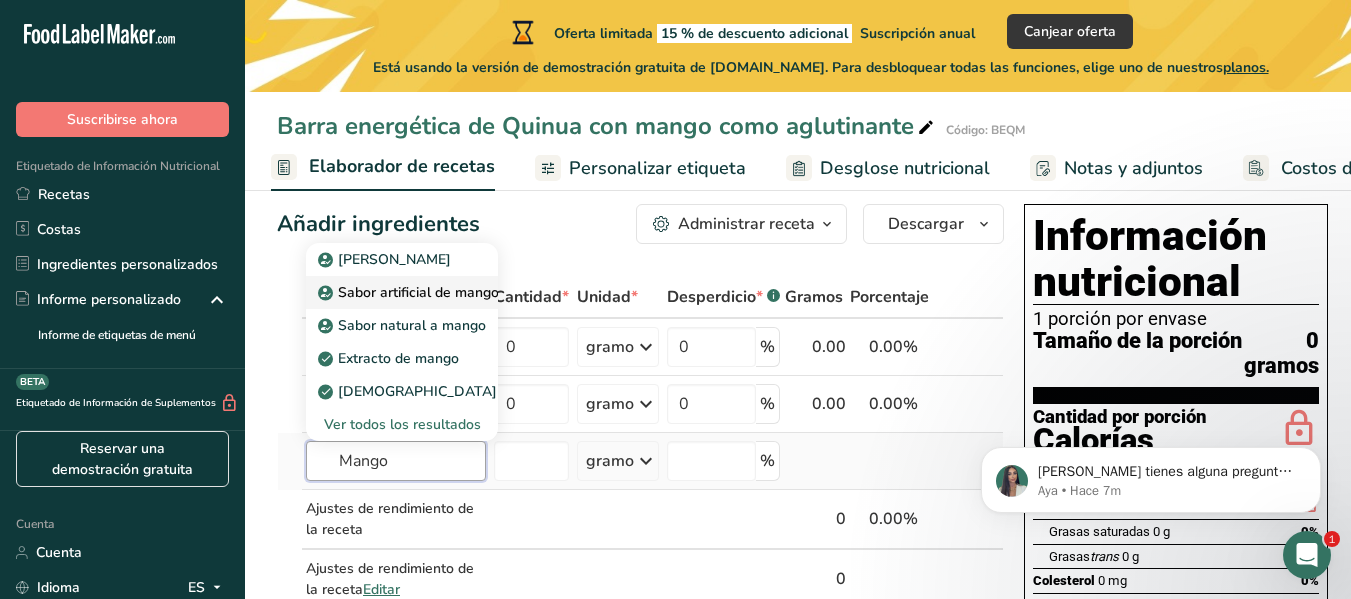 scroll, scrollTop: 47, scrollLeft: 0, axis: vertical 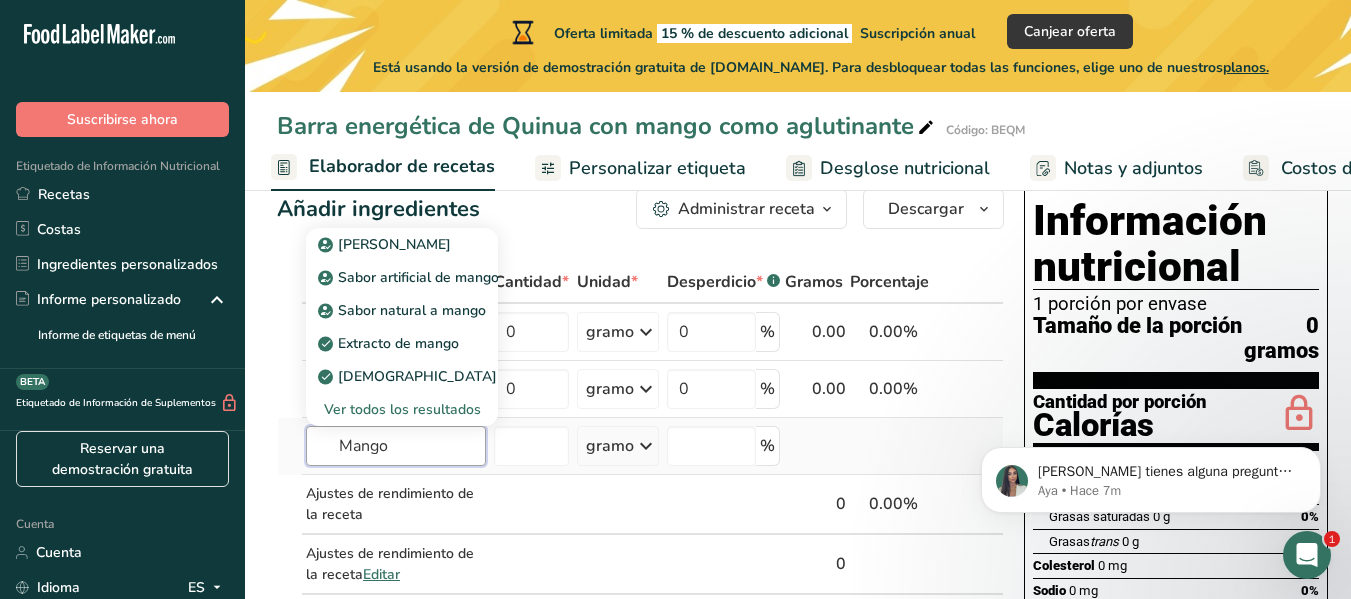 type on "Mango" 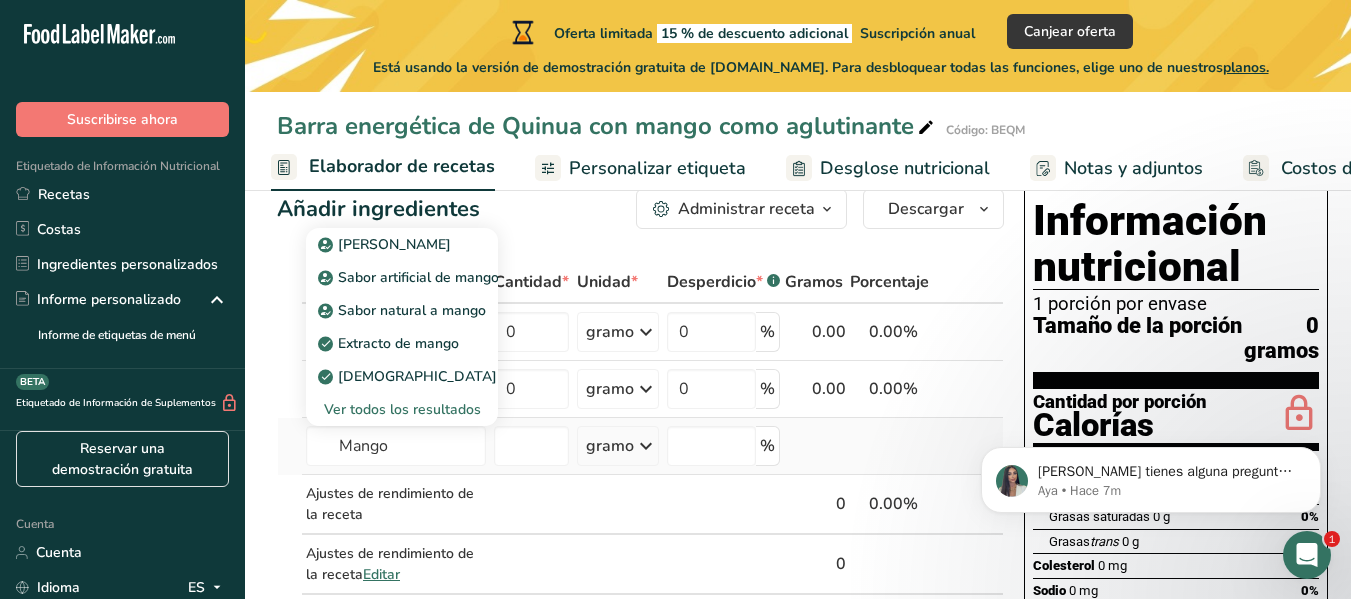 type 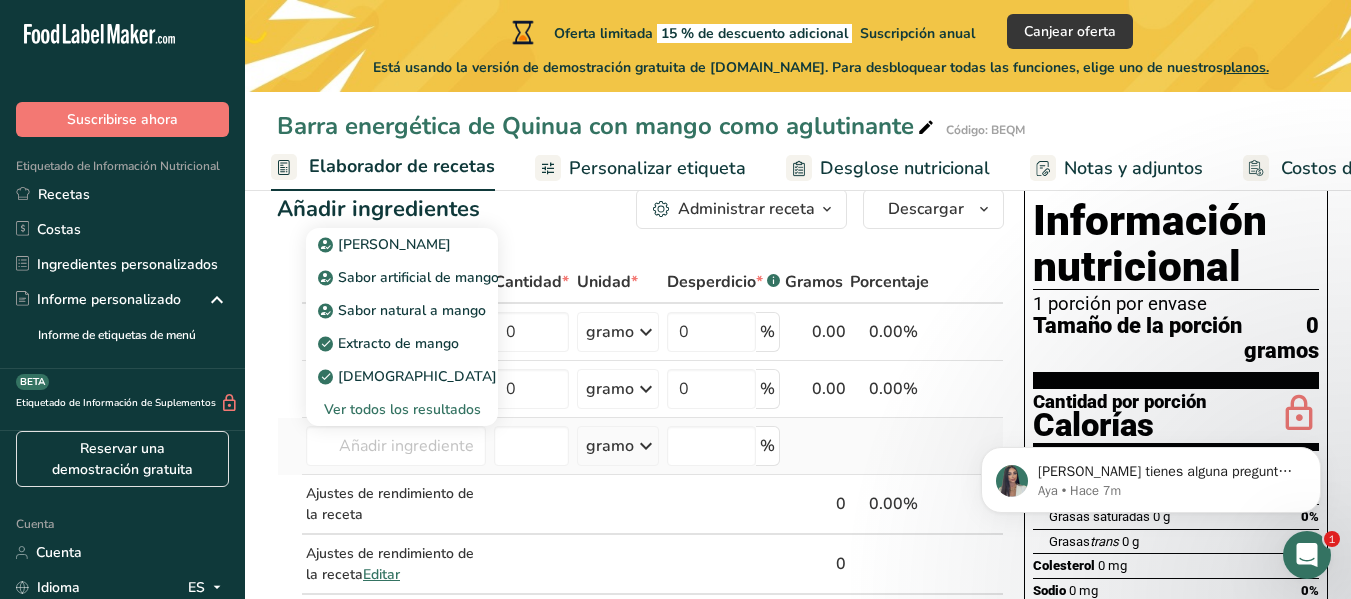 click at bounding box center (290, 446) 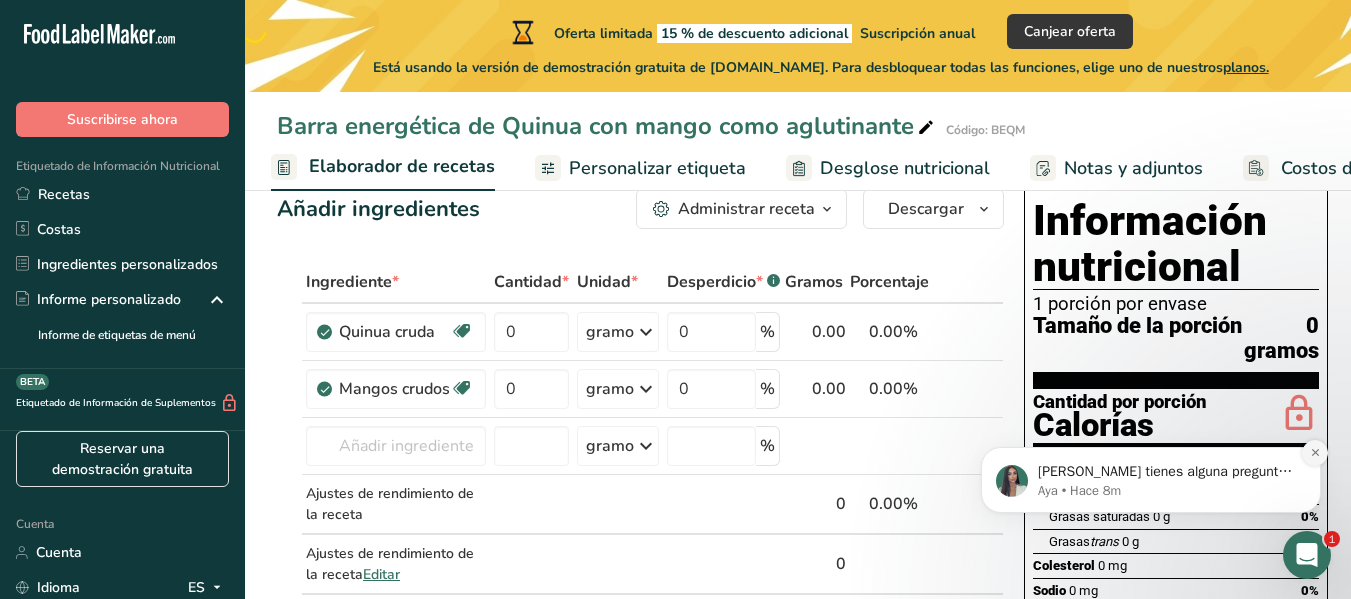 click 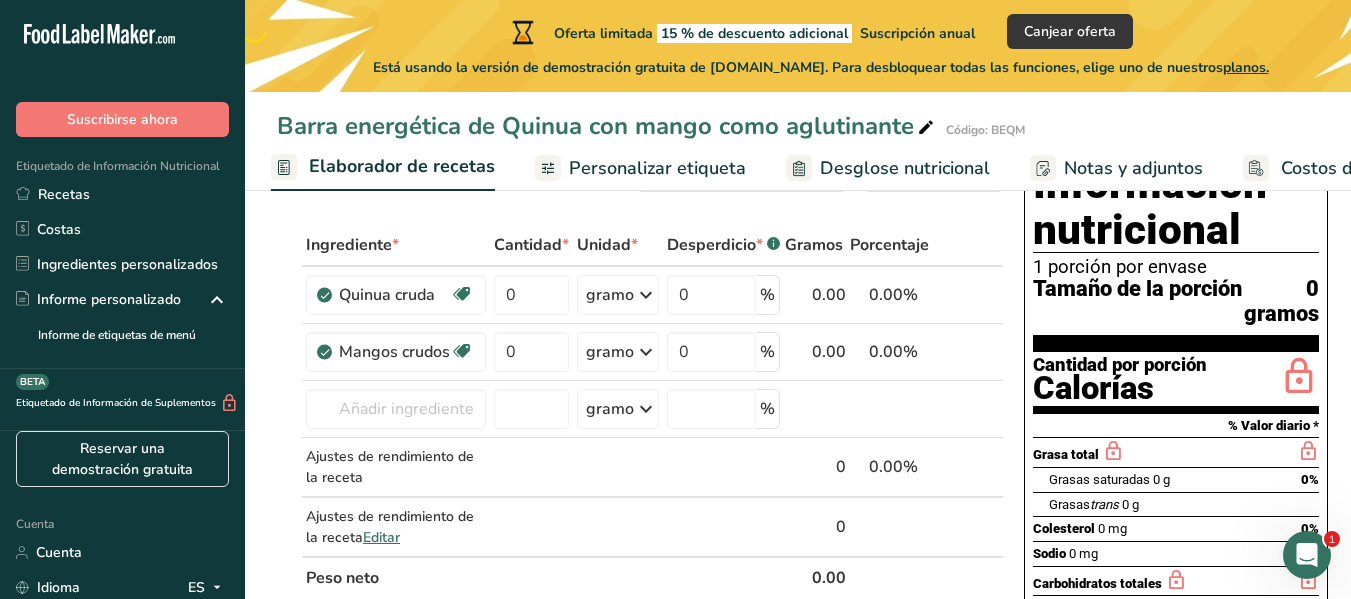 scroll, scrollTop: 83, scrollLeft: 0, axis: vertical 